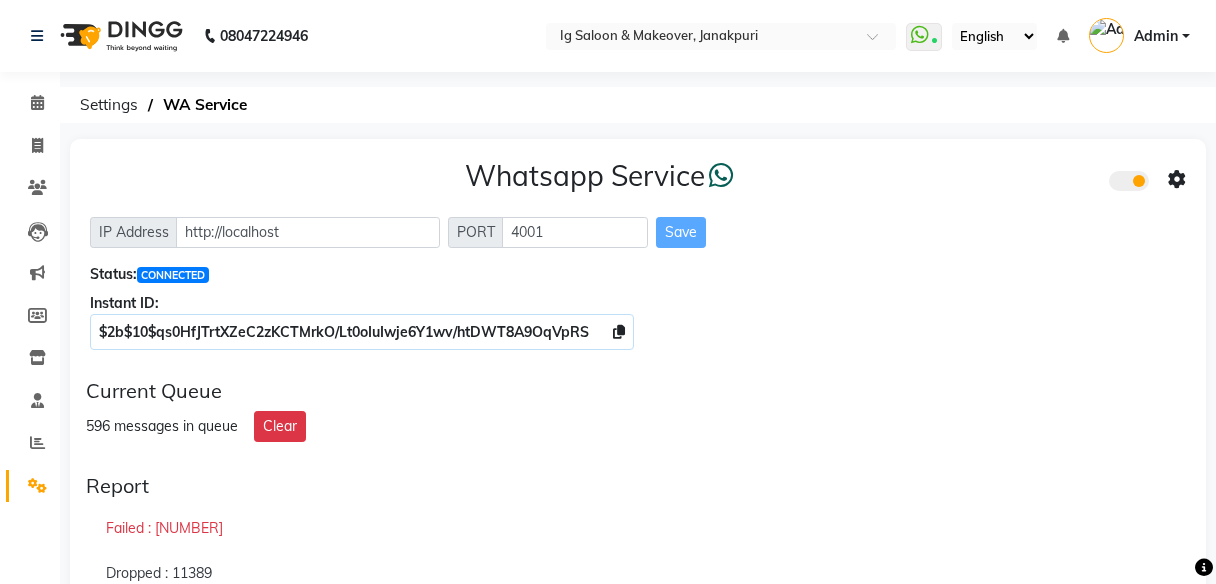 scroll, scrollTop: 94, scrollLeft: 0, axis: vertical 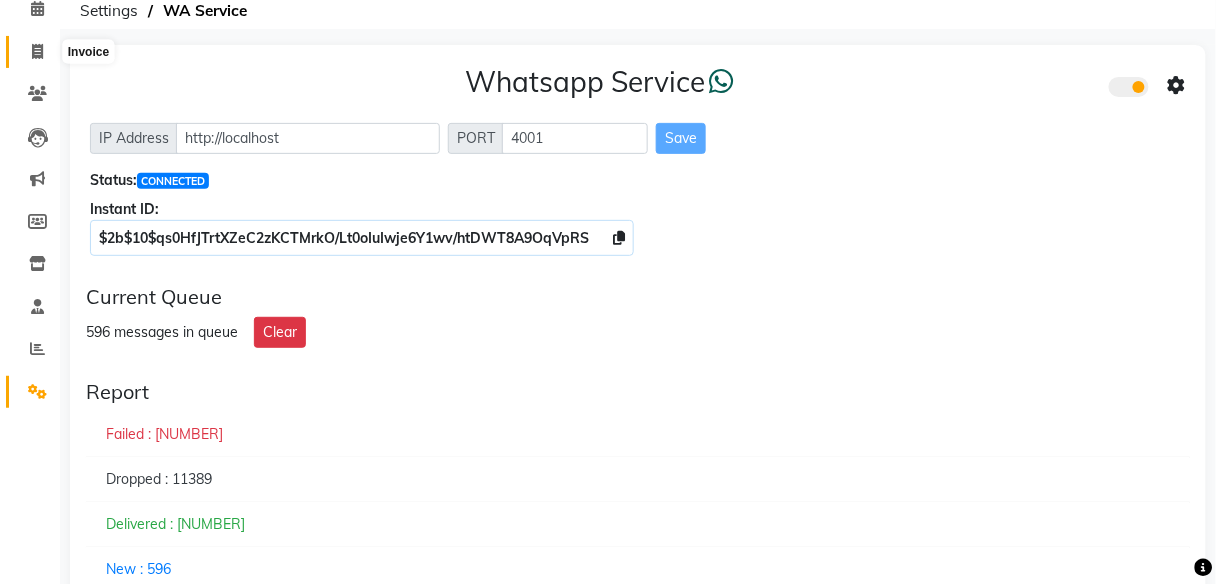 click 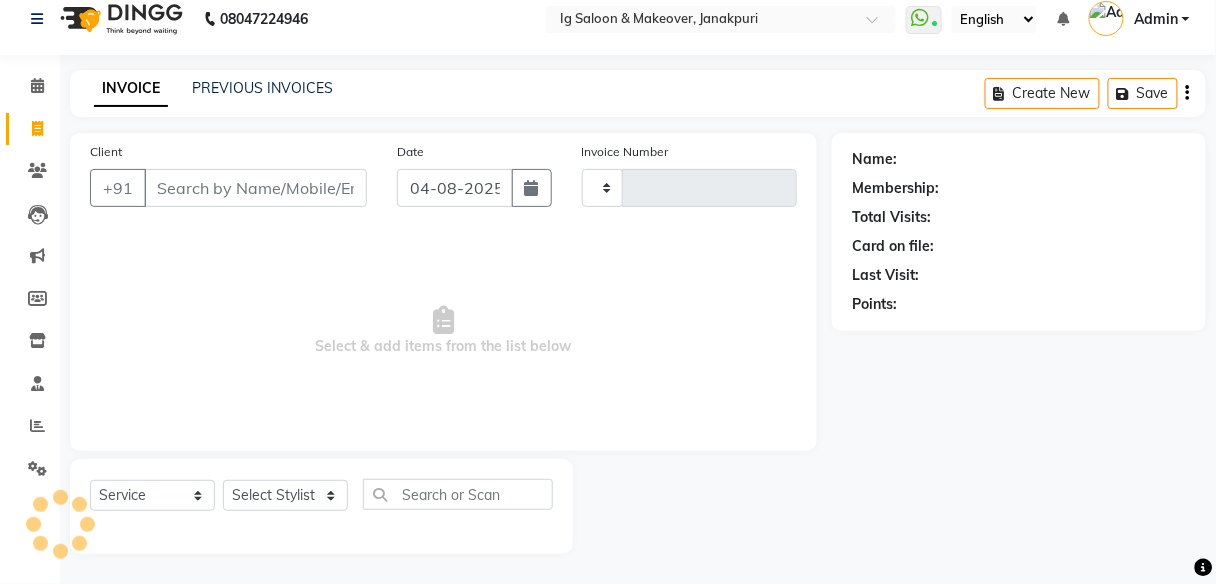scroll, scrollTop: 16, scrollLeft: 0, axis: vertical 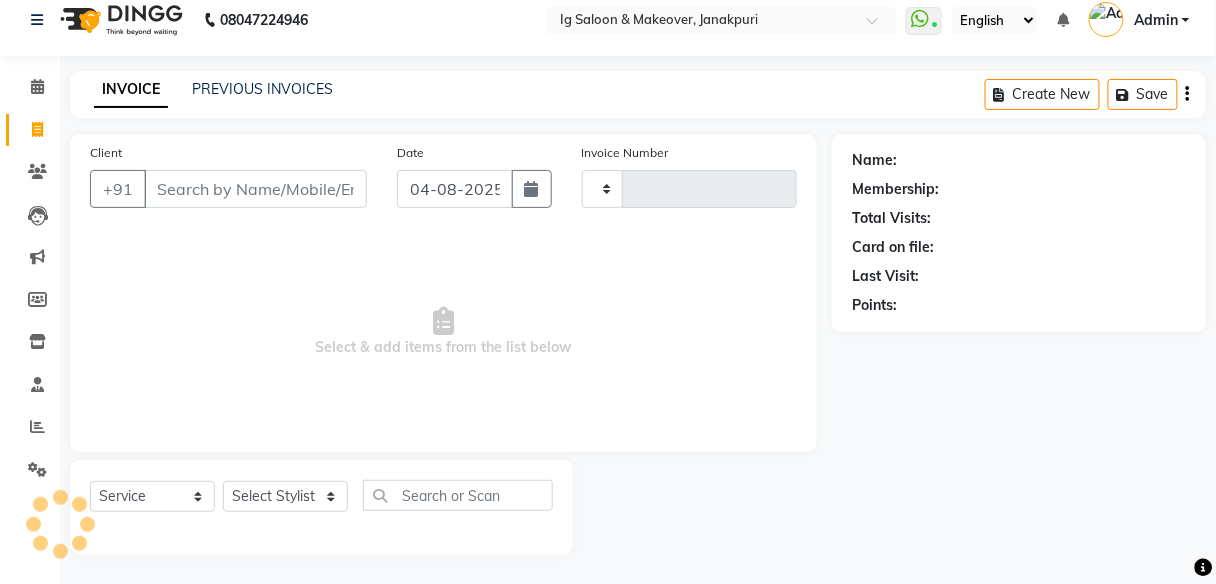 type on "0296" 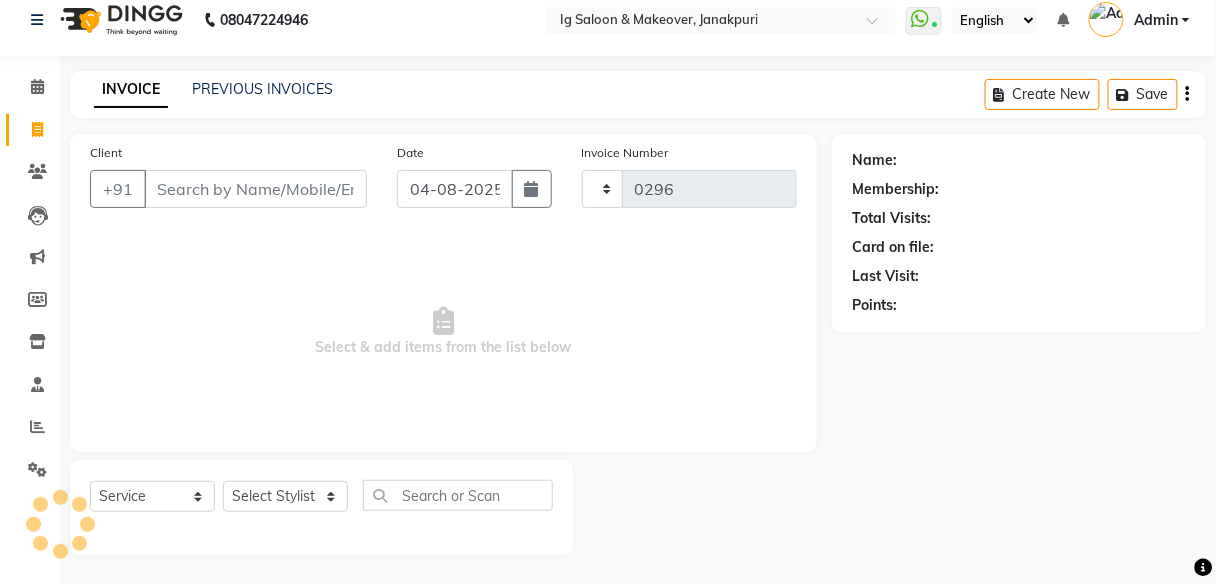 select on "3716" 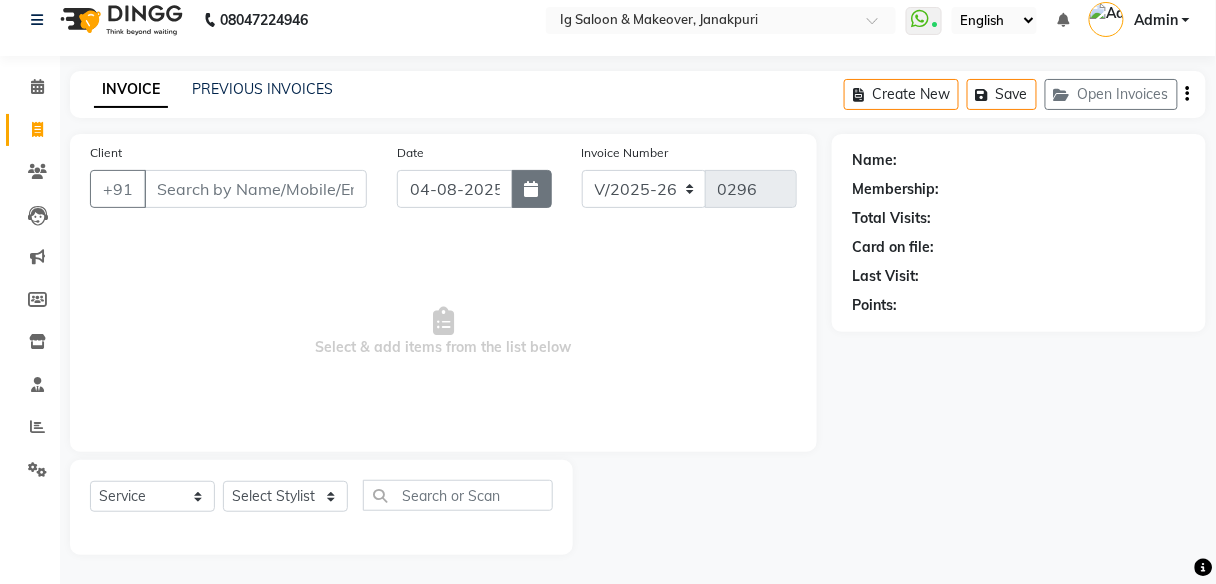click 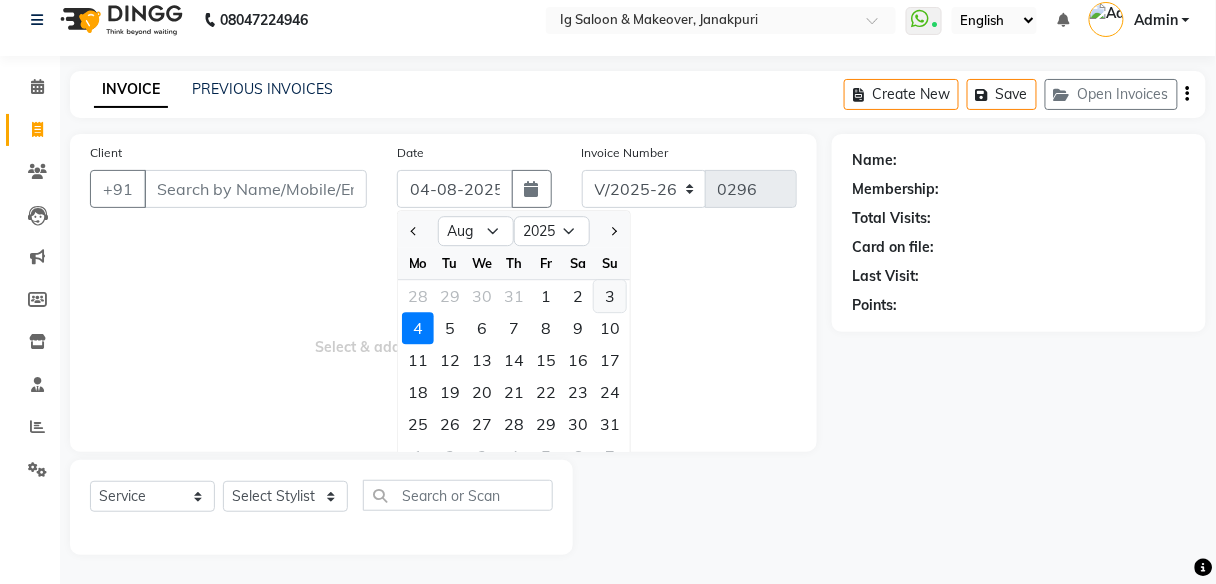click on "3" 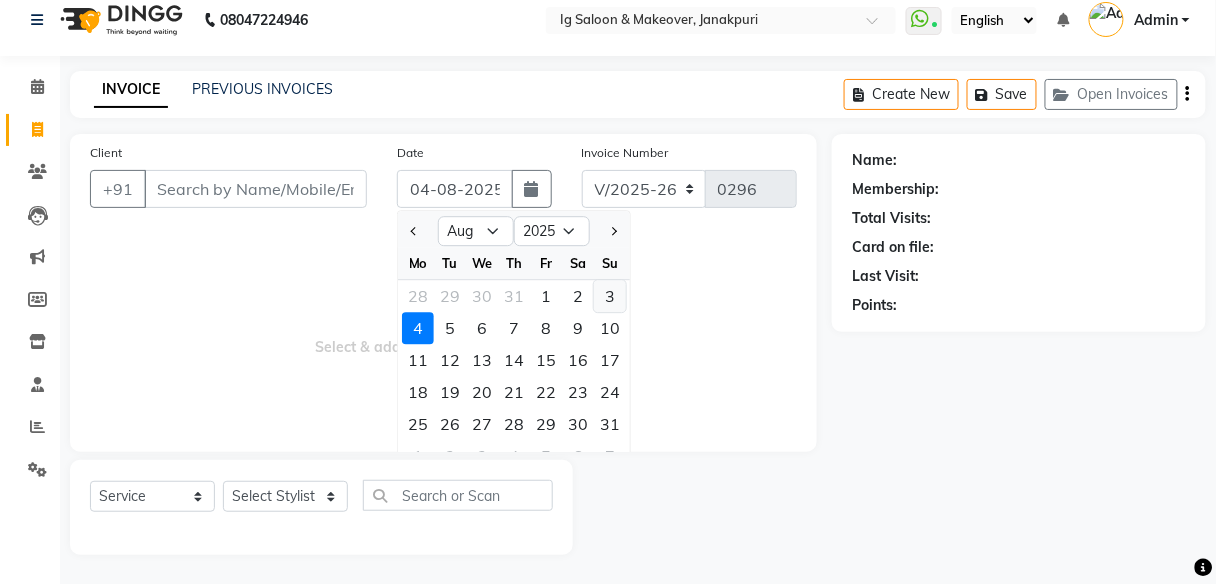 type on "03-08-2025" 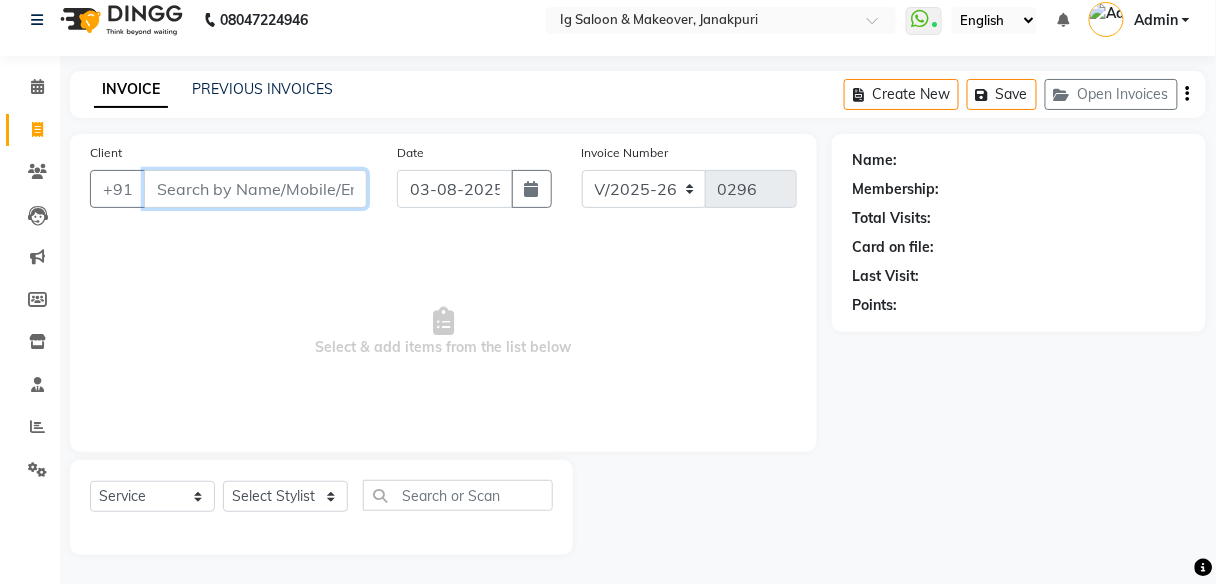 click on "Client" at bounding box center [255, 189] 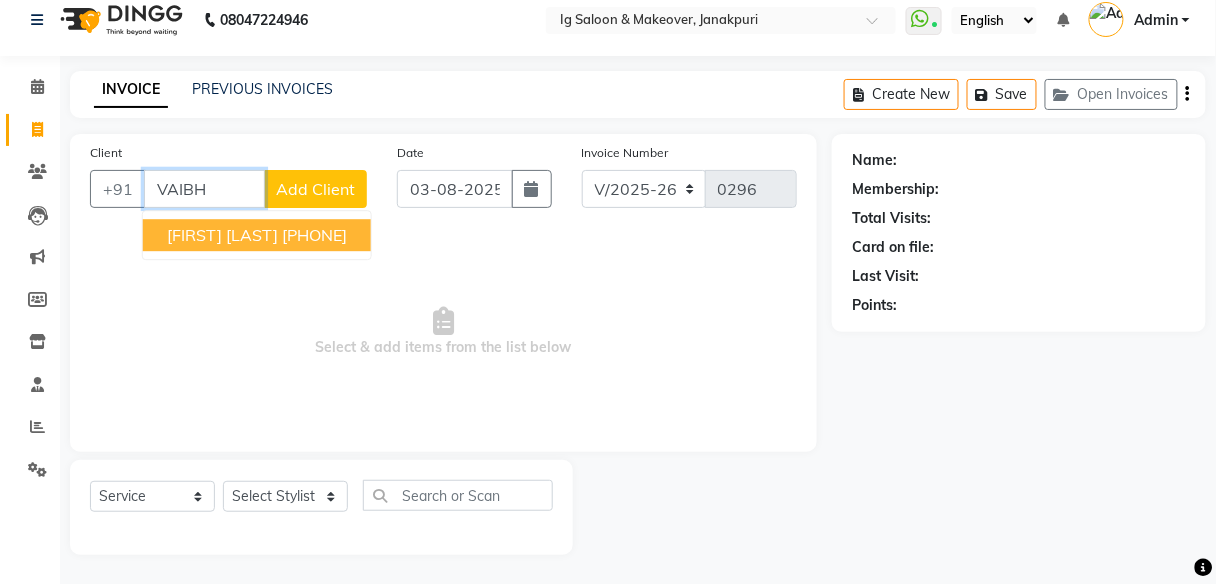 click on "[FIRST] [LAST]" at bounding box center [222, 235] 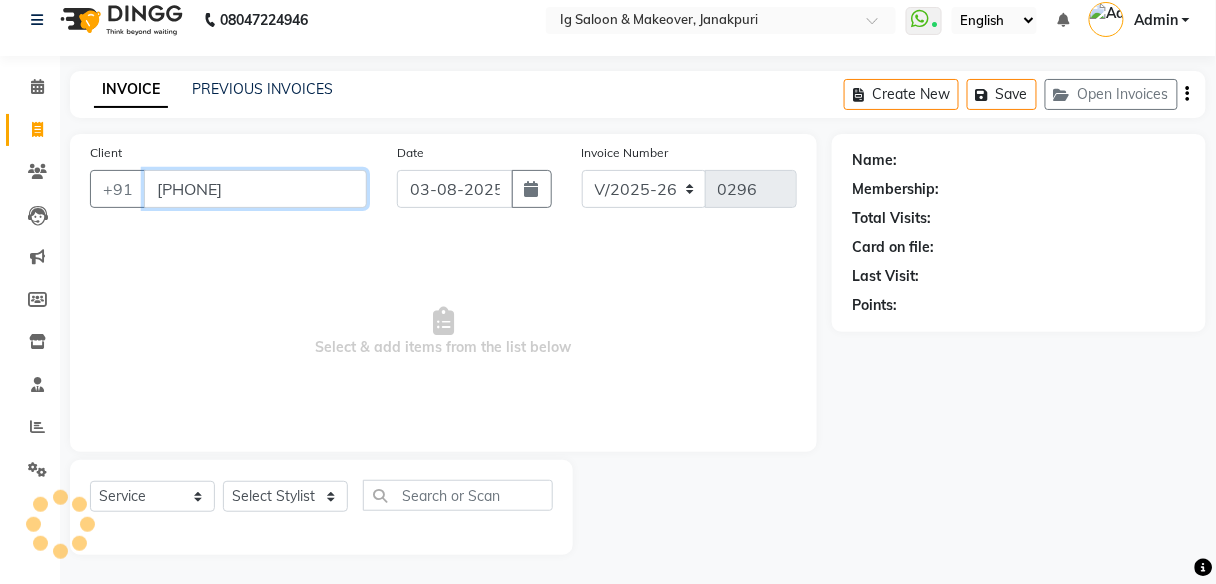 type on "[PHONE]" 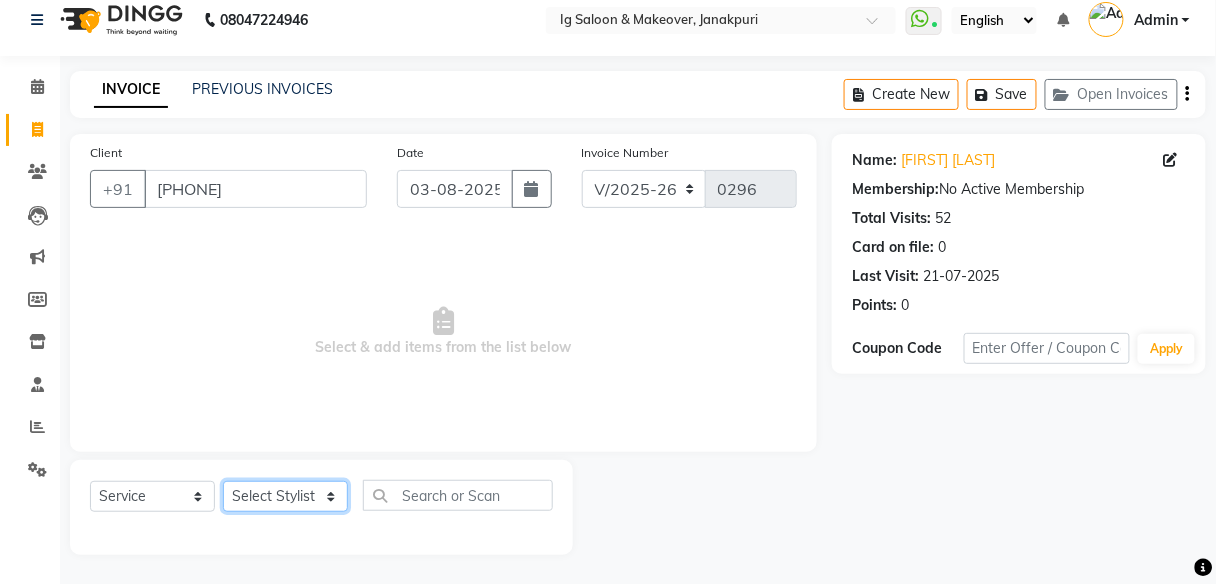 click on "Select Stylist [NAME] [NAME] [NAME] [NAME] [NAME] [NAME] [NAME] [NAME]" 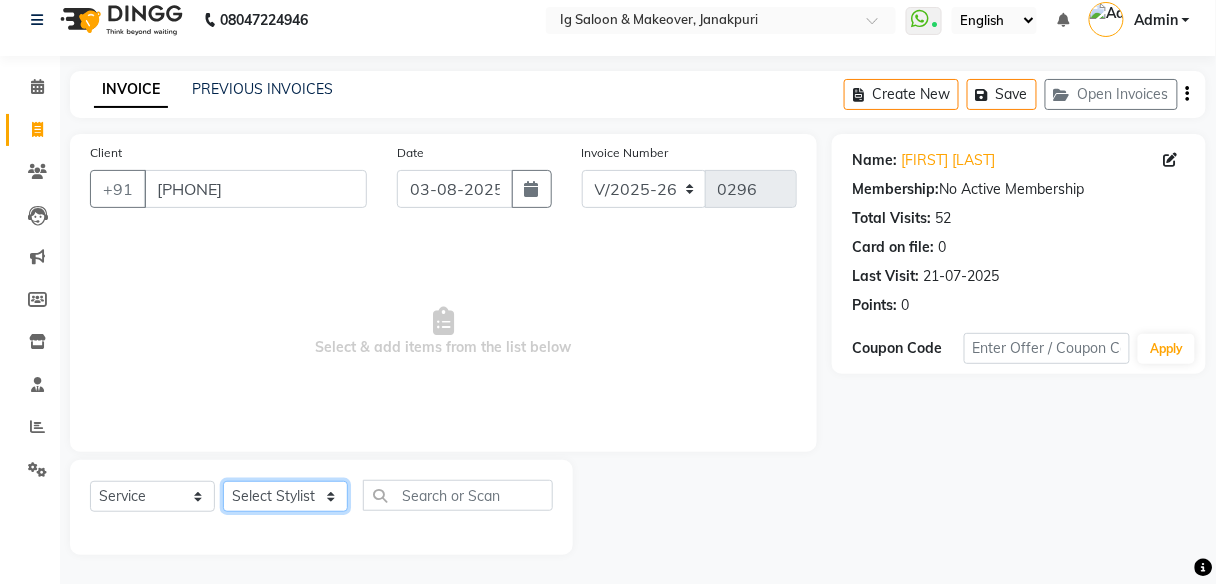 select on "18245" 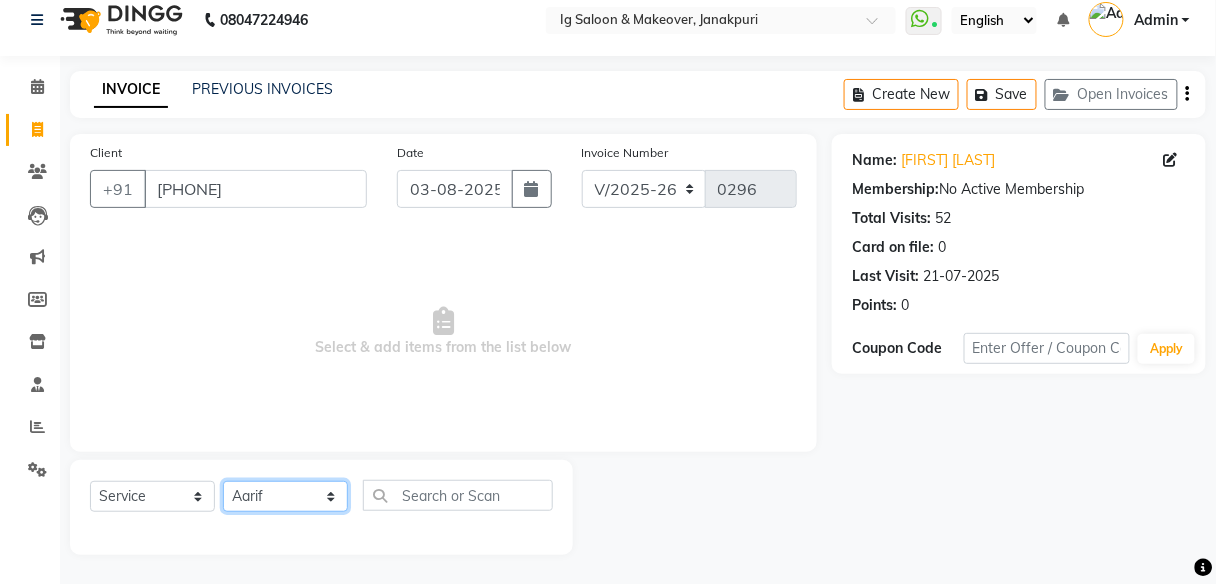 click on "Select Stylist [NAME] [NAME] [NAME] [NAME] [NAME] [NAME] [NAME] [NAME]" 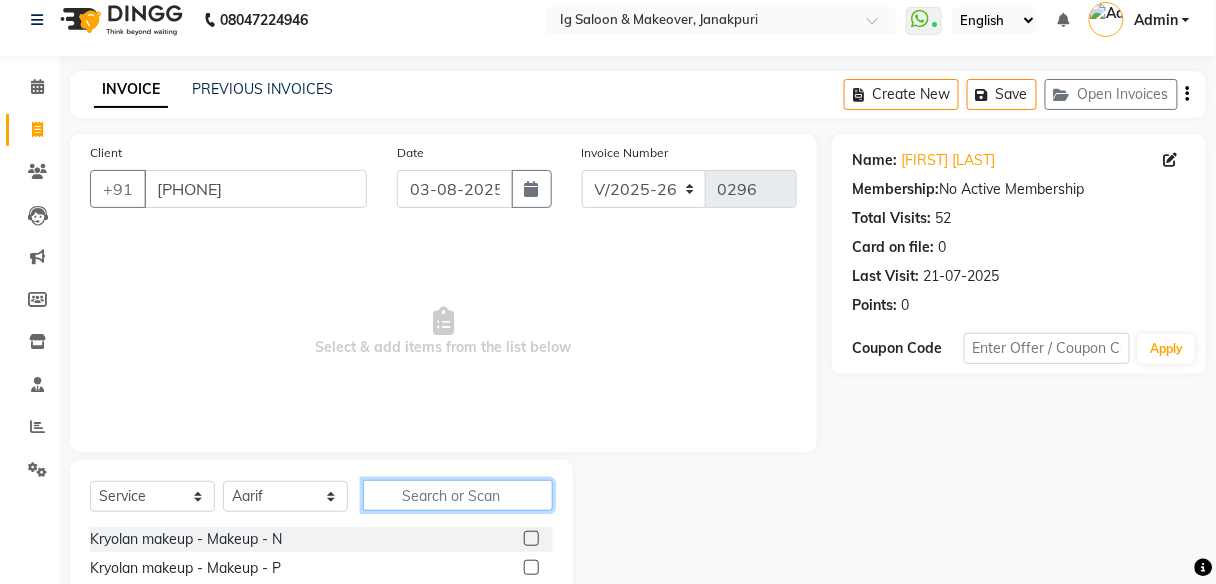 click 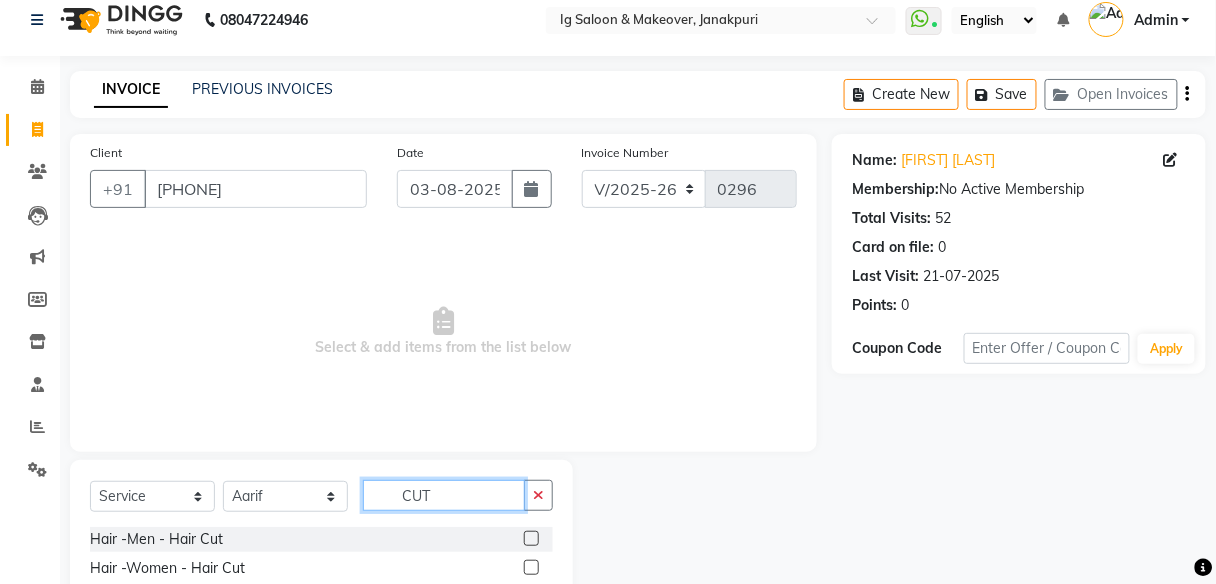 type on "CUT" 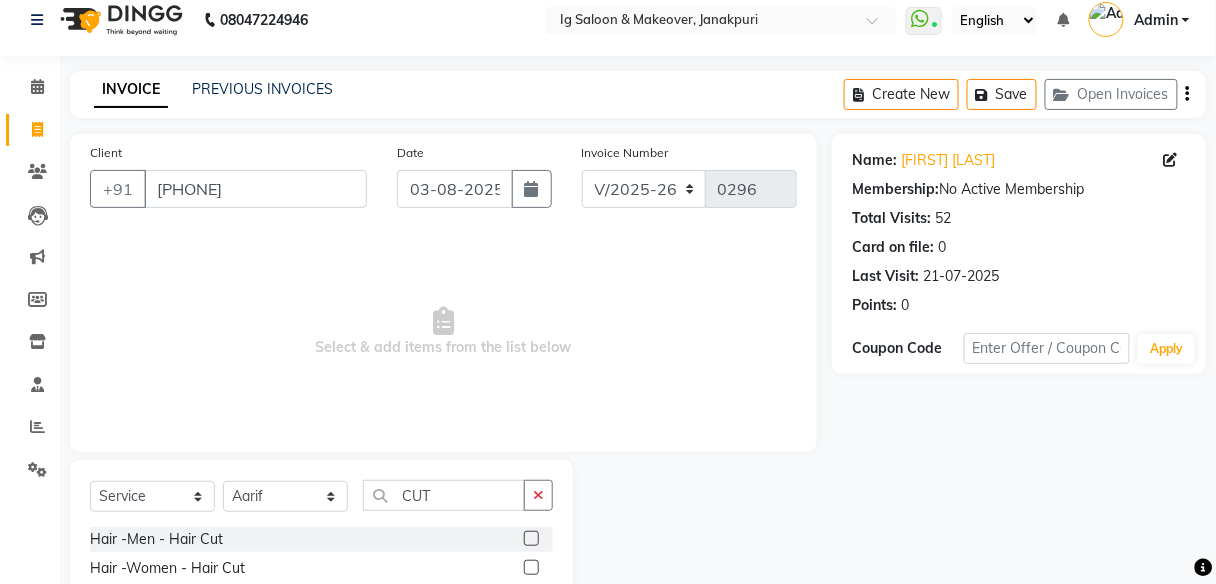 click 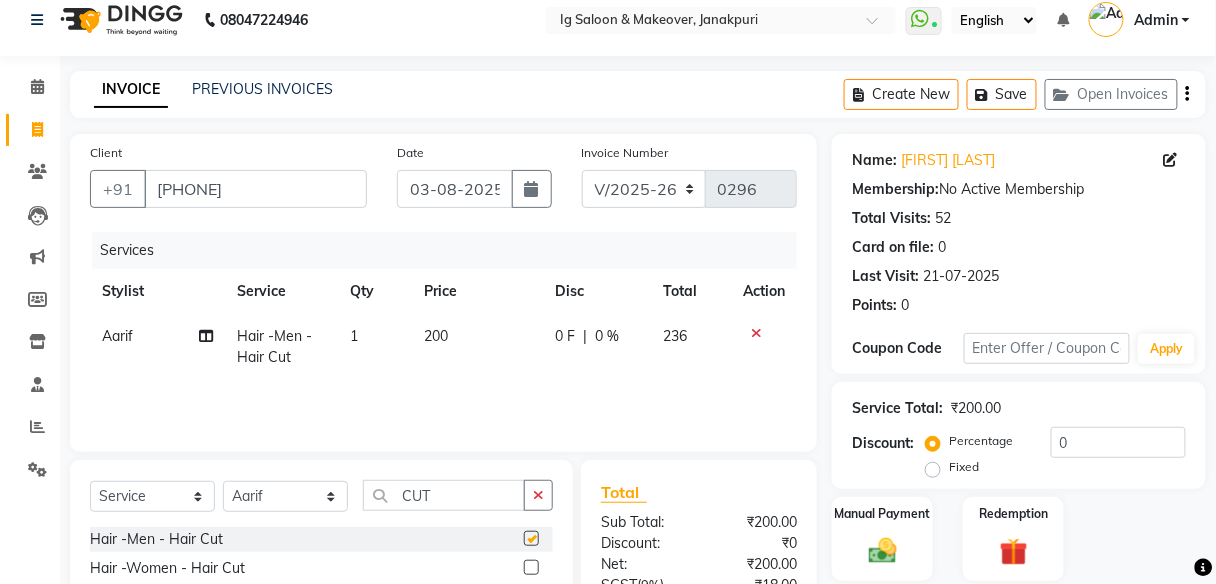 checkbox on "false" 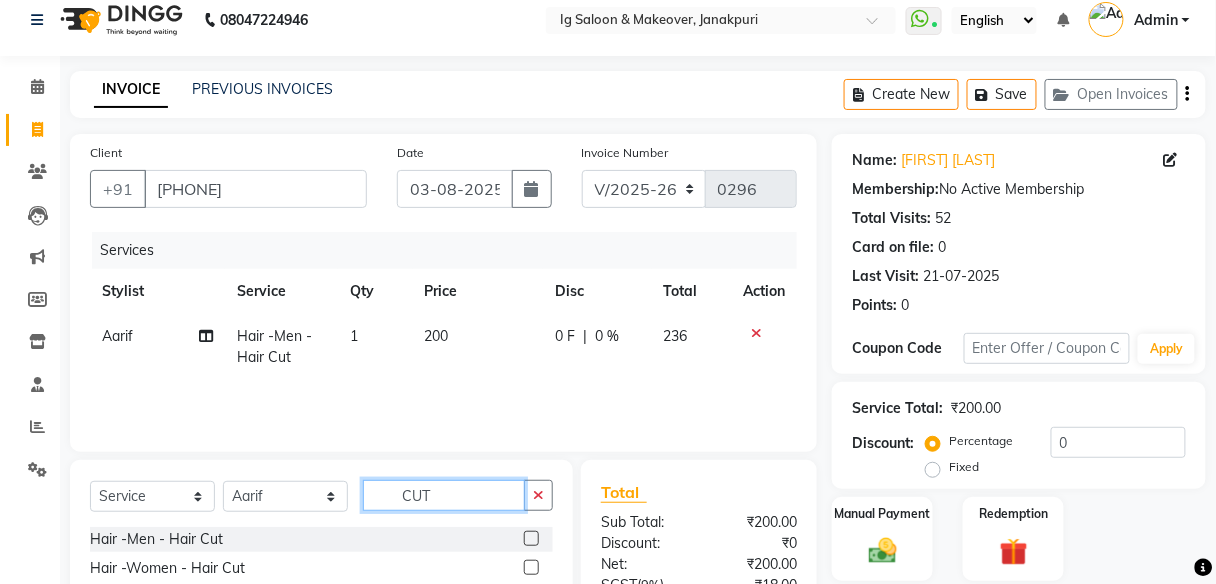 click on "CUT" 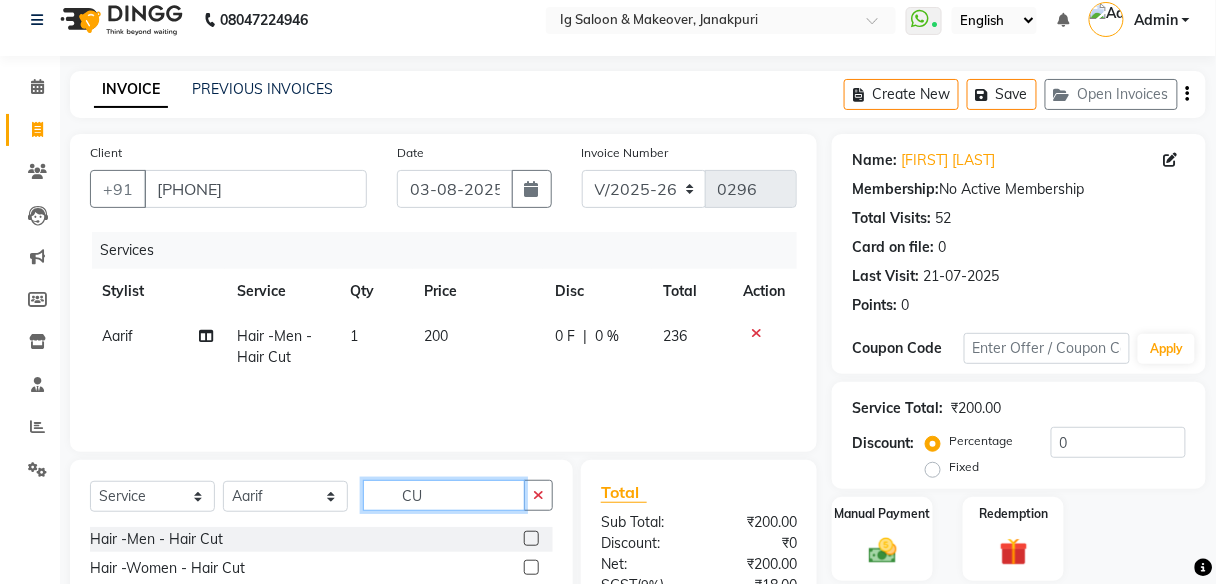 type on "C" 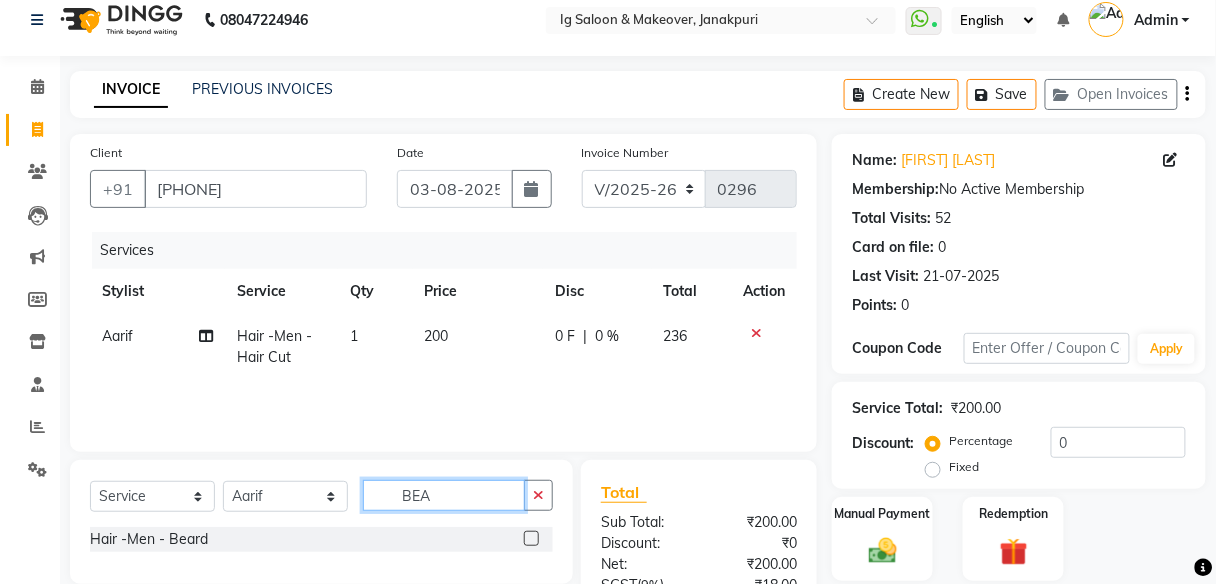 type on "BEA" 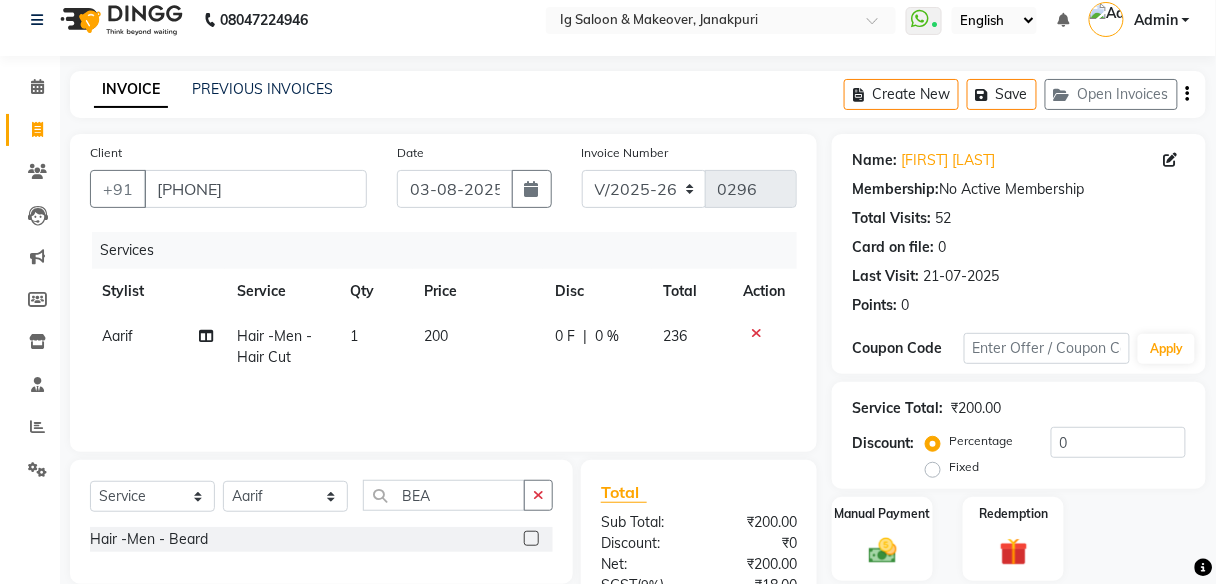 click 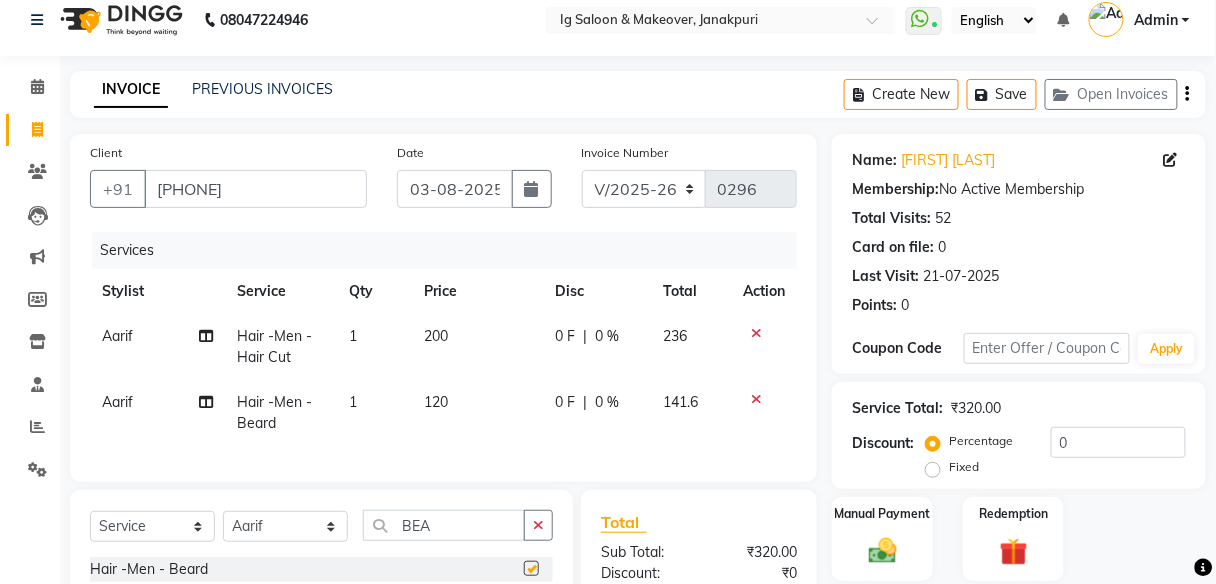 checkbox on "false" 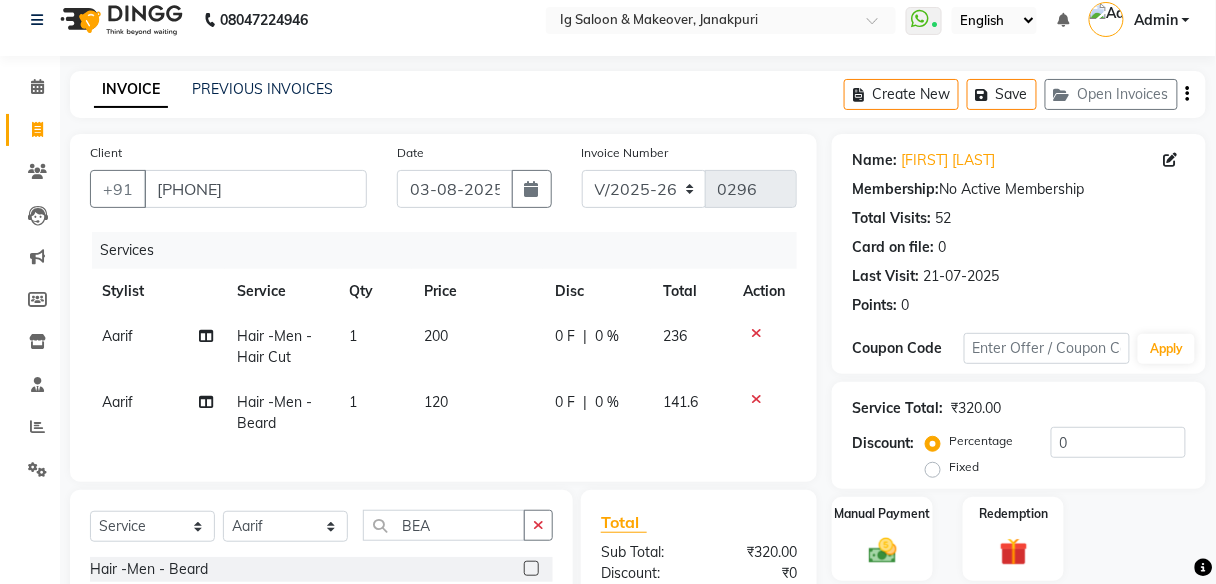 click on "120" 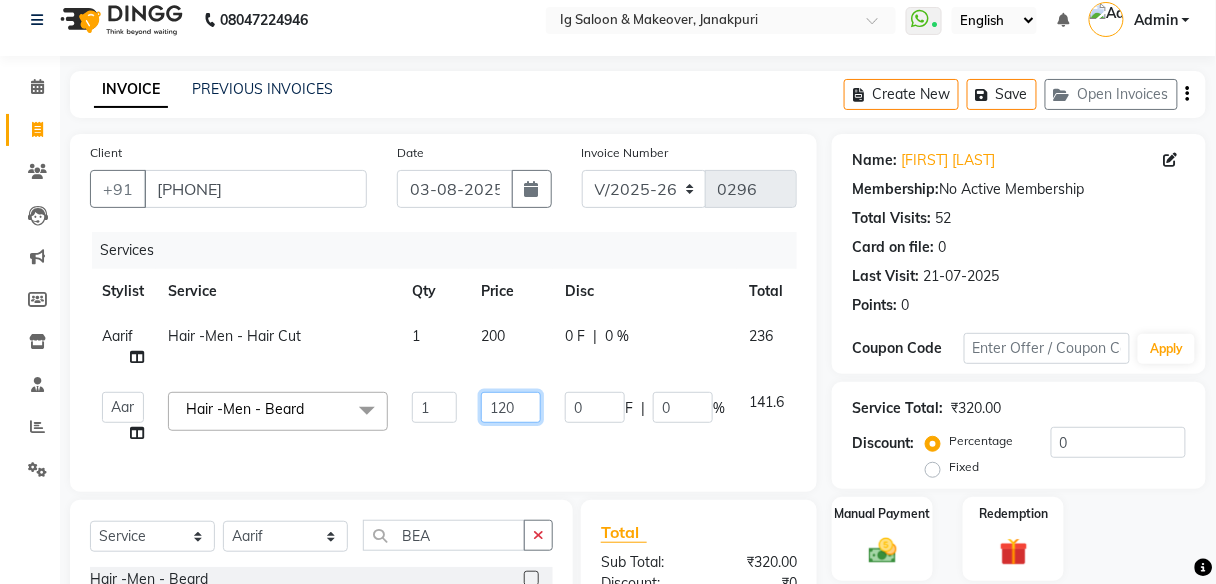 click on "120" 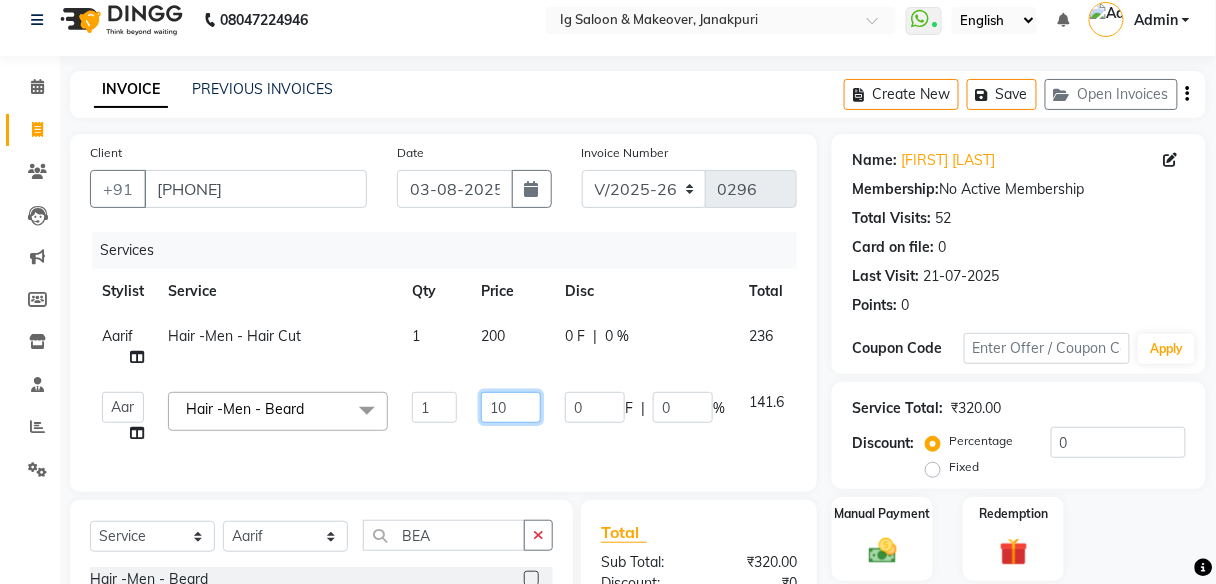 type on "150" 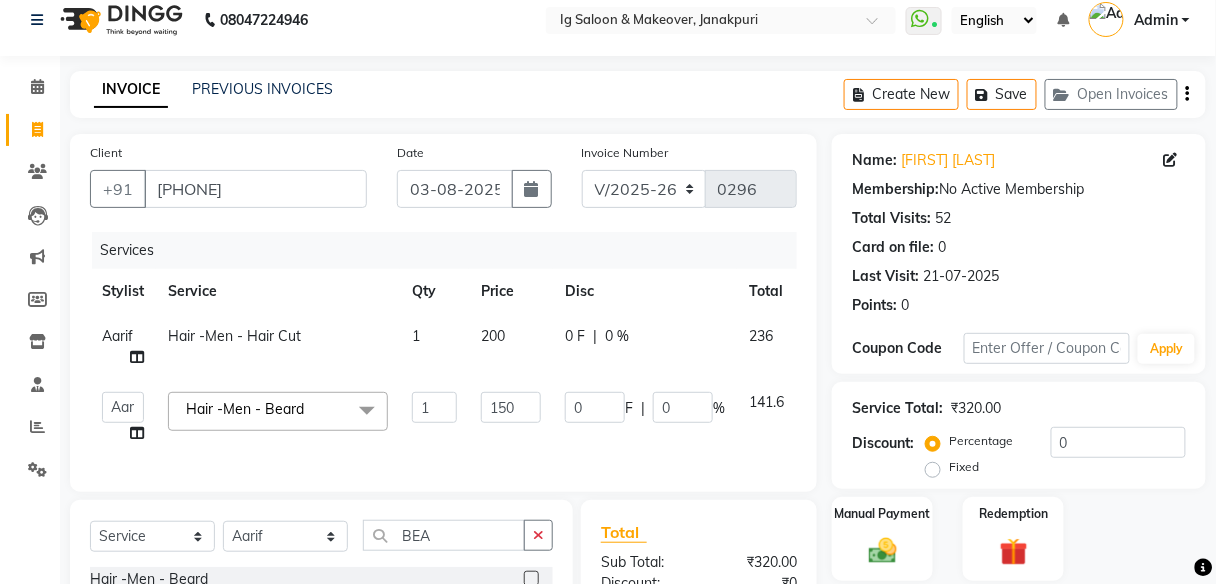 click on "200" 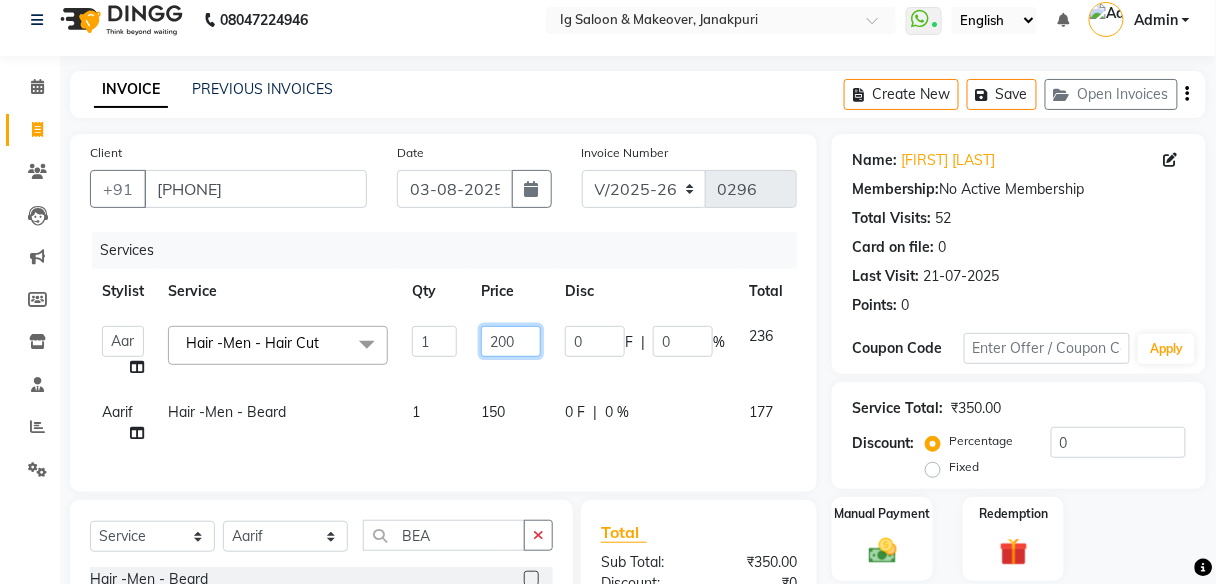 click on "200" 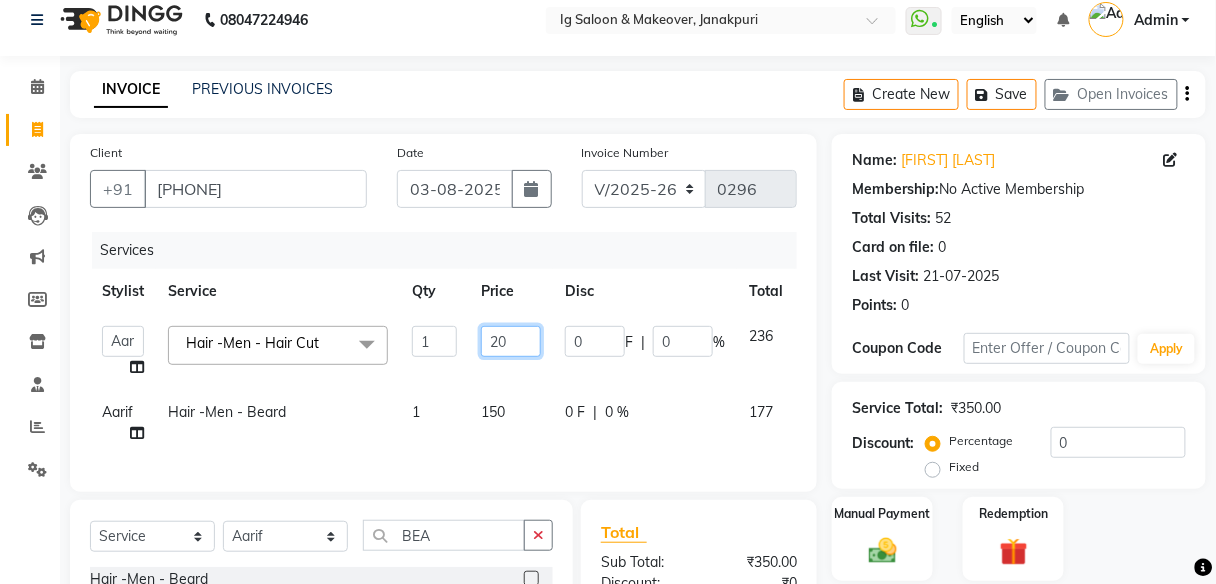 type on "250" 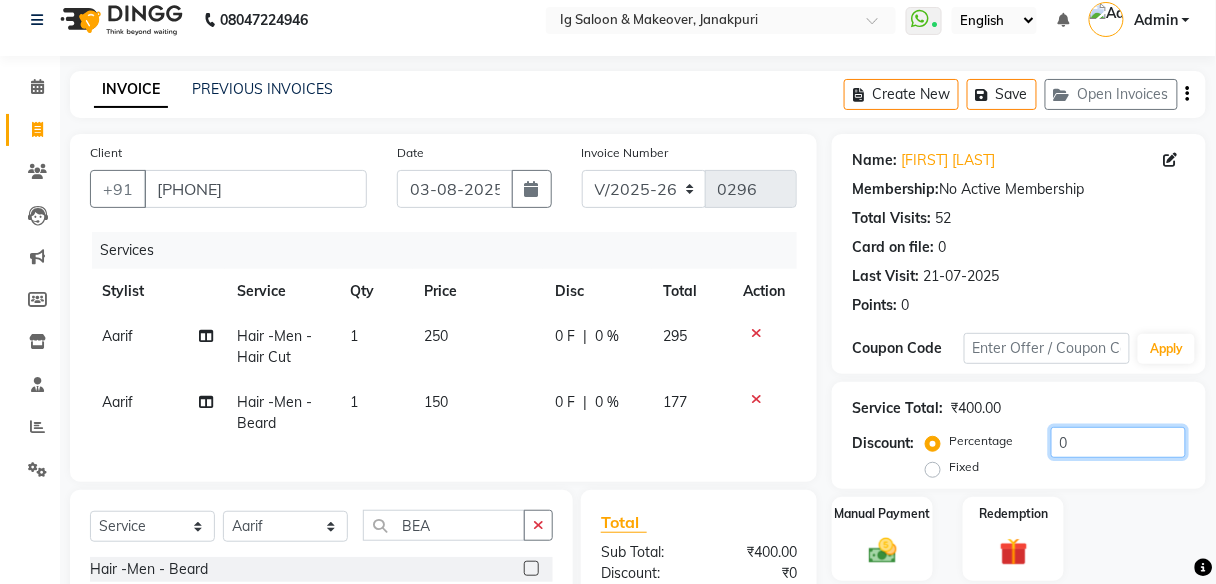 click on "0" 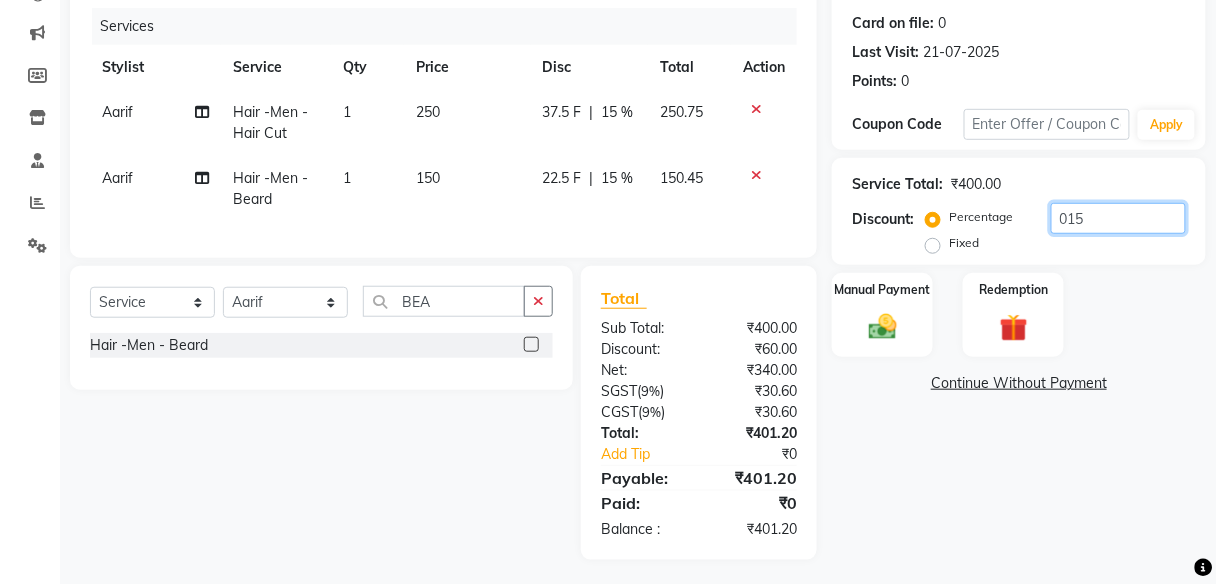 scroll, scrollTop: 257, scrollLeft: 0, axis: vertical 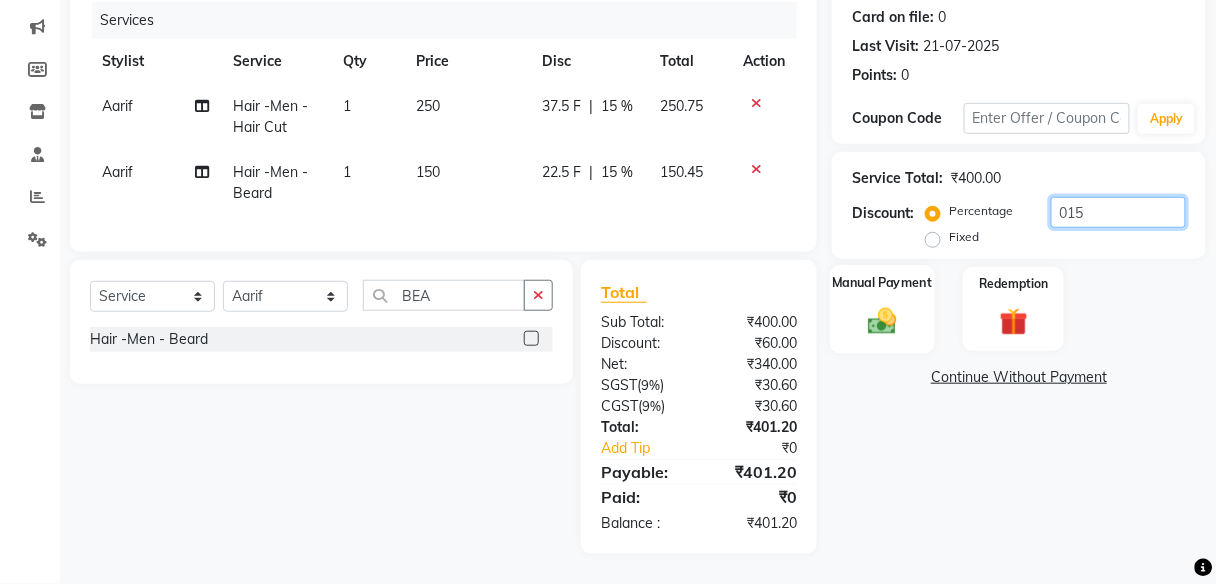type on "015" 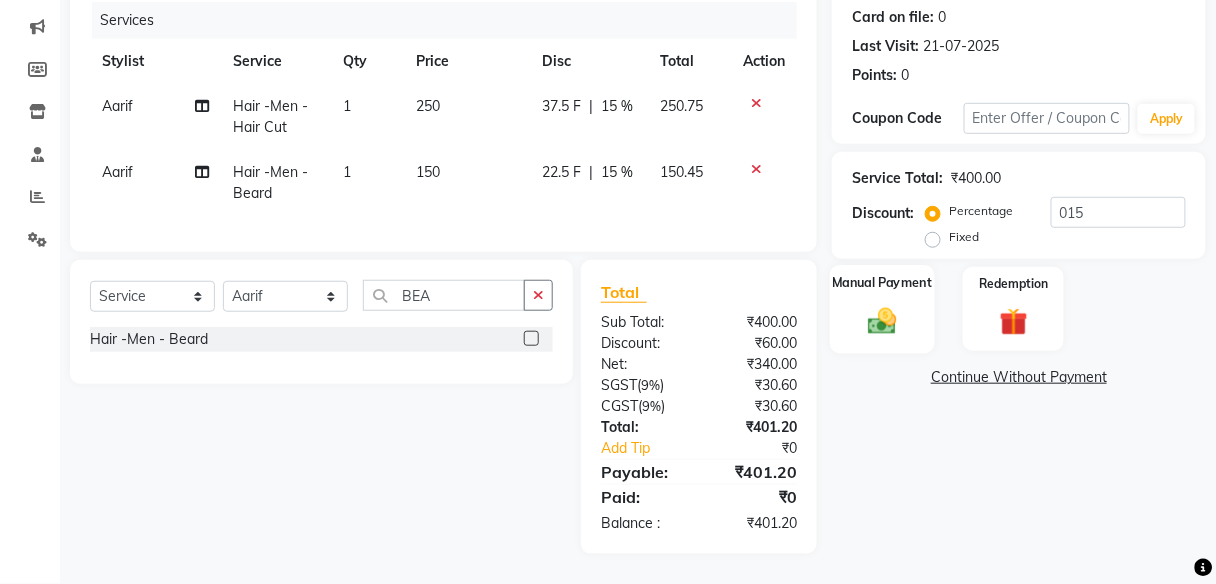 click on "Manual Payment" 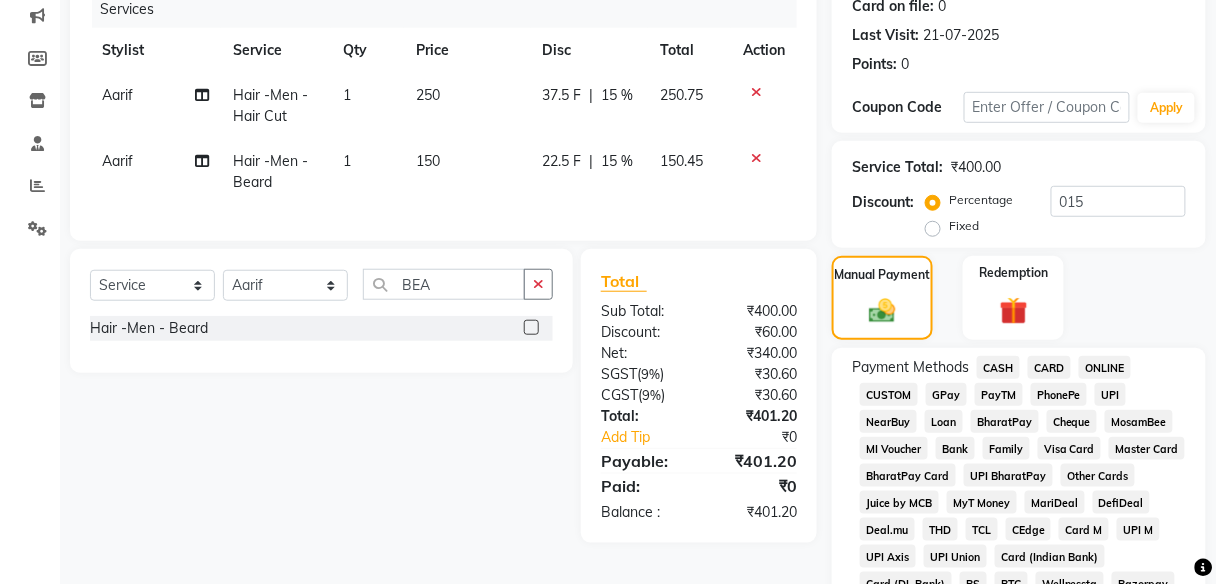 click on "PayTM" 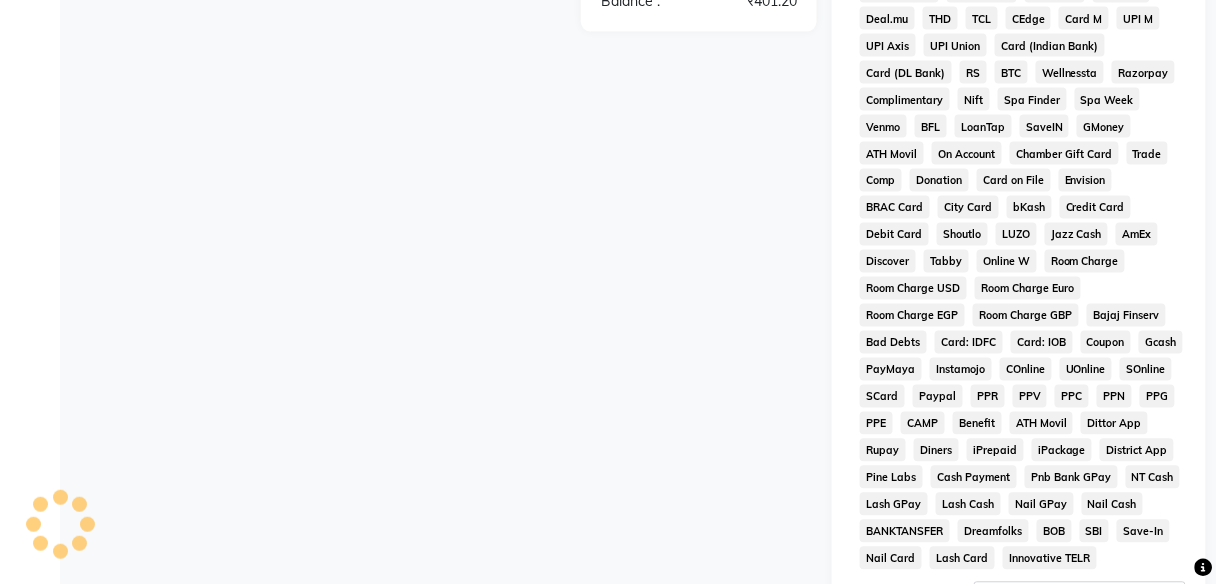 scroll, scrollTop: 938, scrollLeft: 0, axis: vertical 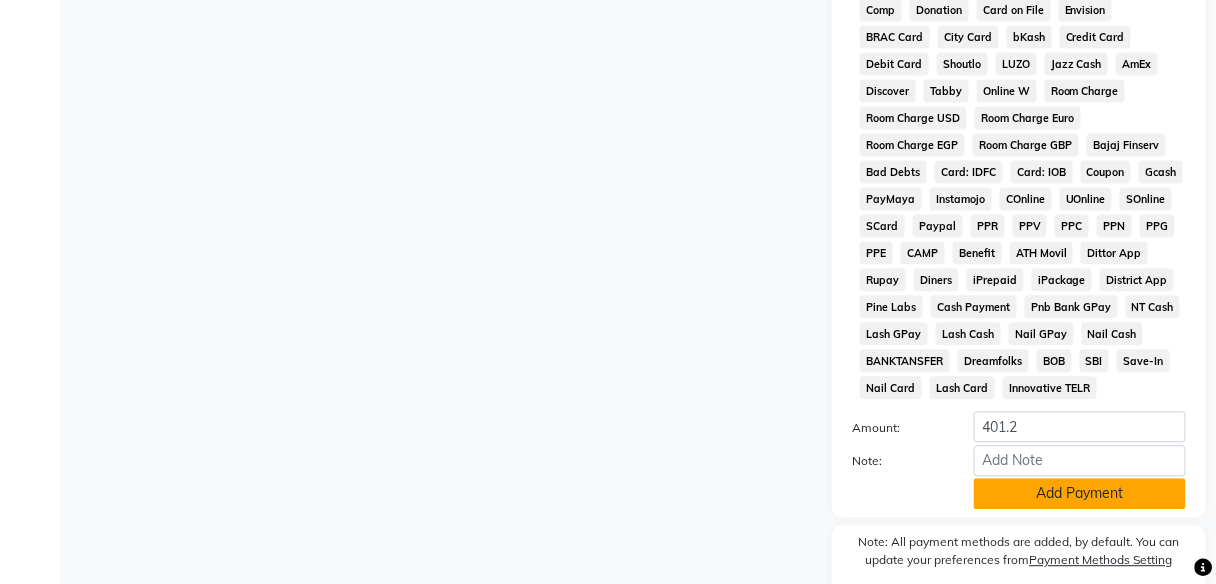 click on "Add Payment" 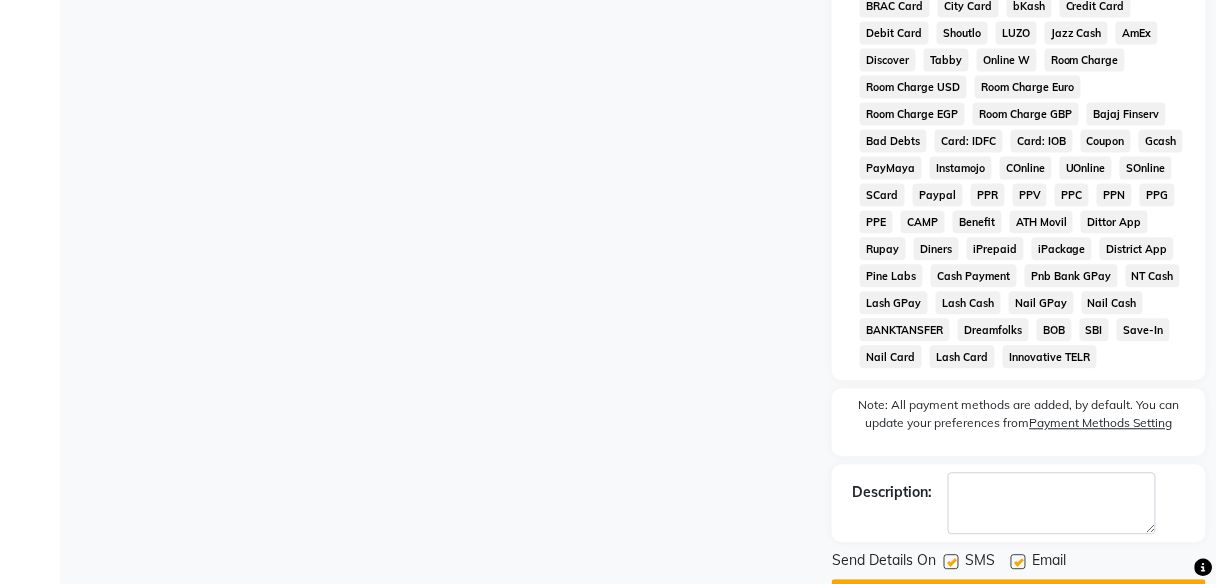 scroll, scrollTop: 1025, scrollLeft: 0, axis: vertical 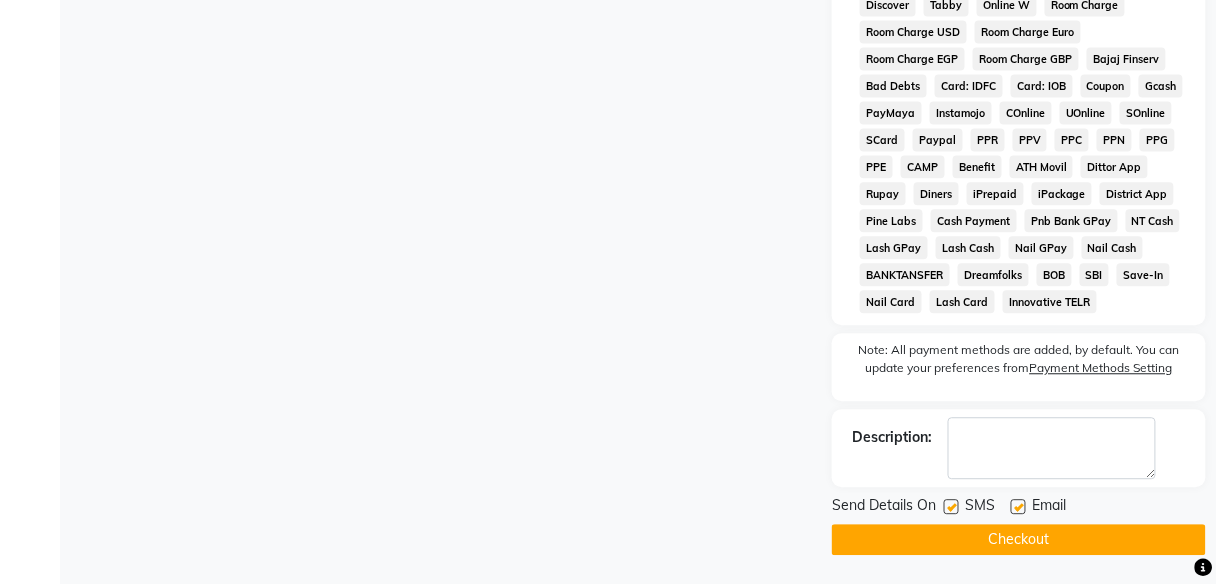 click on "Checkout" 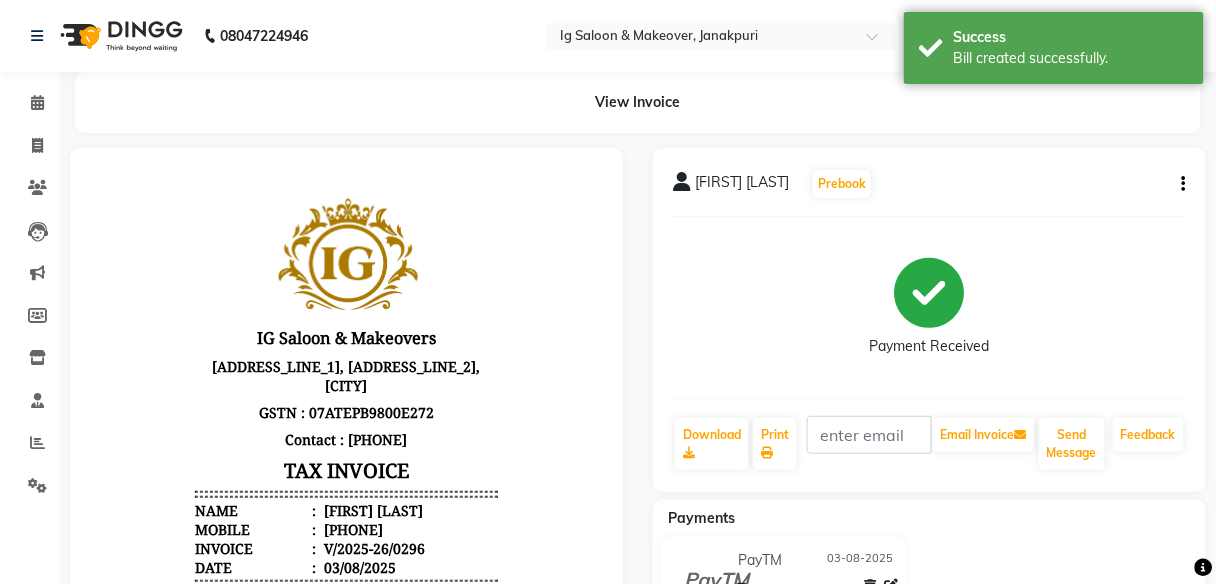 scroll, scrollTop: 0, scrollLeft: 0, axis: both 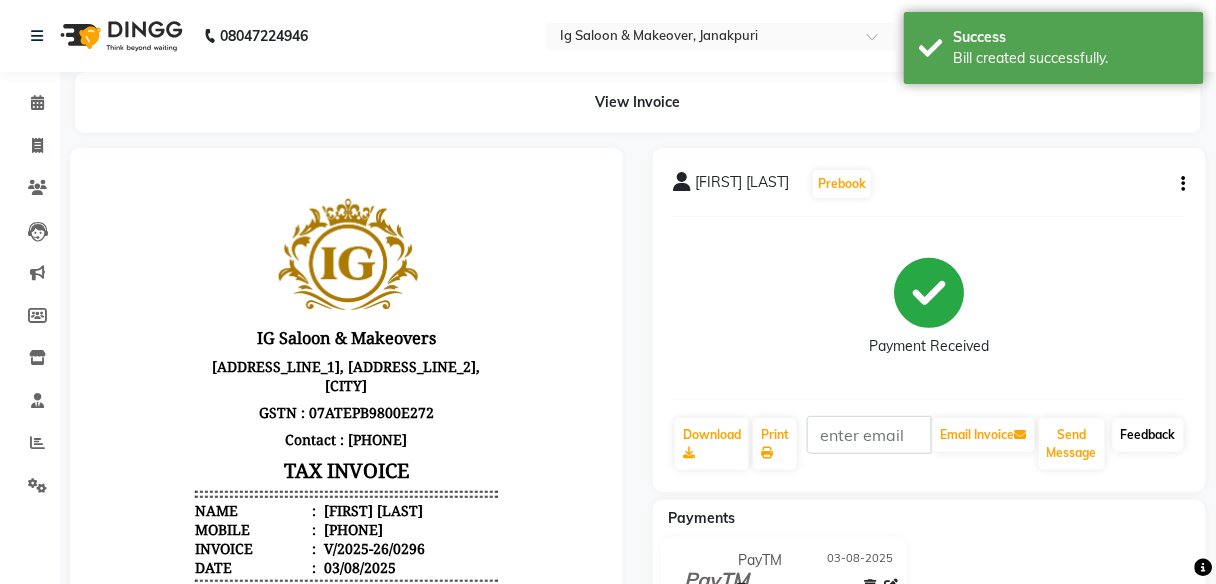click on "Feedback" 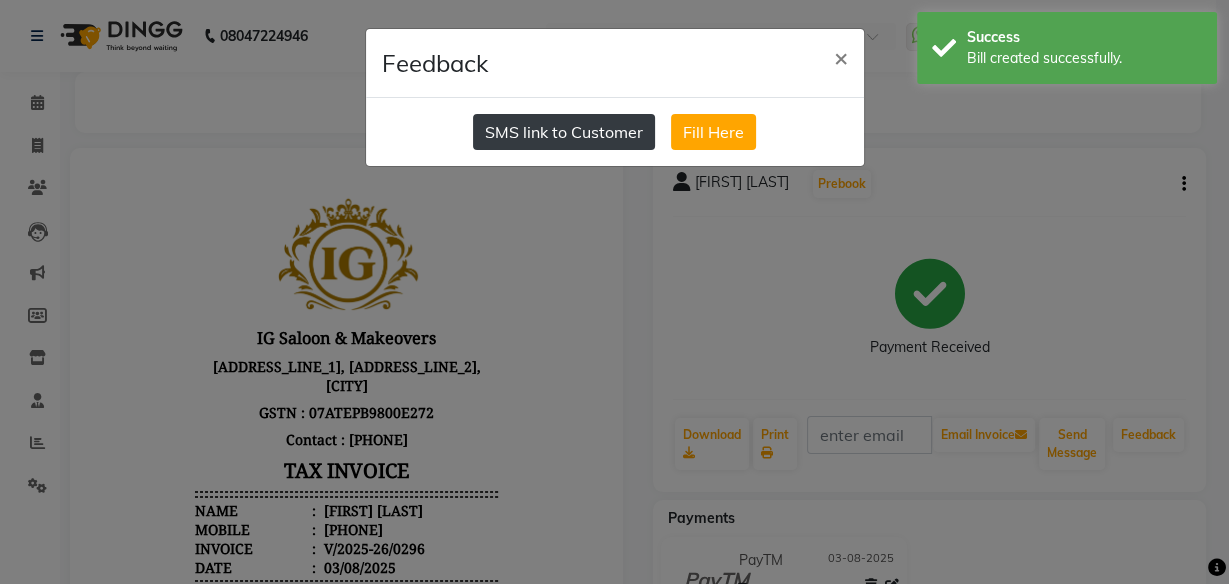 click on "SMS link to Customer" 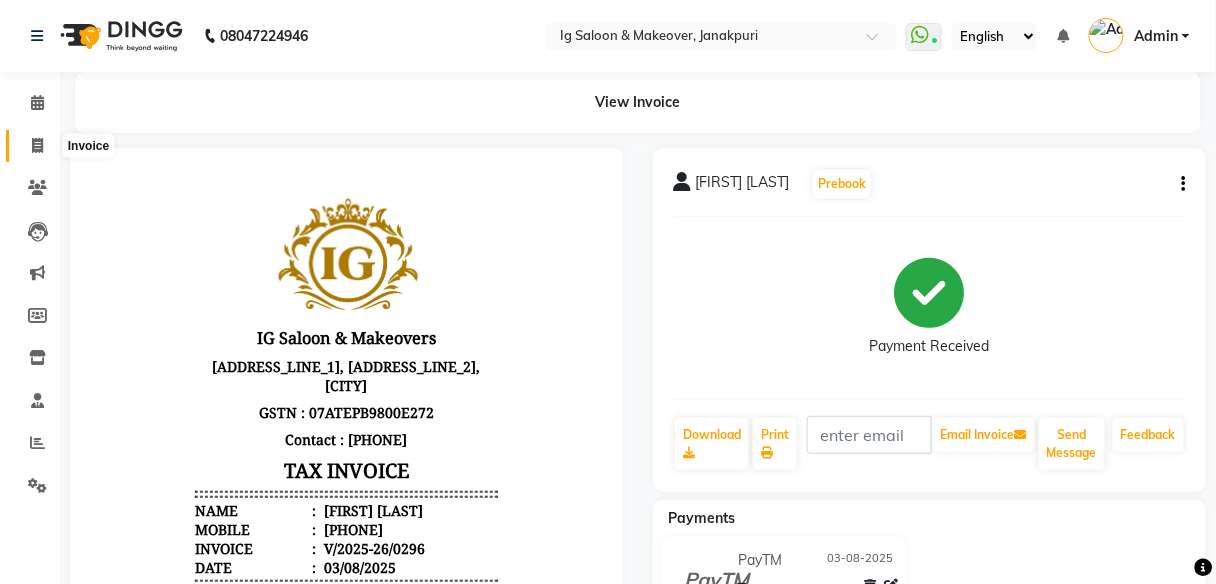 click 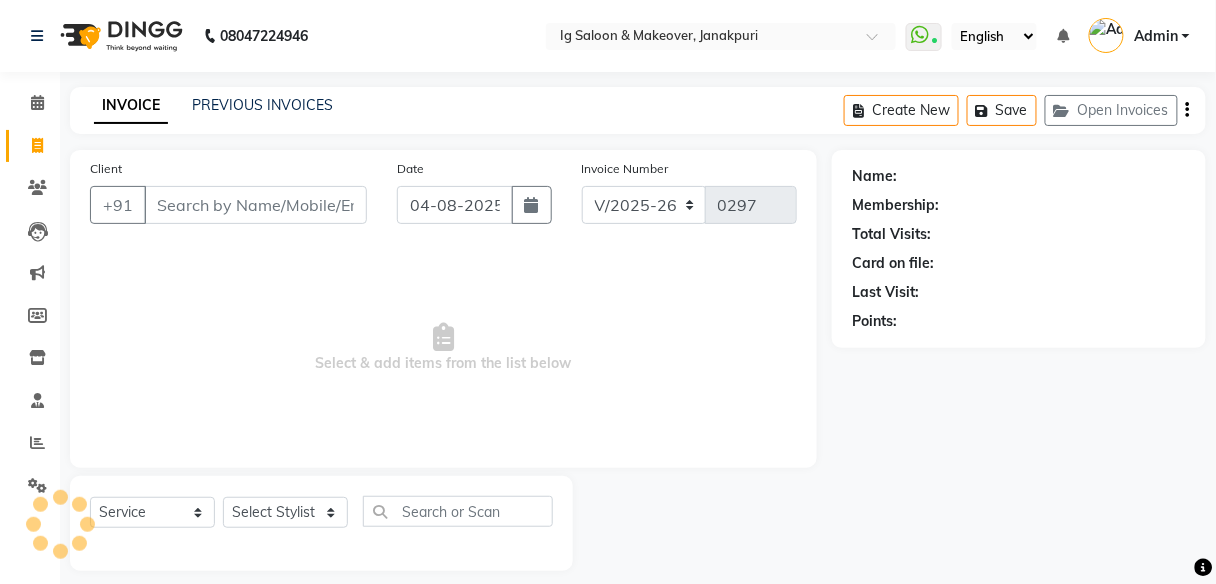 scroll, scrollTop: 16, scrollLeft: 0, axis: vertical 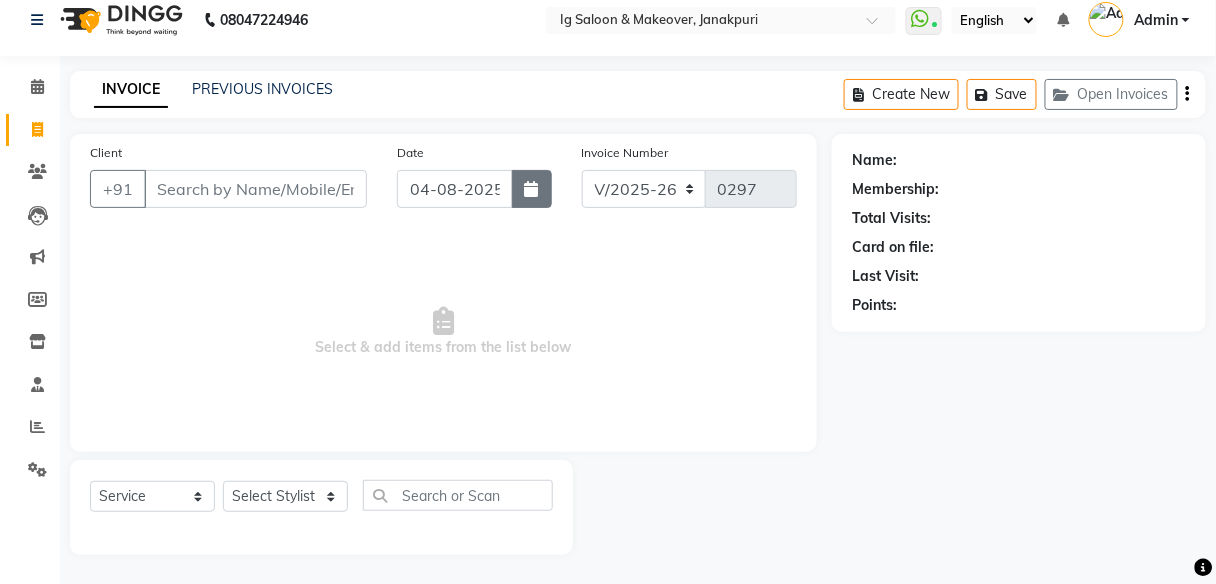 click 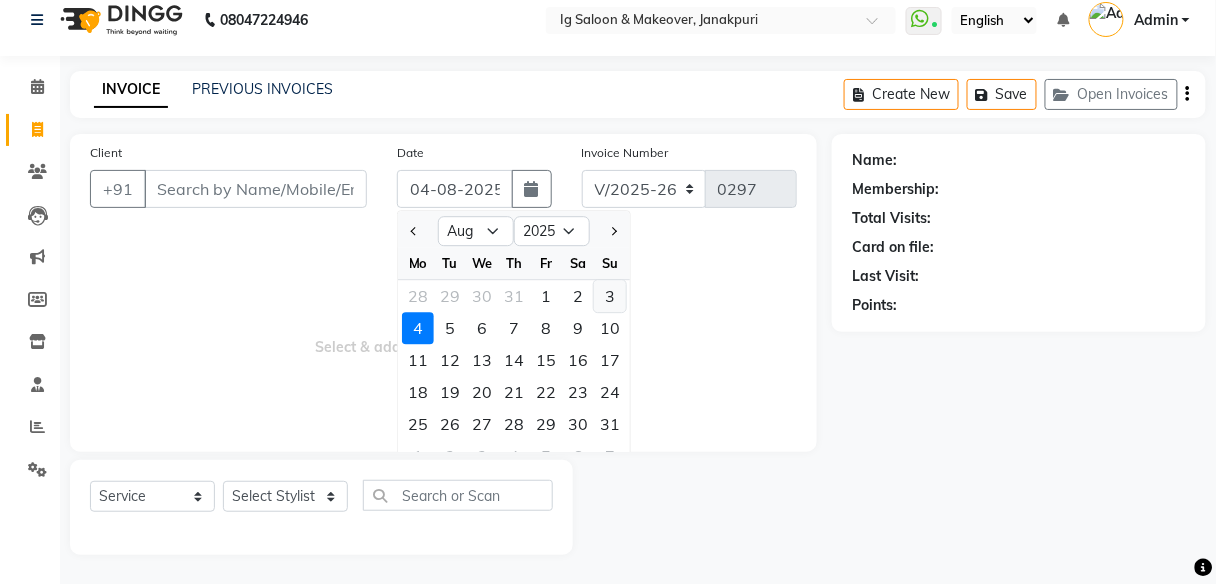 click on "3" 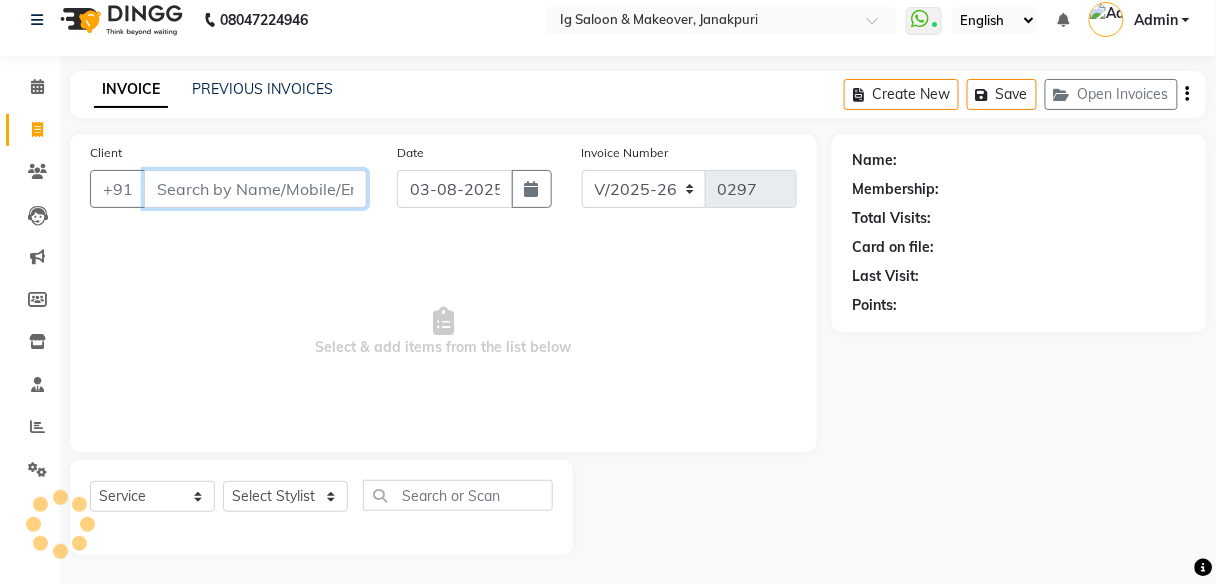 click on "Client" at bounding box center (255, 189) 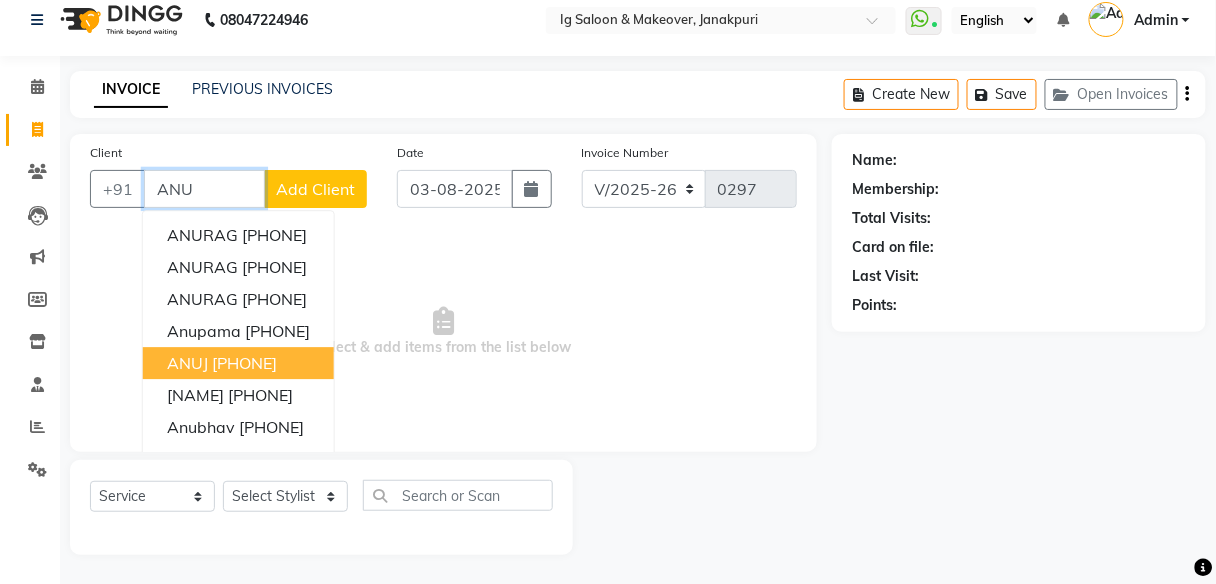 click on "ANUJ" at bounding box center [187, 363] 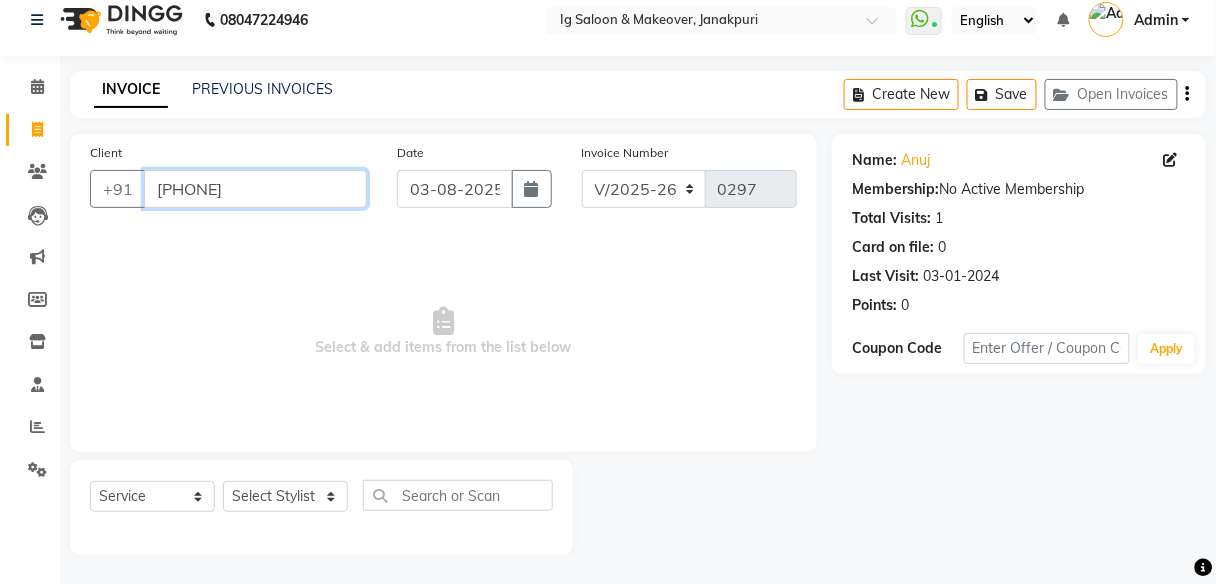 click on "[PHONE]" at bounding box center (255, 189) 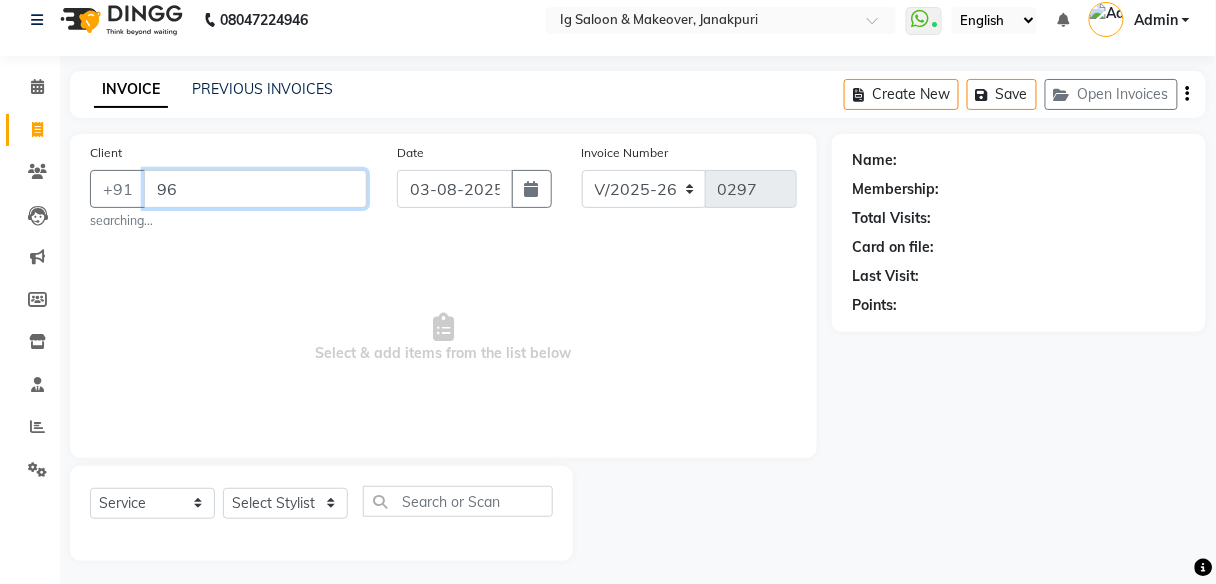 type on "9" 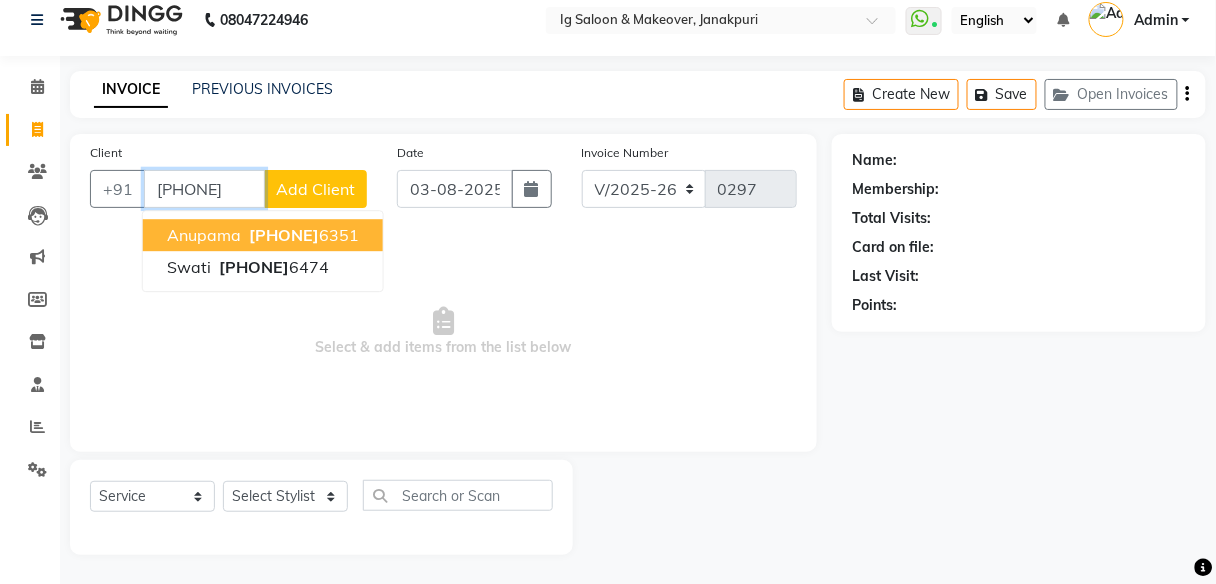 click on "[PHONE]" at bounding box center (302, 235) 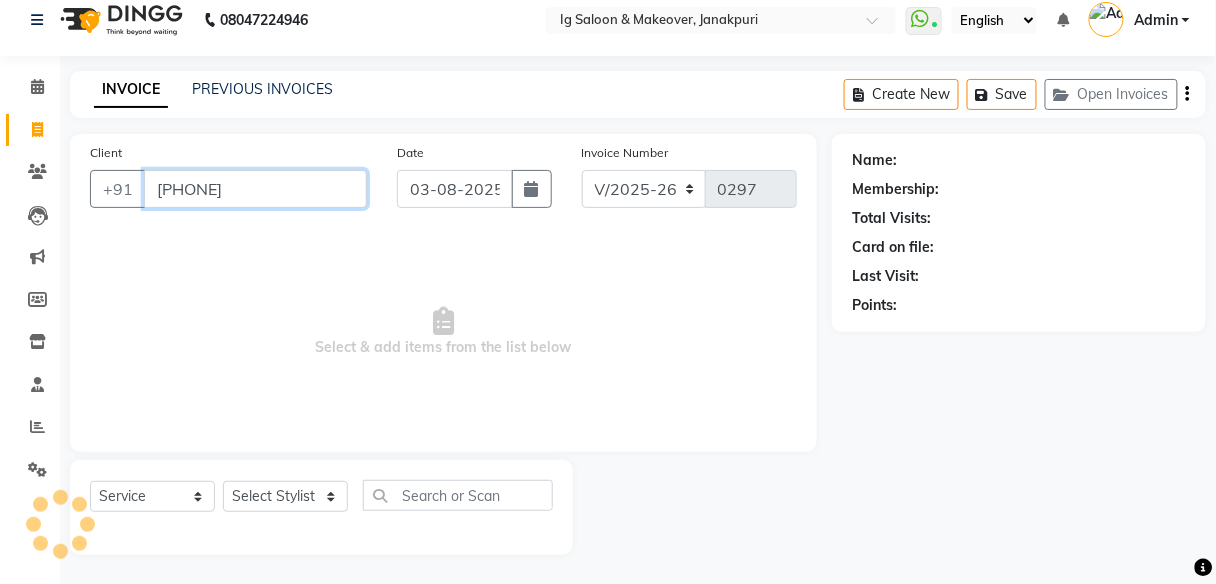 type on "[PHONE]" 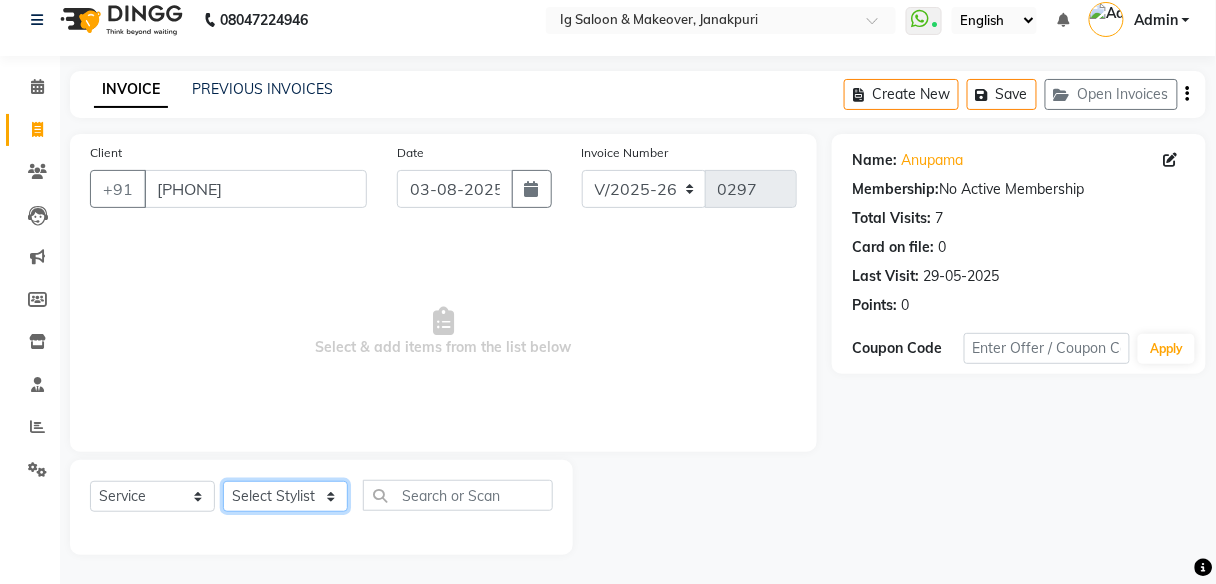 click on "Select Stylist [NAME] [NAME] [NAME] [NAME] [NAME] [NAME] [NAME] [NAME]" 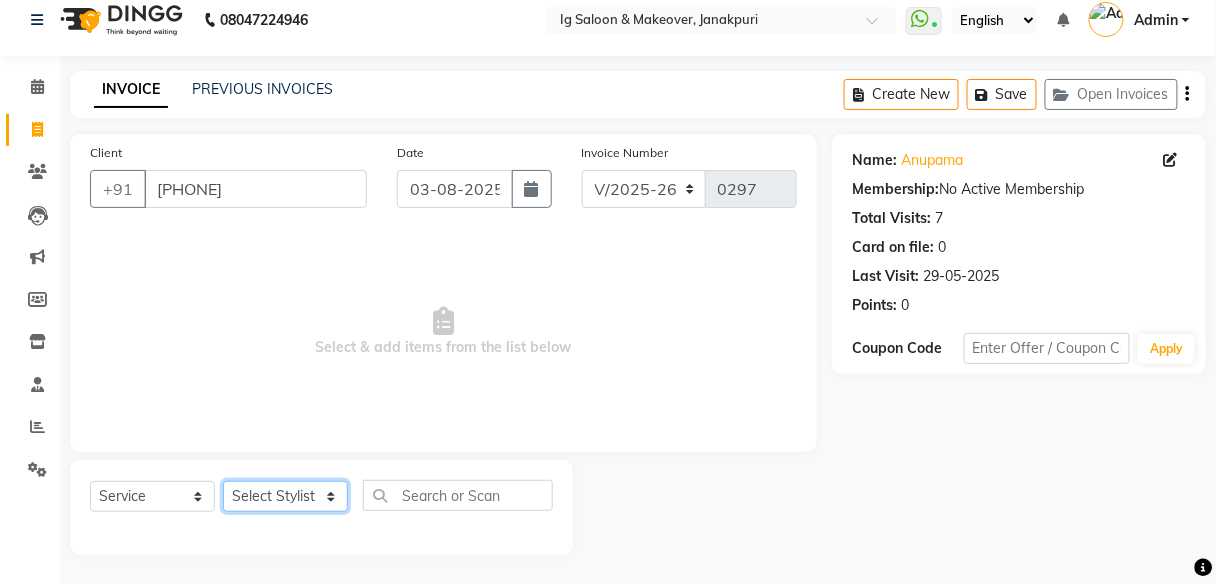 select on "87990" 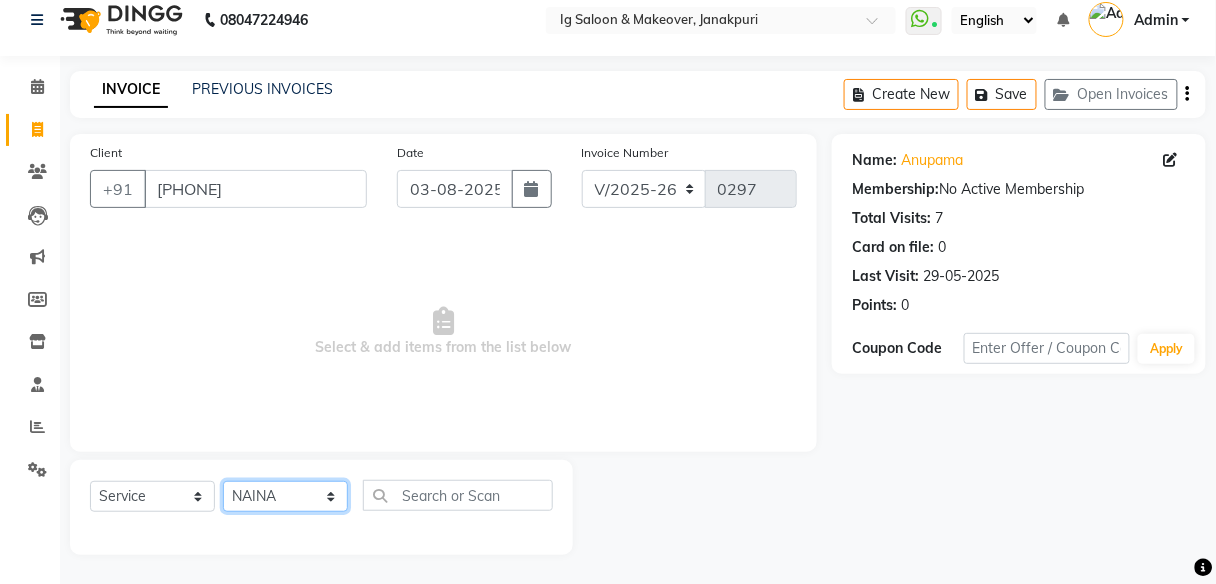 click on "Select Stylist [NAME] [NAME] [NAME] [NAME] [NAME] [NAME] [NAME] [NAME]" 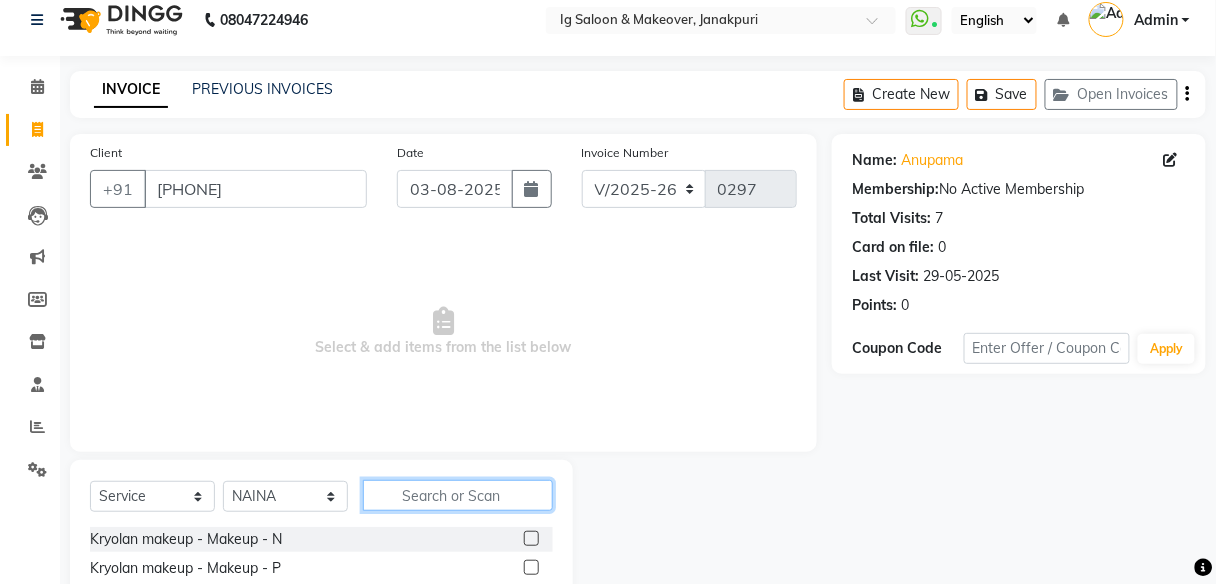click 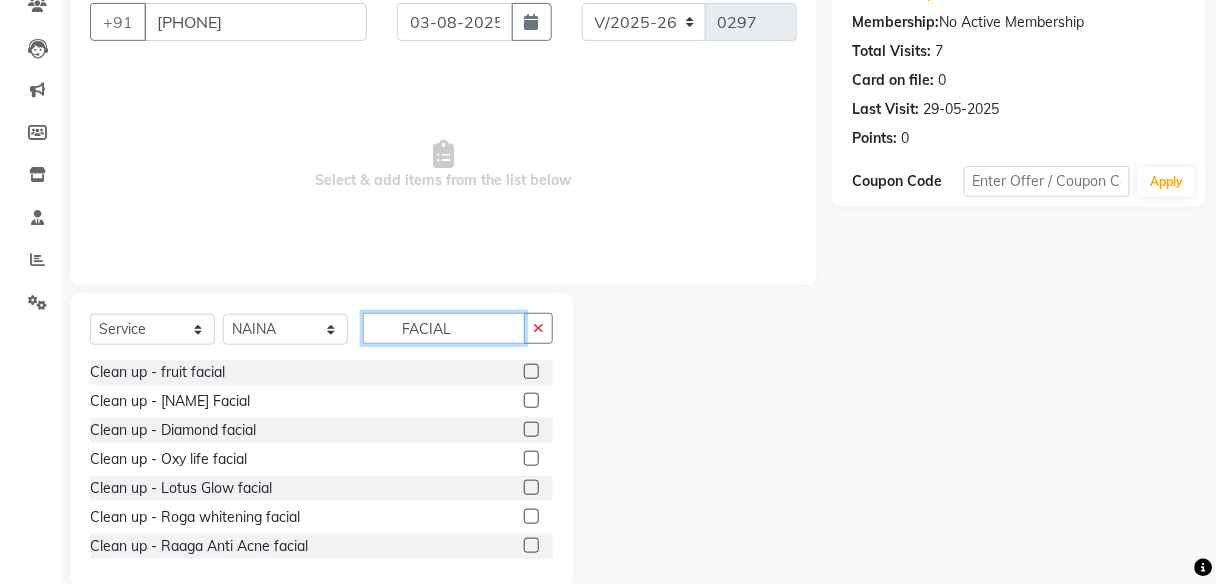 scroll, scrollTop: 216, scrollLeft: 0, axis: vertical 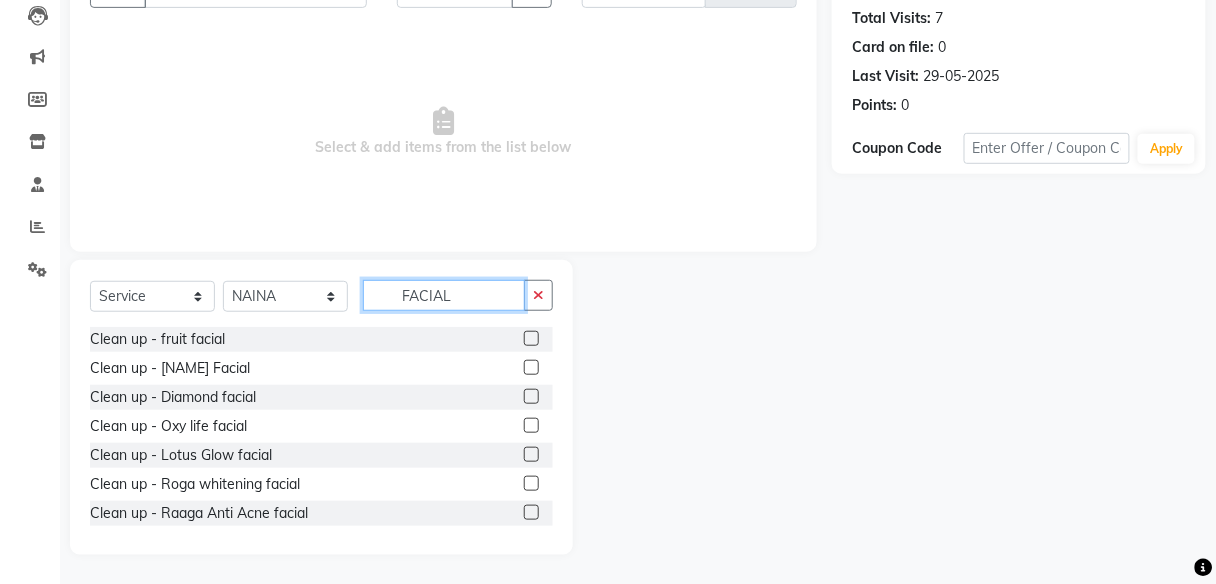 type on "FACIAL" 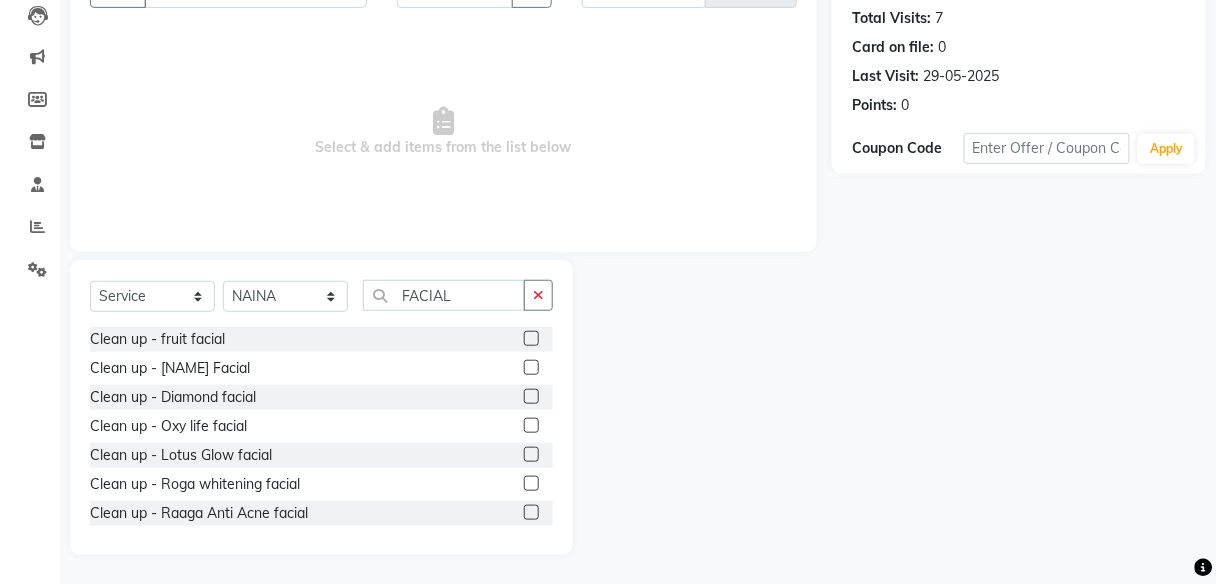 click 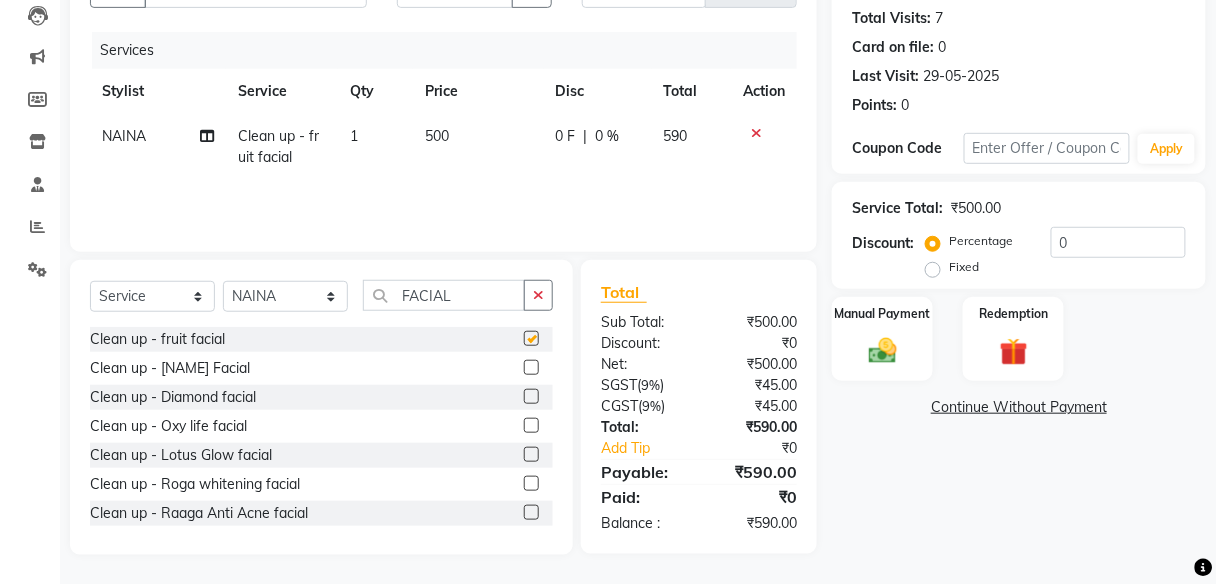 checkbox on "false" 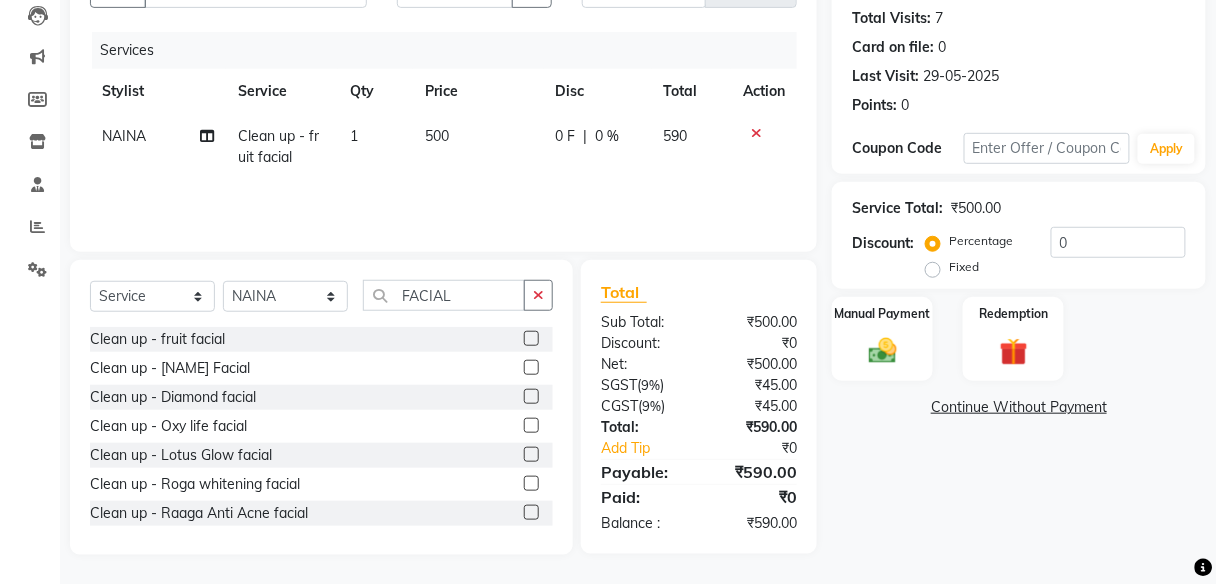 click on "500" 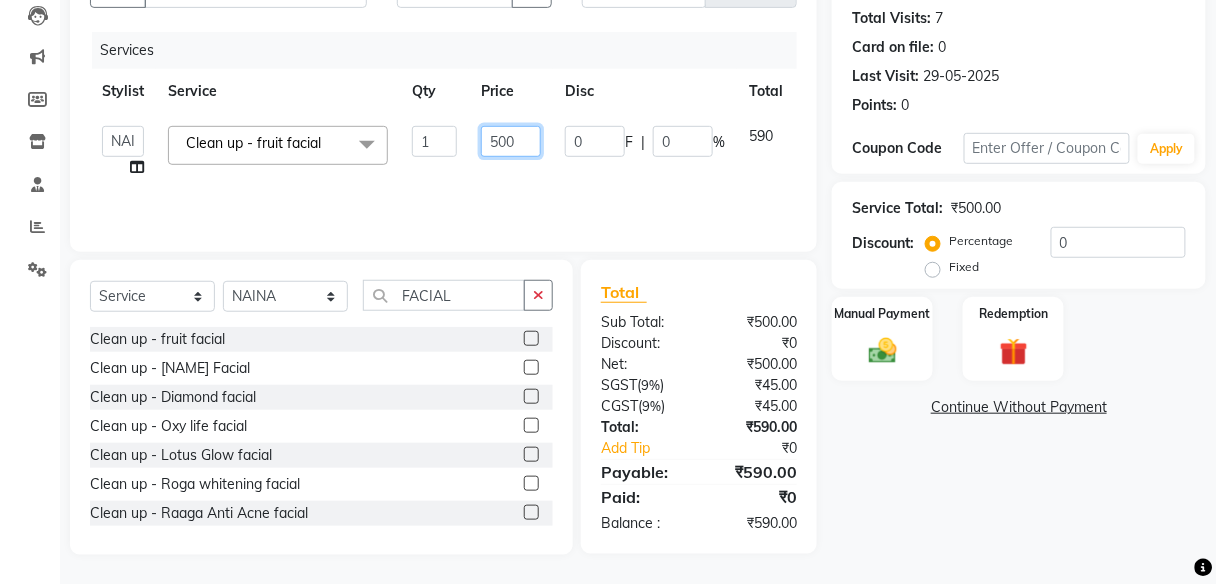 click on "500" 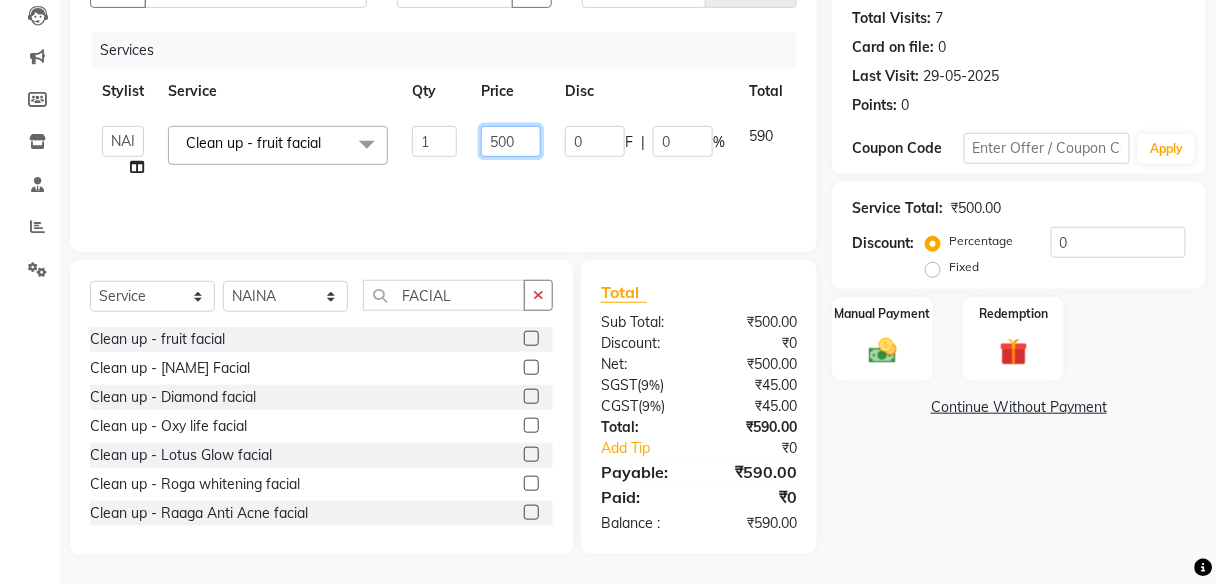 type on "2500" 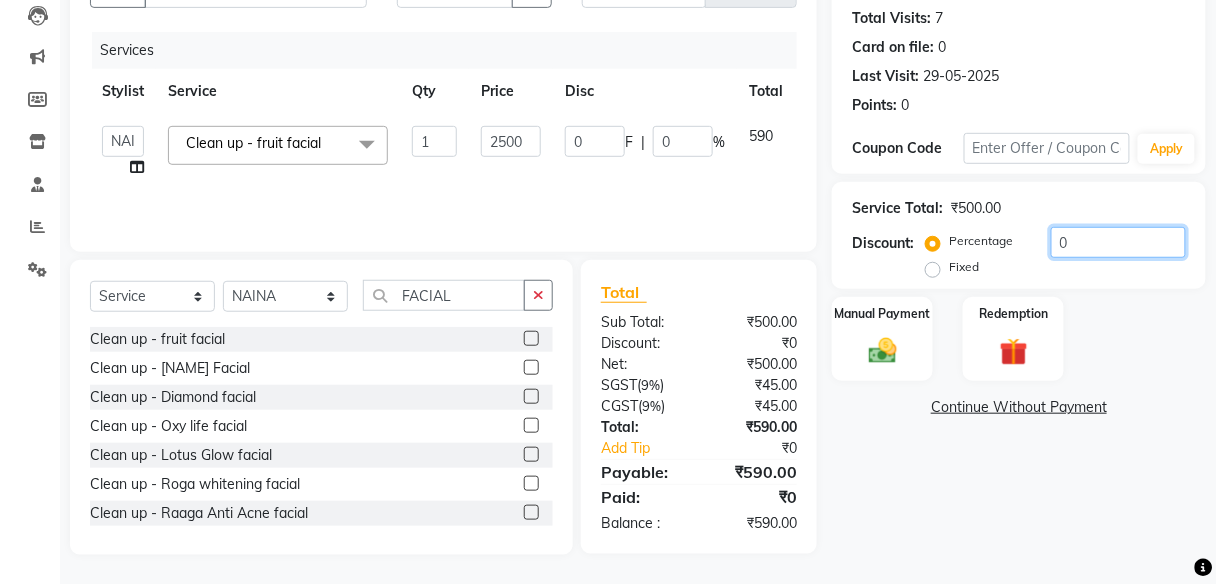 click on "0" 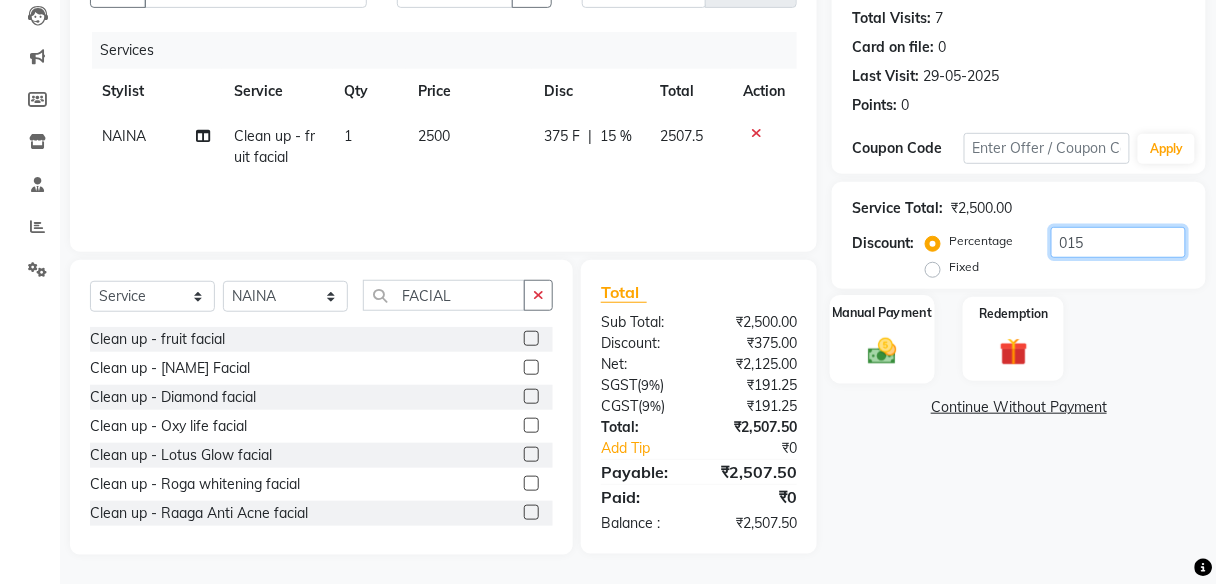 type on "015" 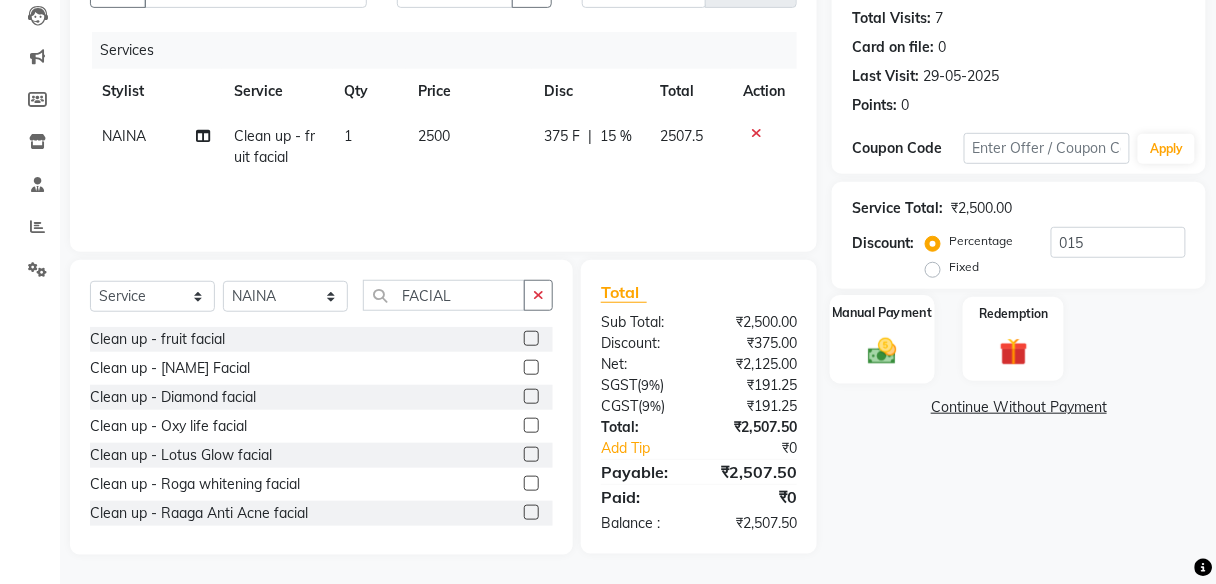 click on "Manual Payment" 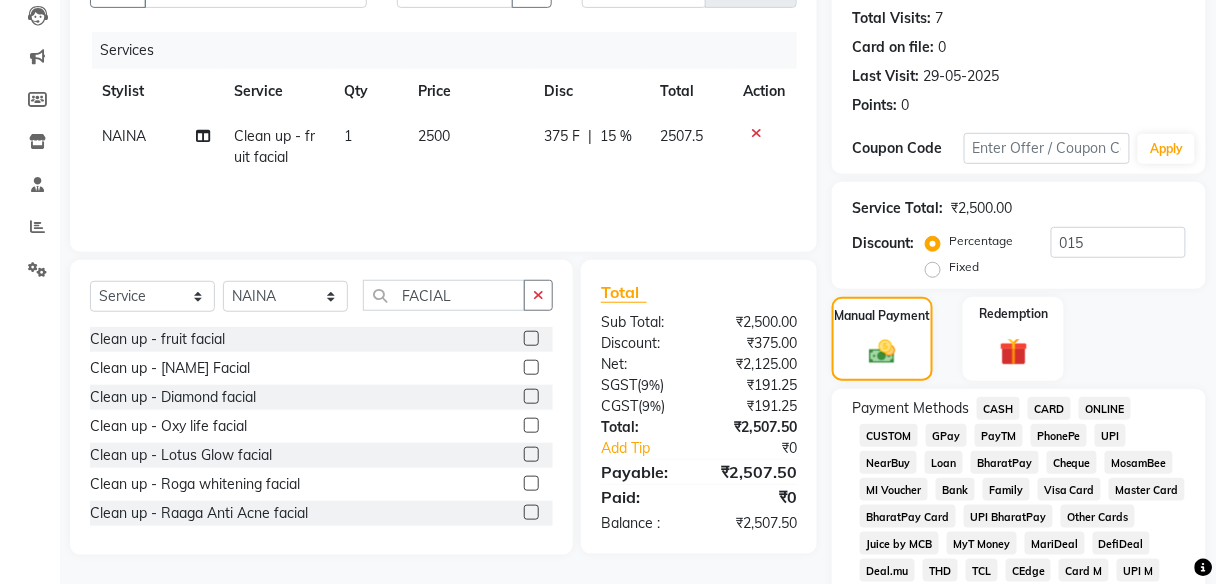 scroll, scrollTop: 184, scrollLeft: 0, axis: vertical 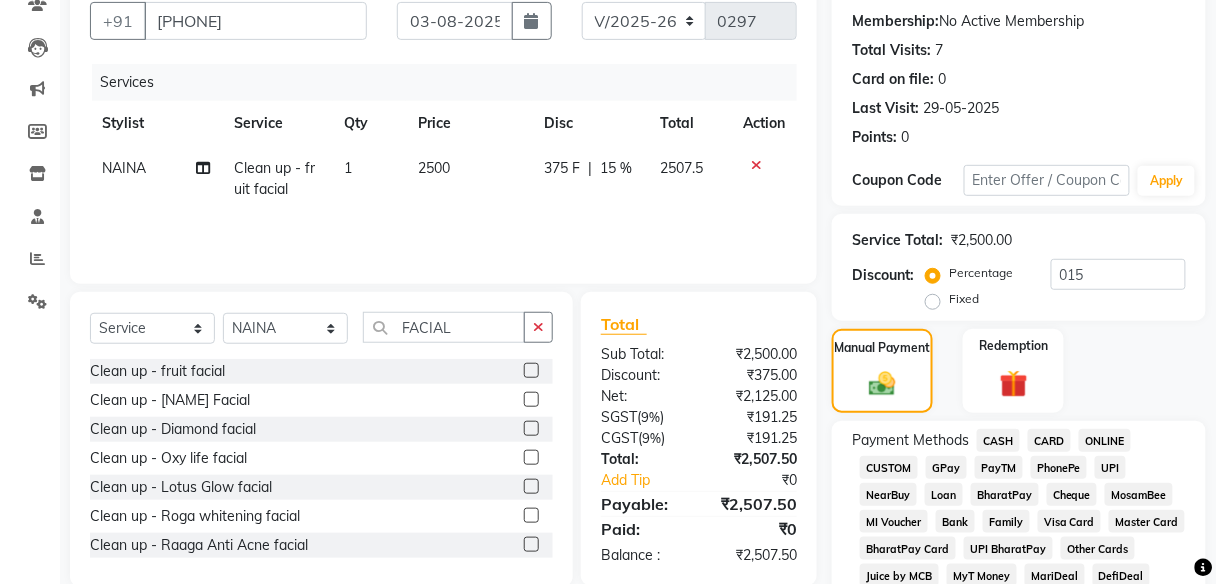 click on "ONLINE" 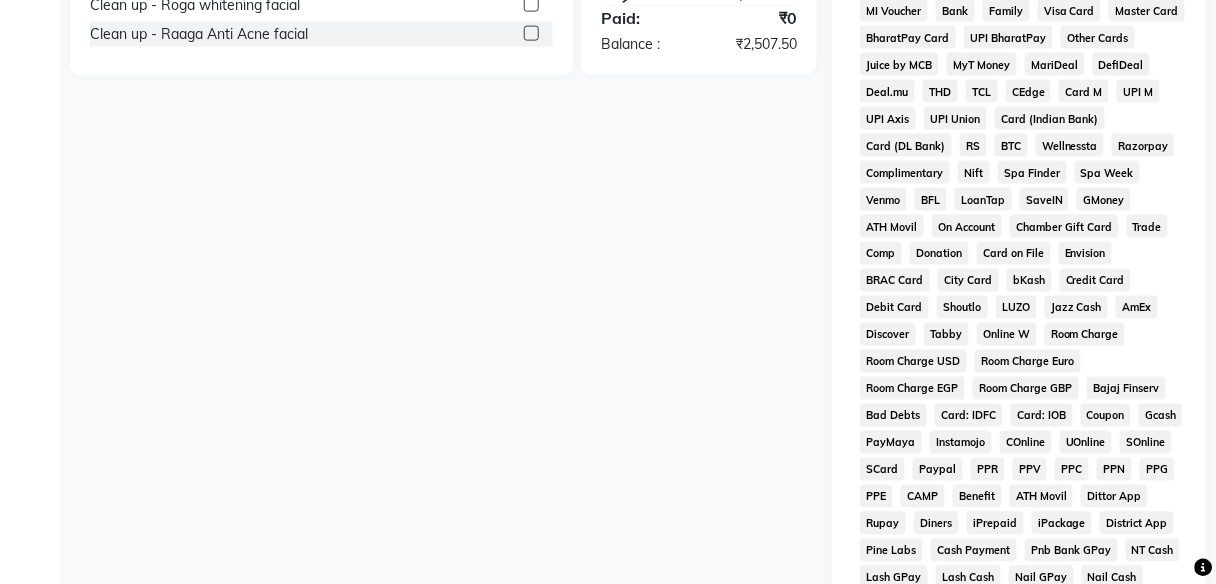 scroll, scrollTop: 865, scrollLeft: 0, axis: vertical 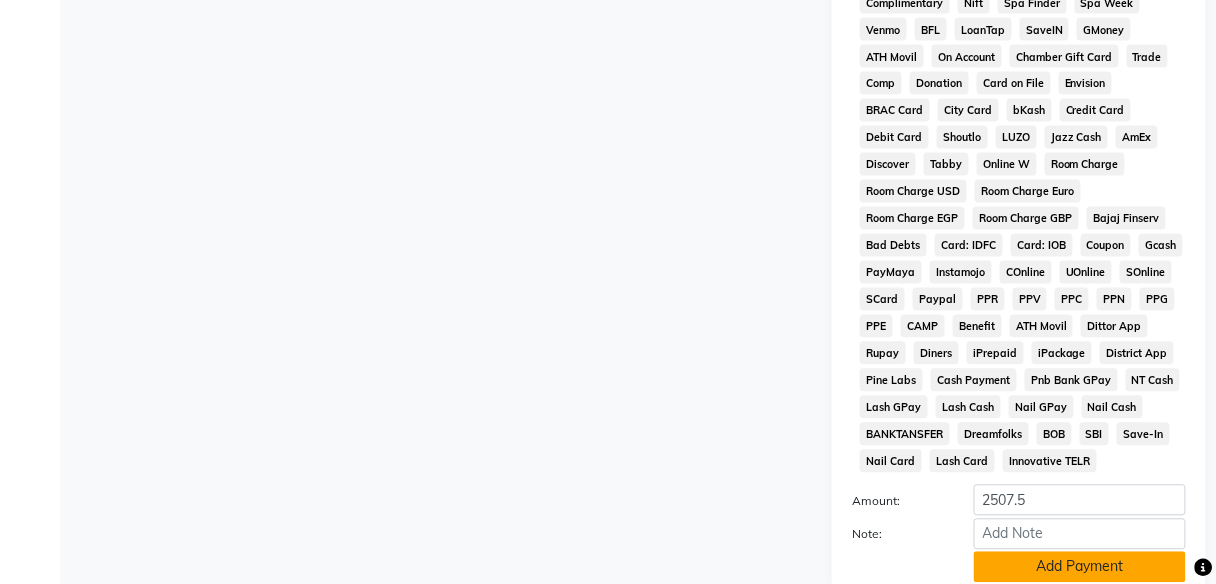 click on "Add Payment" 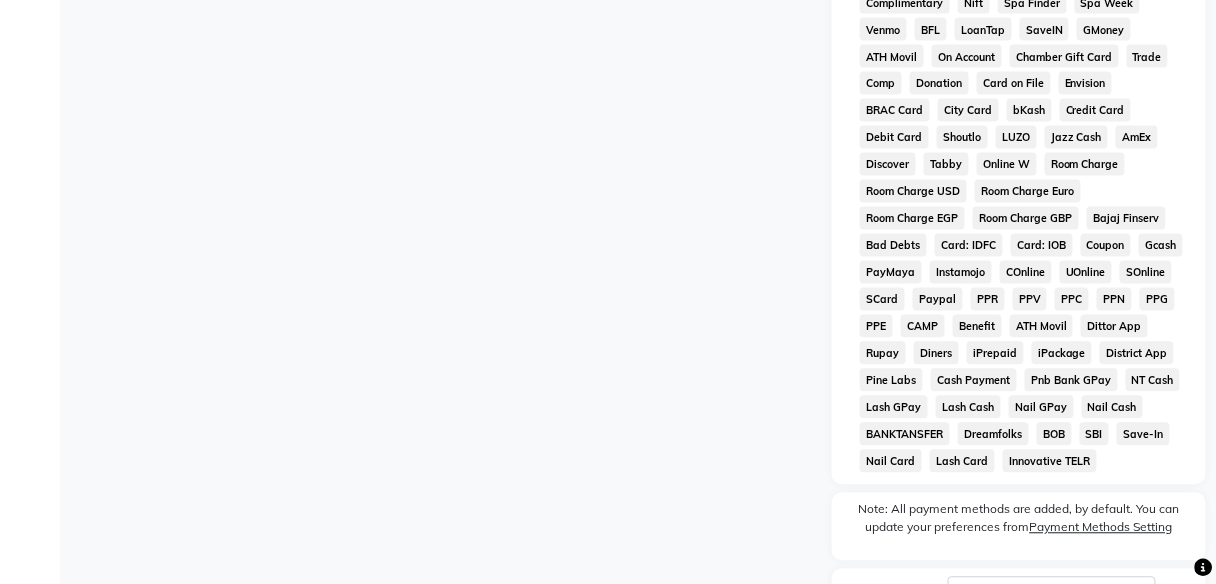 scroll, scrollTop: 1025, scrollLeft: 0, axis: vertical 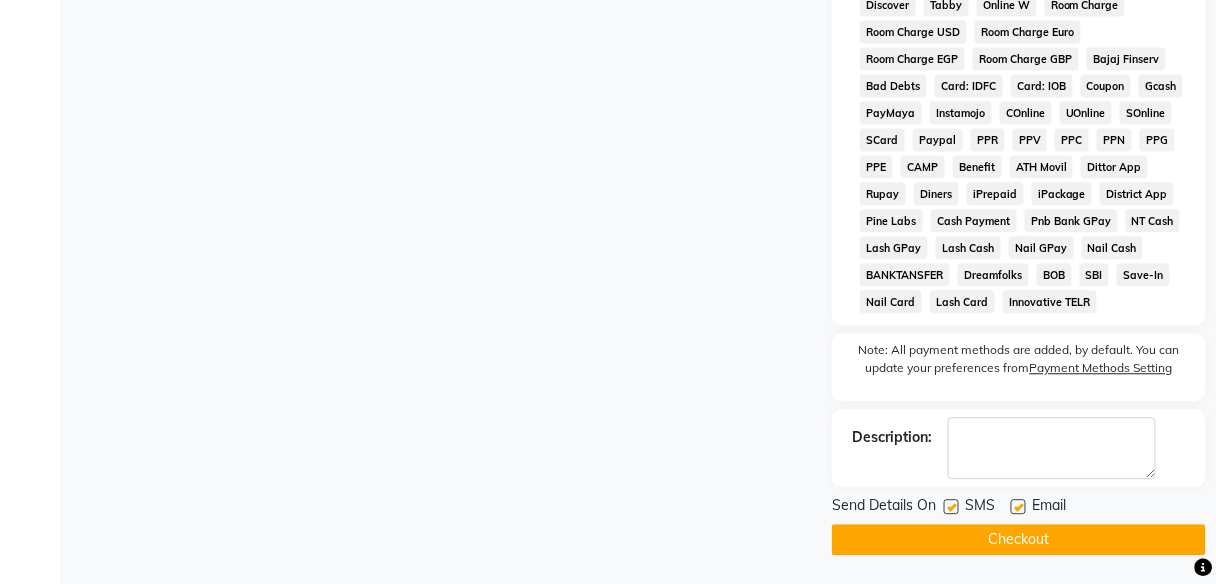 click on "Checkout" 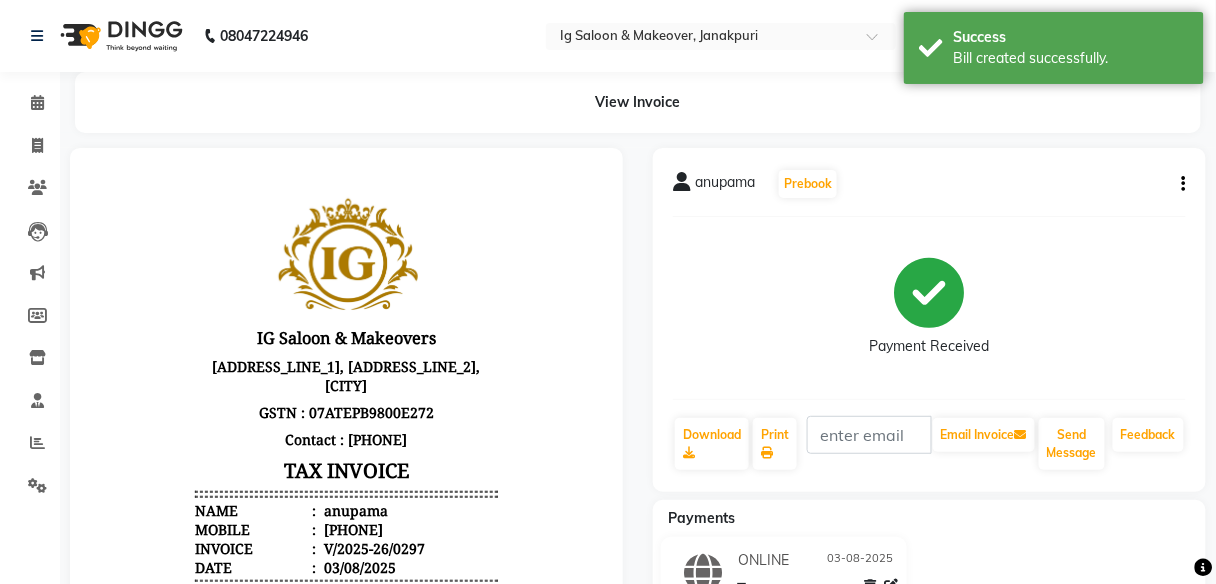 scroll, scrollTop: 0, scrollLeft: 0, axis: both 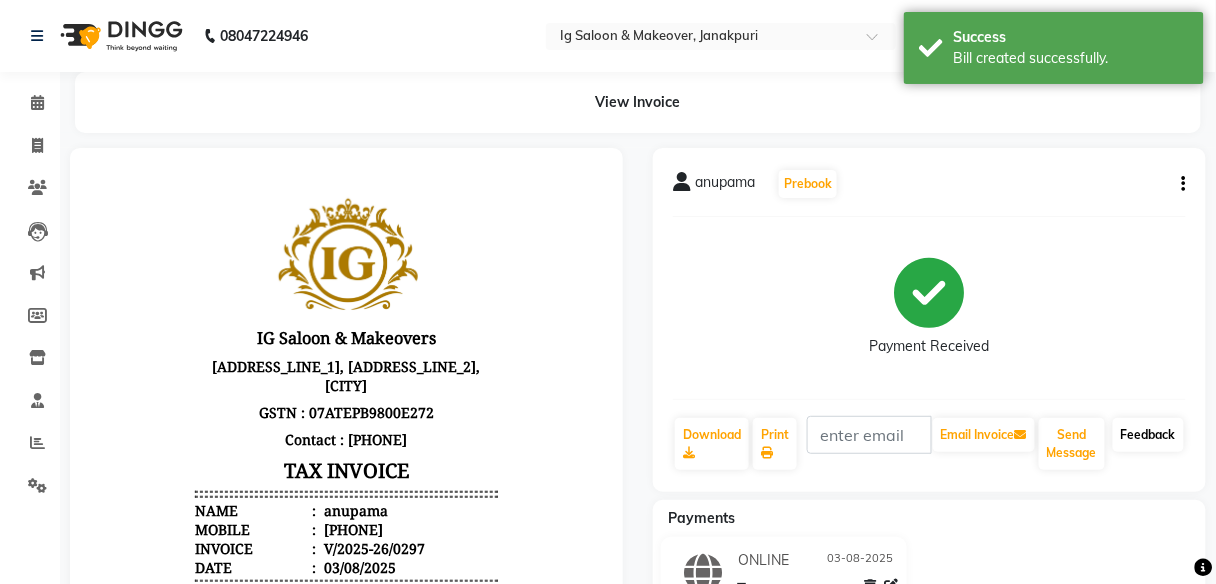 click on "Feedback" 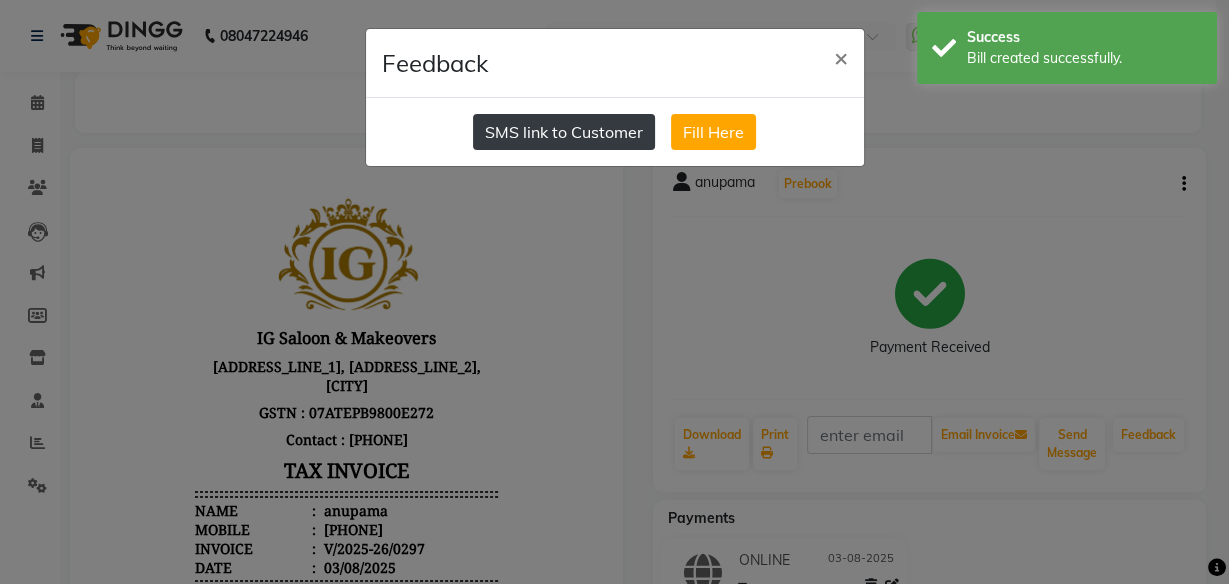 click on "SMS link to Customer" 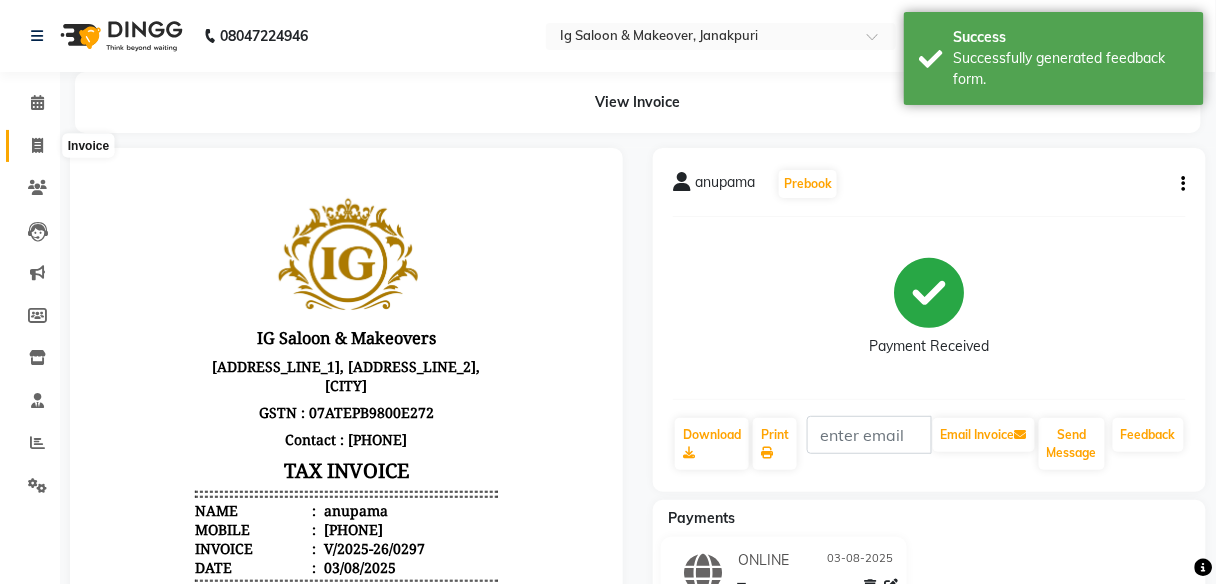 click 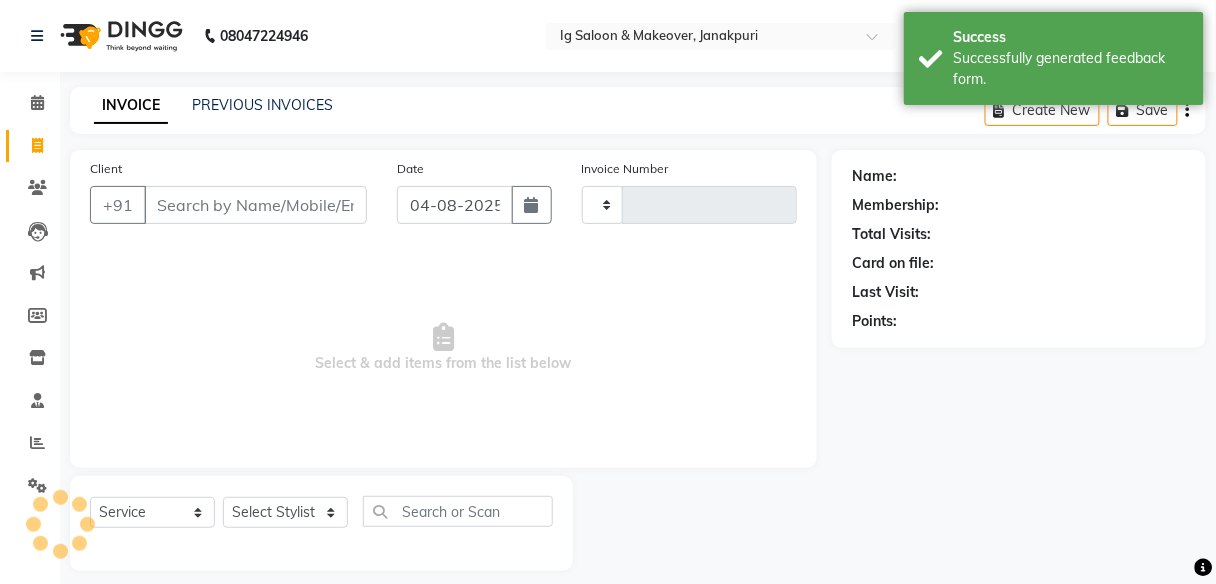 scroll, scrollTop: 16, scrollLeft: 0, axis: vertical 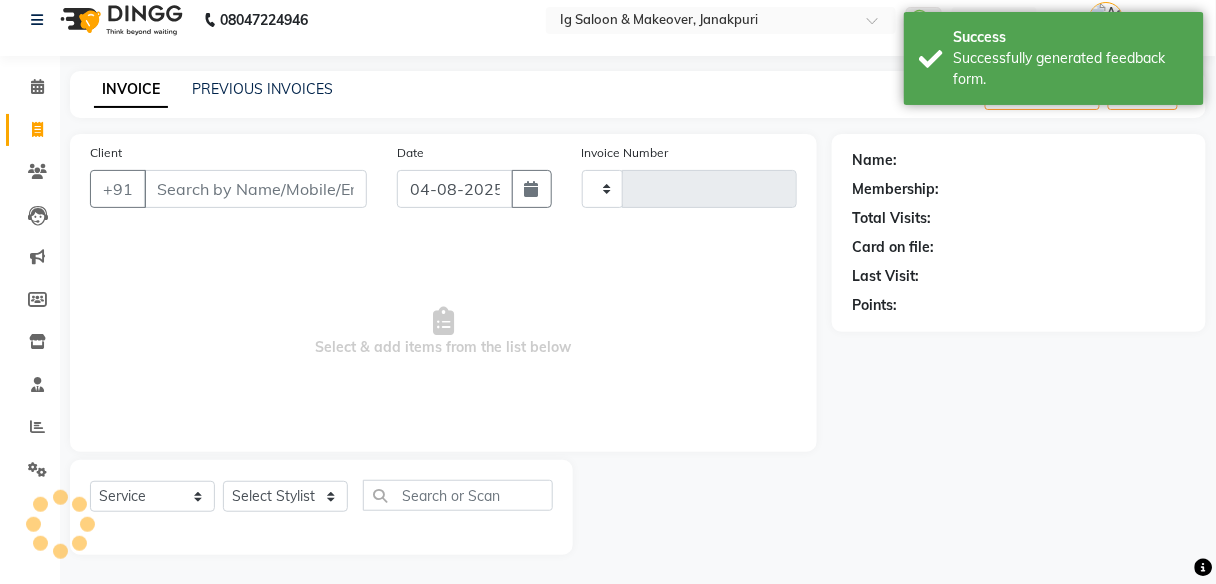 type on "0298" 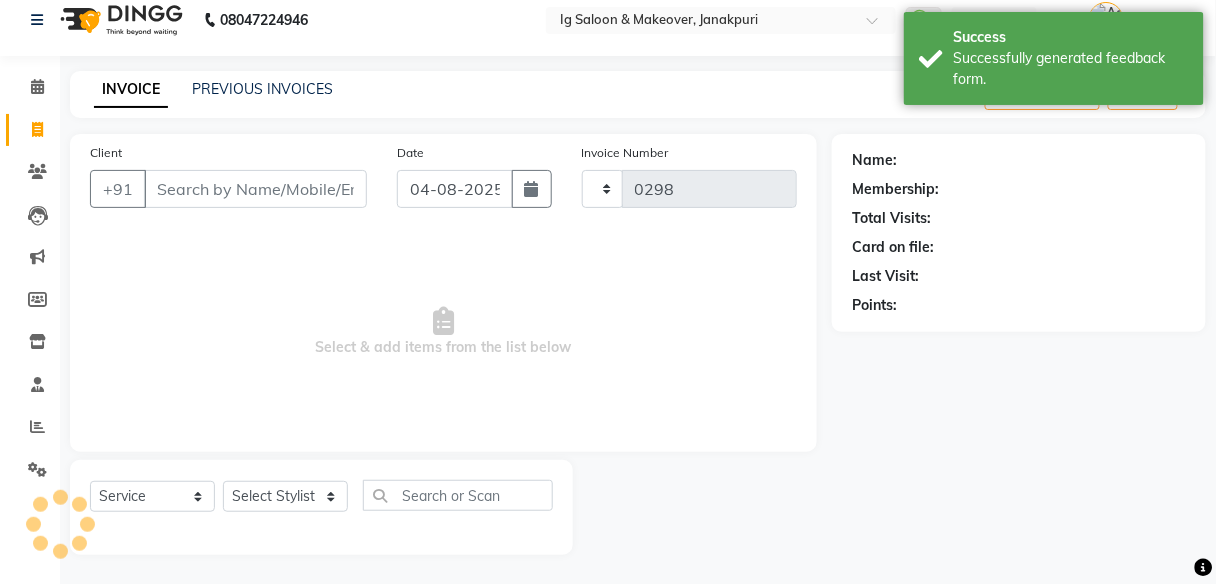 select on "3716" 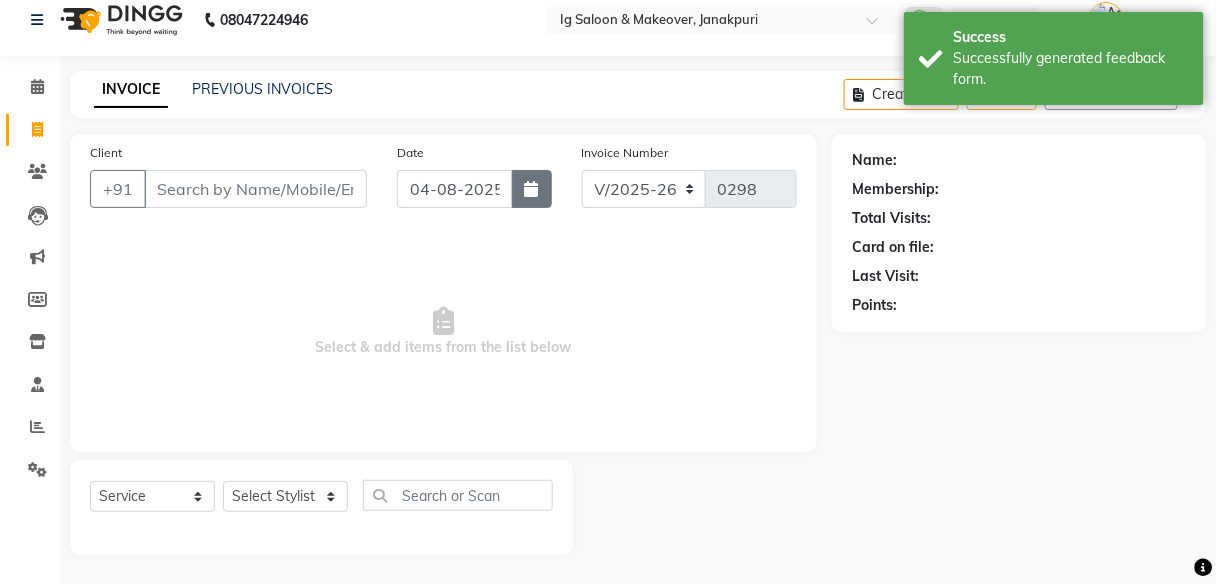 click 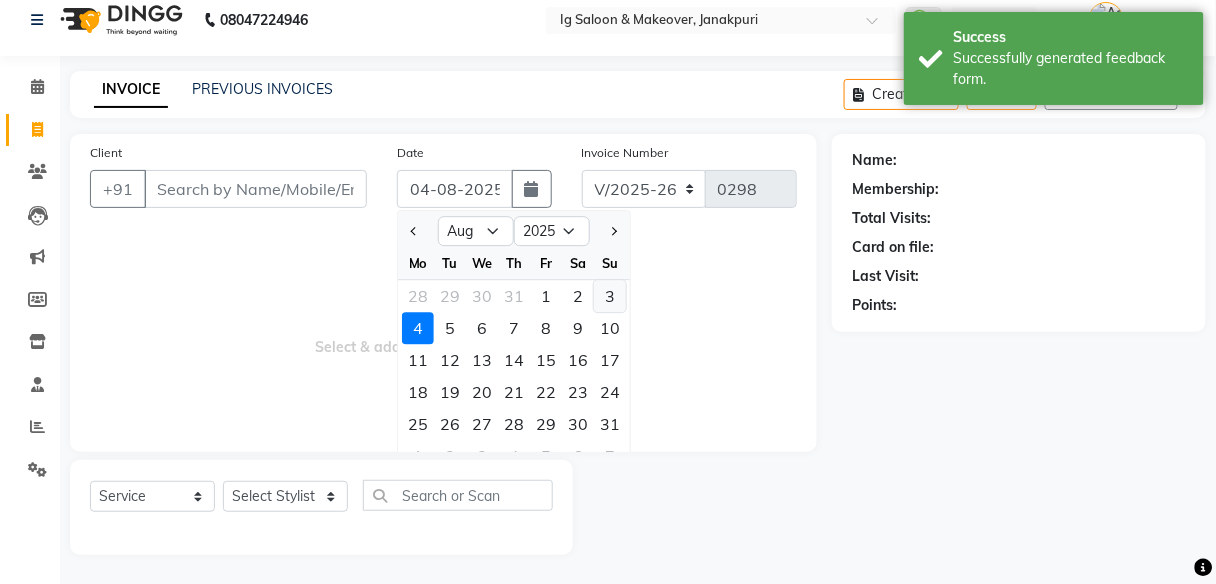 click on "3" 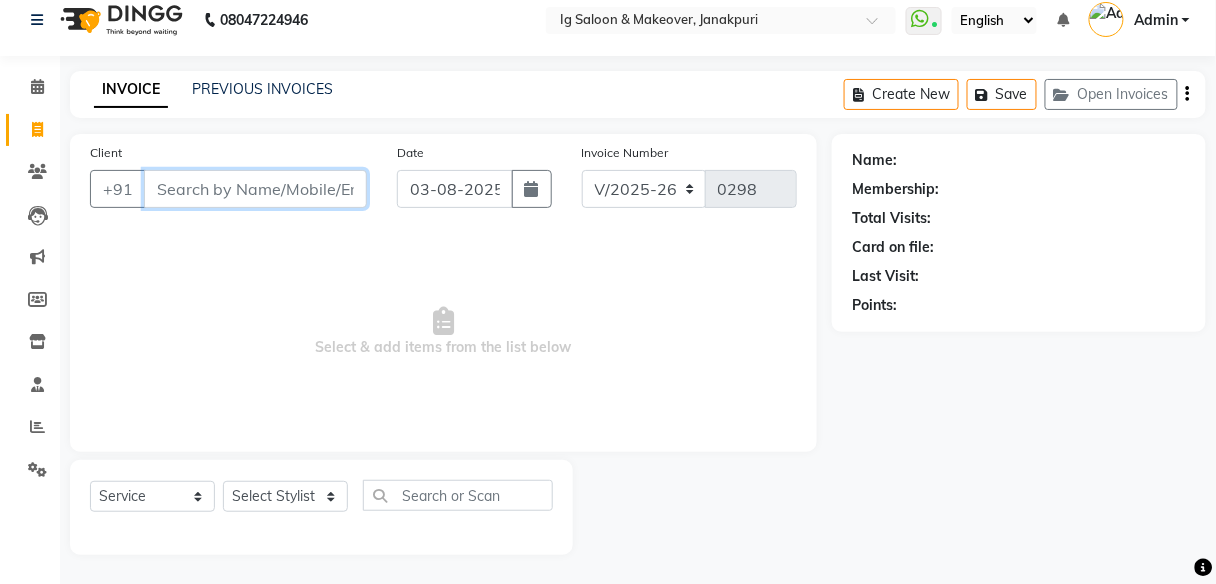 click on "Client" at bounding box center [255, 189] 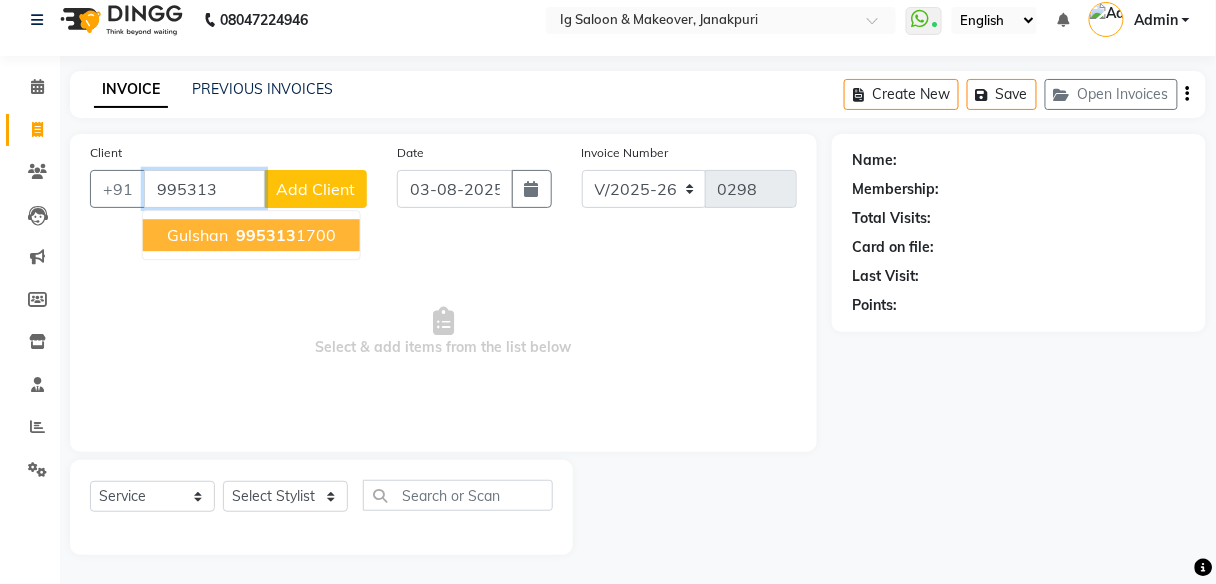 click on "[NAME] [PHONE]" at bounding box center [251, 235] 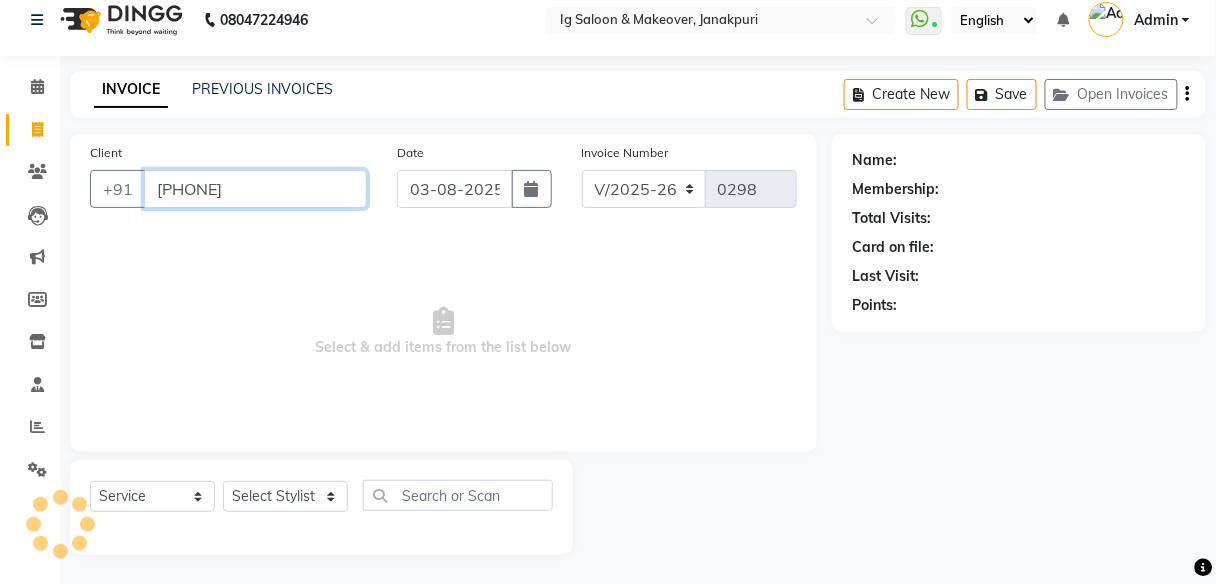type on "[PHONE]" 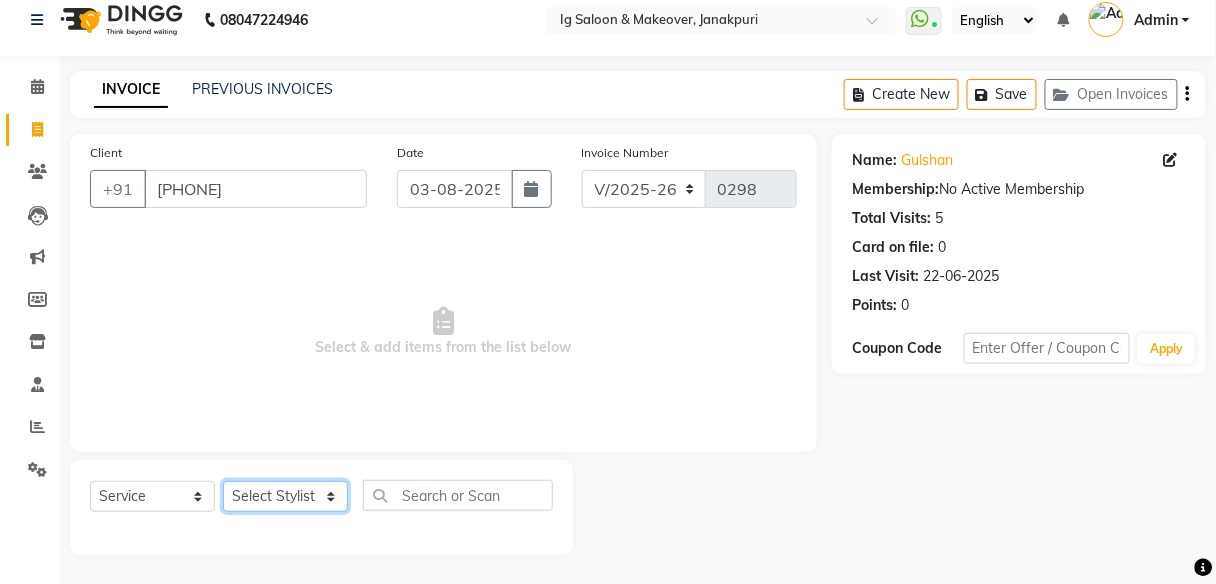 click on "Select Stylist [NAME] [NAME] [NAME] [NAME] [NAME] [NAME] [NAME] [NAME]" 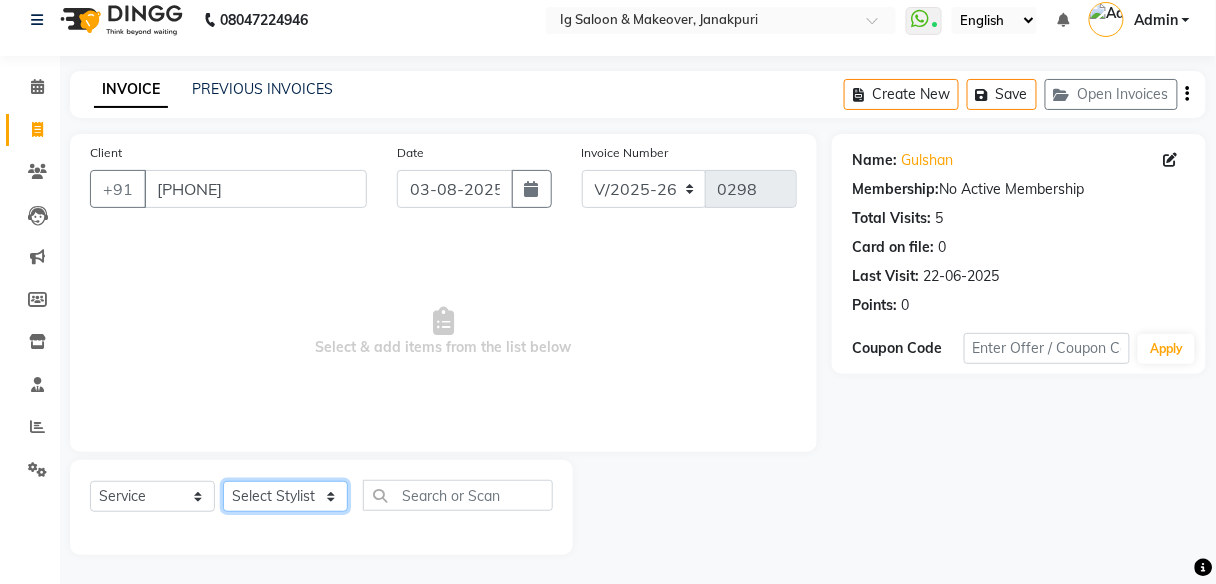 select on "45155" 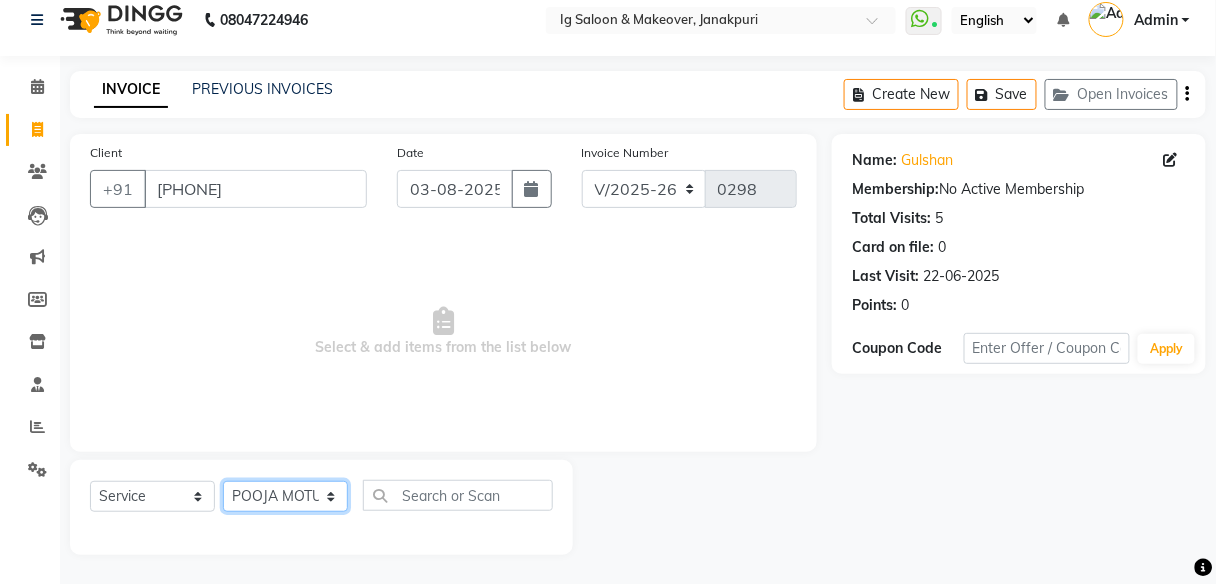 click on "Select Stylist [NAME] [NAME] [NAME] [NAME] [NAME] [NAME] [NAME] [NAME]" 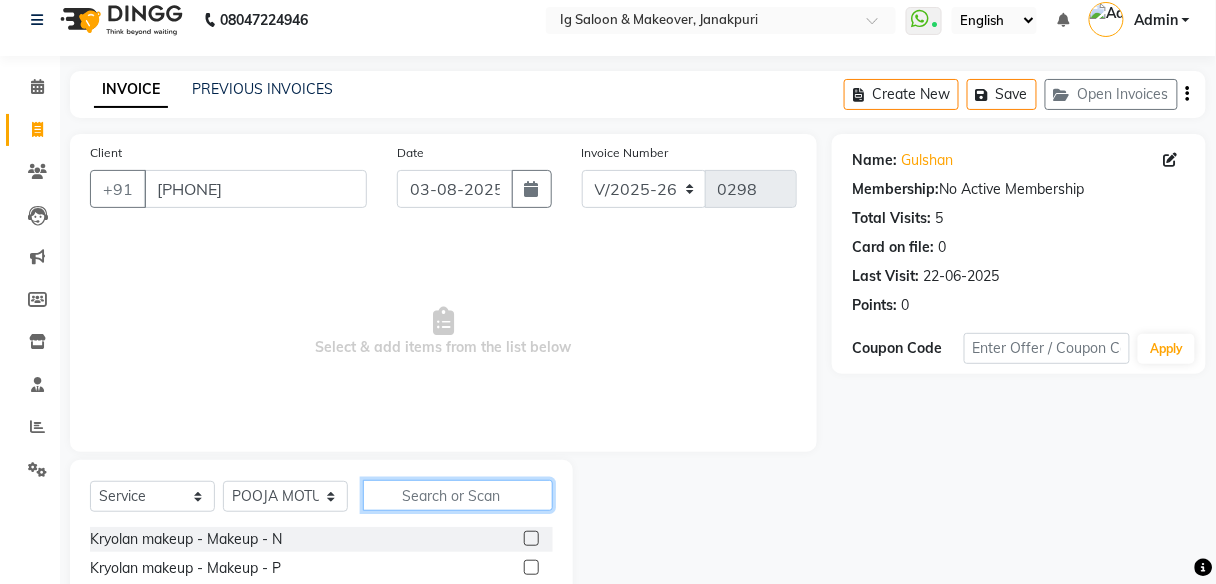 click 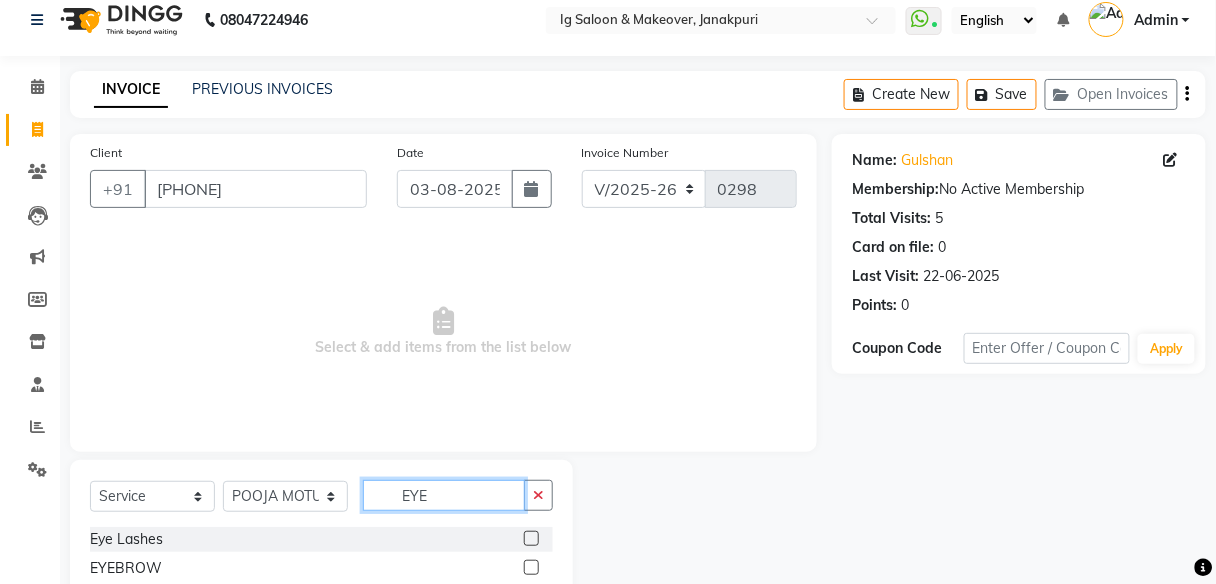 type on "EYE" 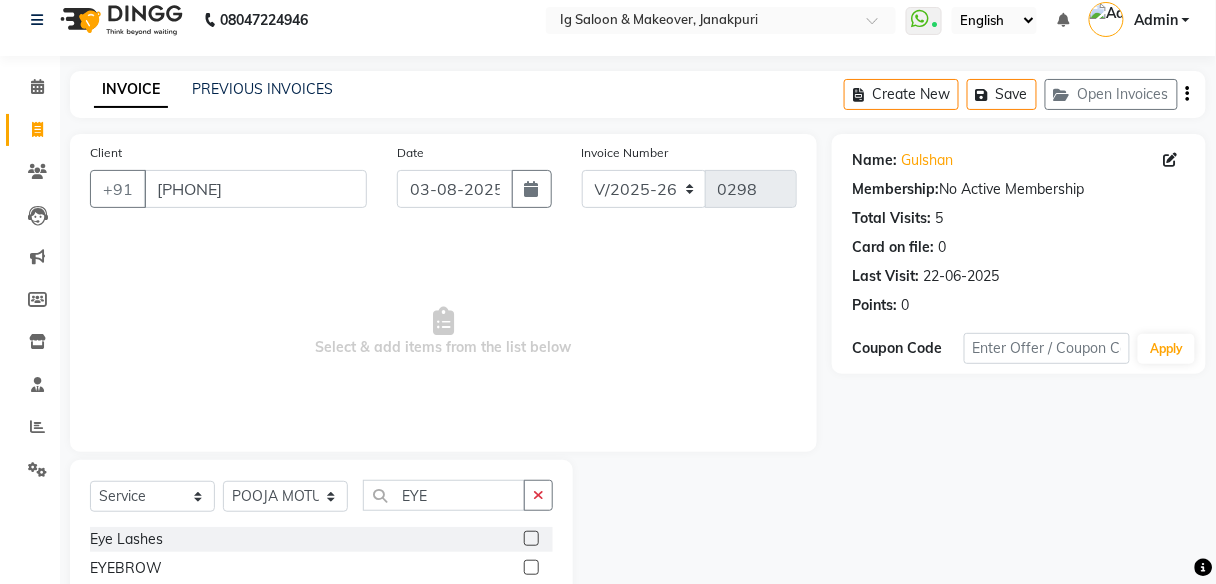 click 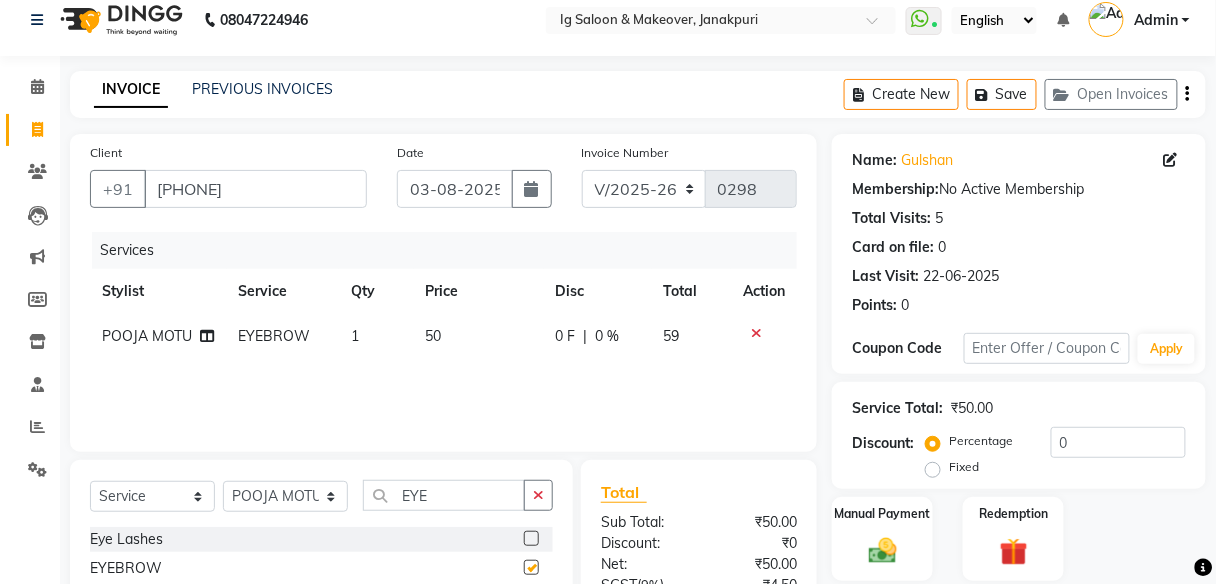 checkbox on "false" 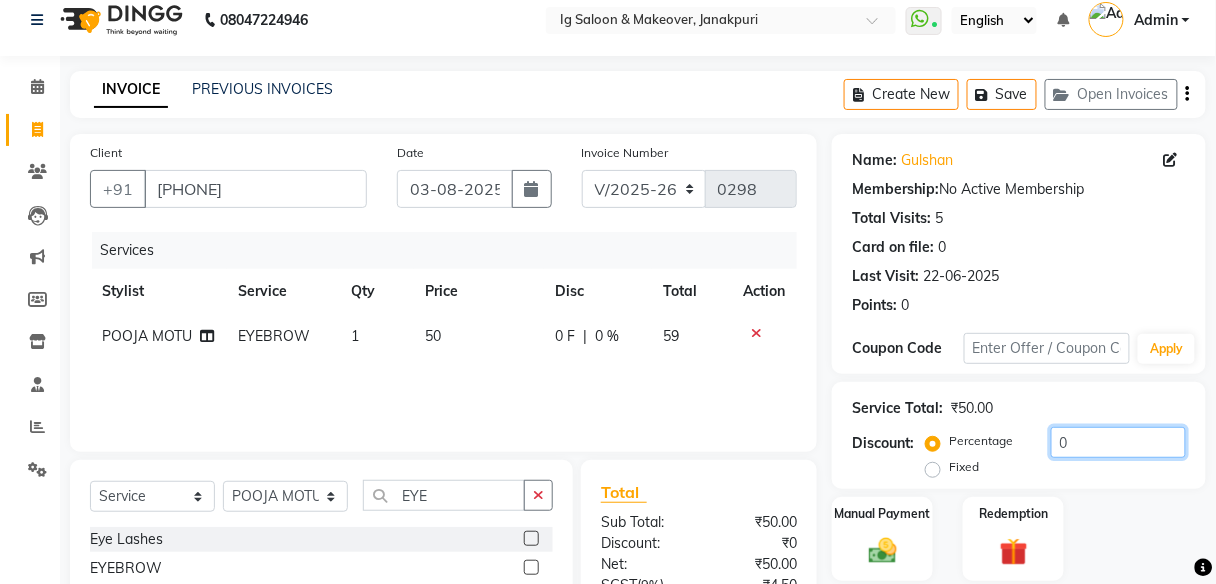 click on "0" 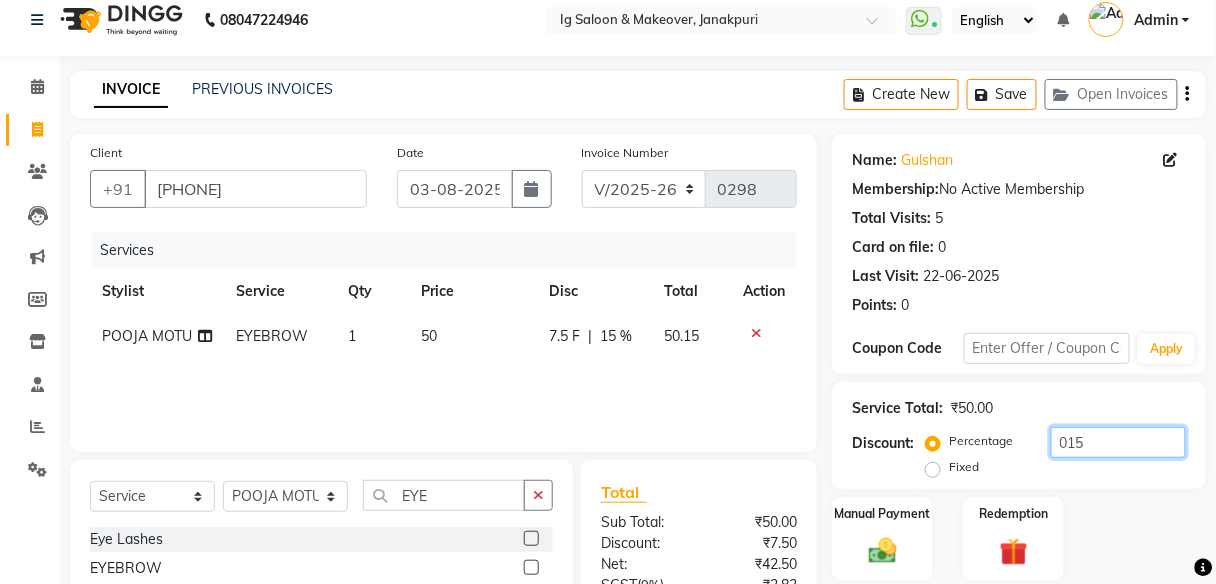 scroll, scrollTop: 215, scrollLeft: 0, axis: vertical 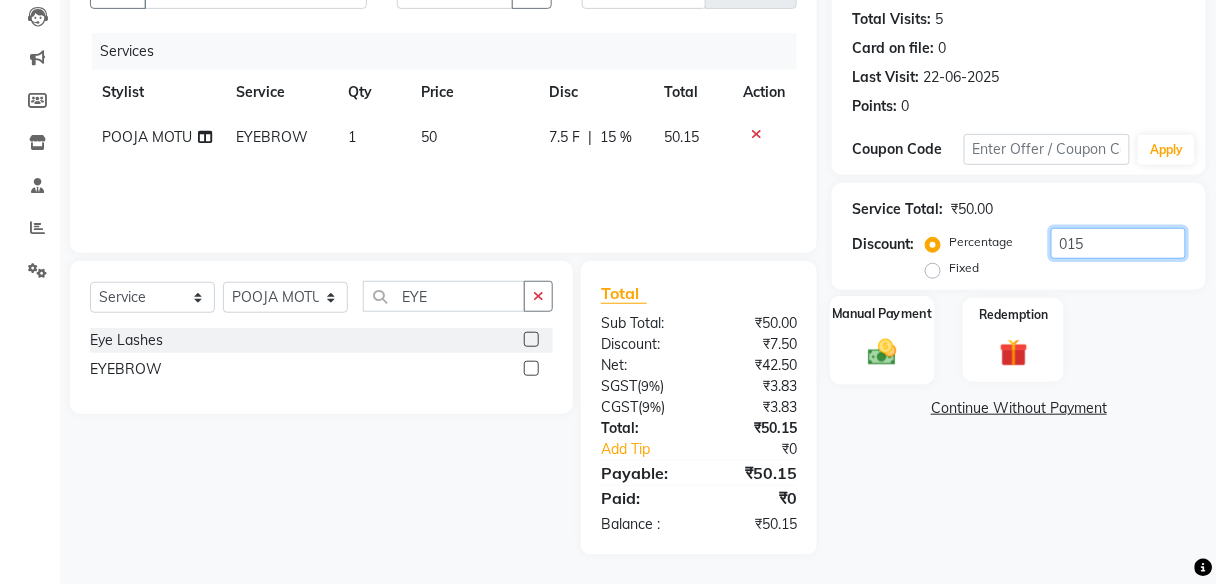 type on "015" 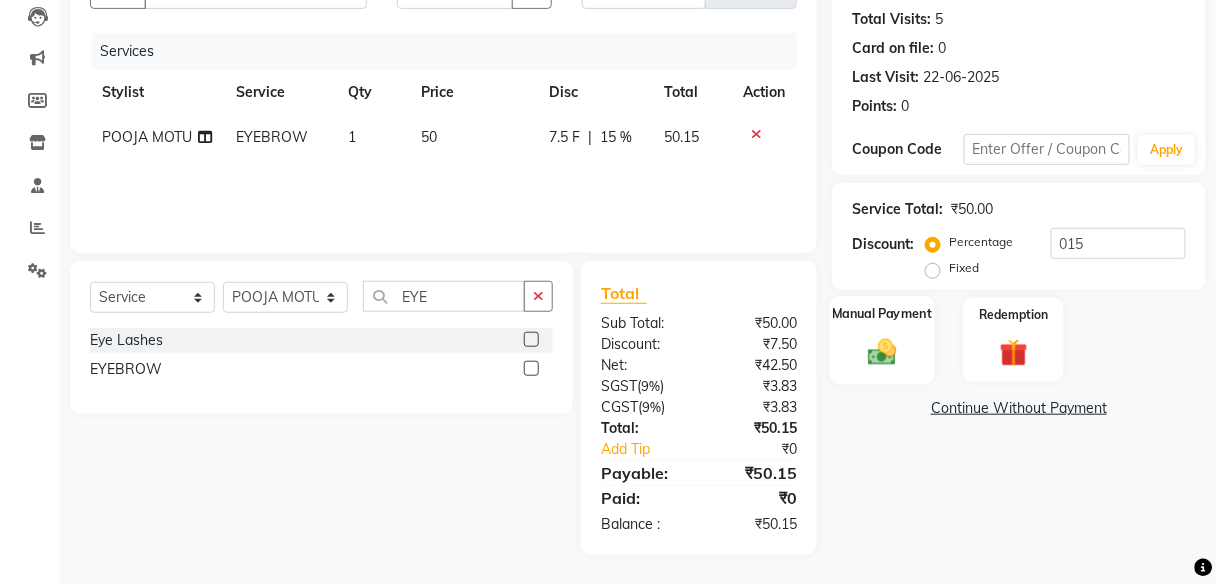 click 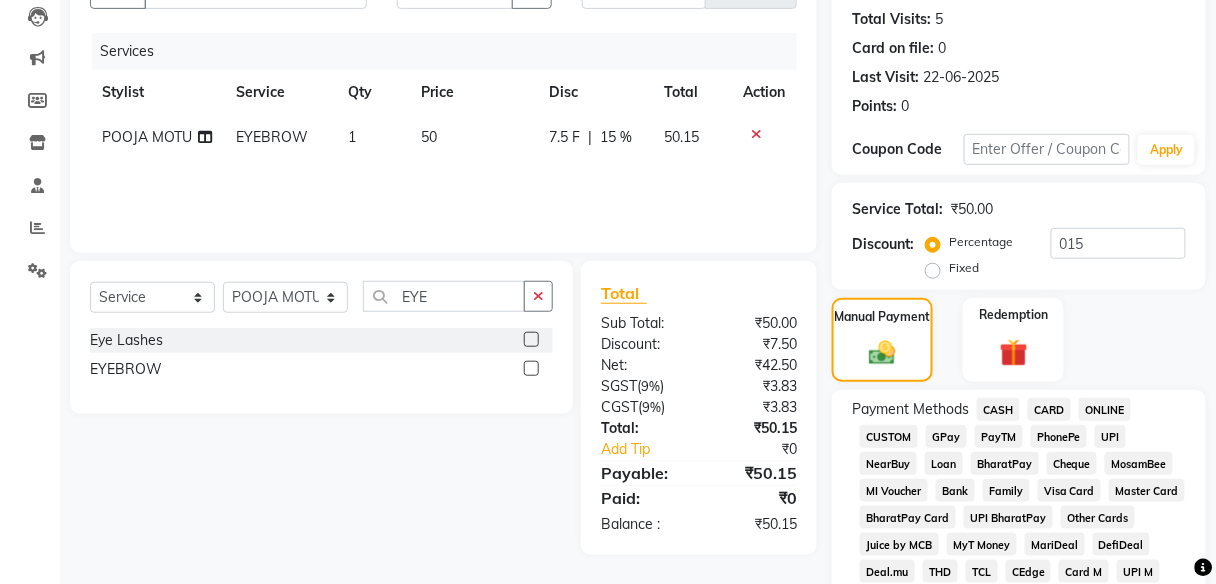 click on "PayTM" 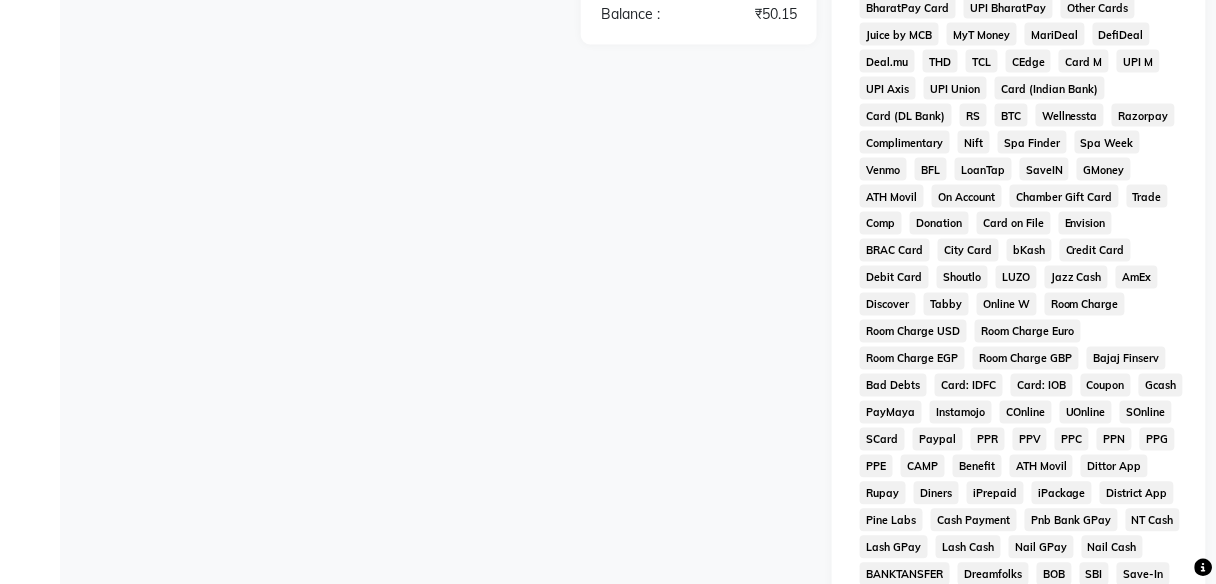 scroll, scrollTop: 896, scrollLeft: 0, axis: vertical 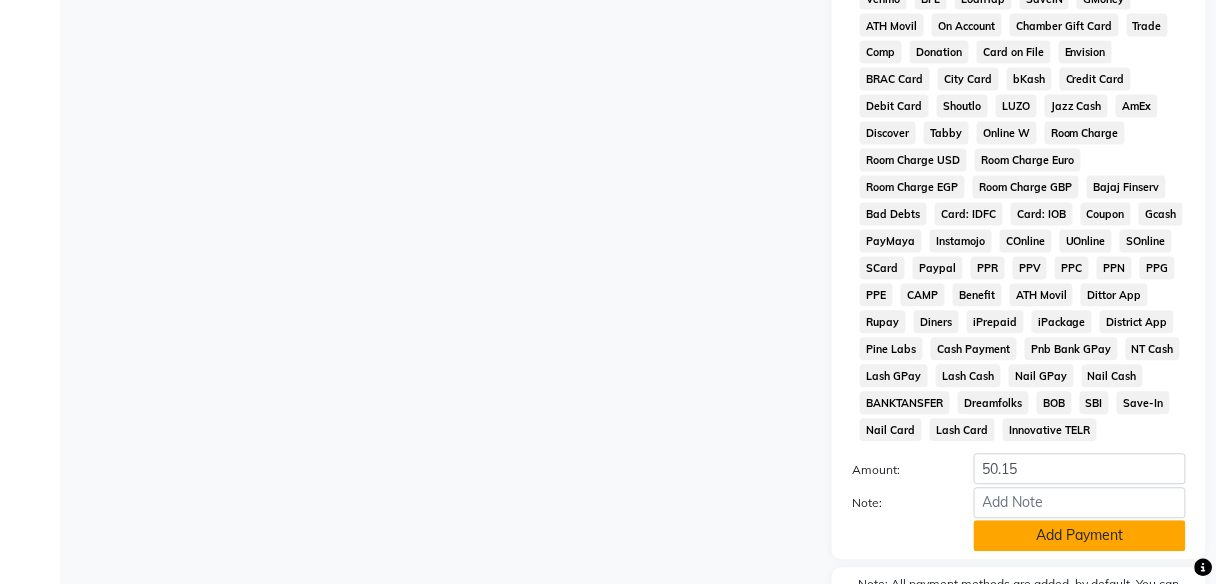 click on "Add Payment" 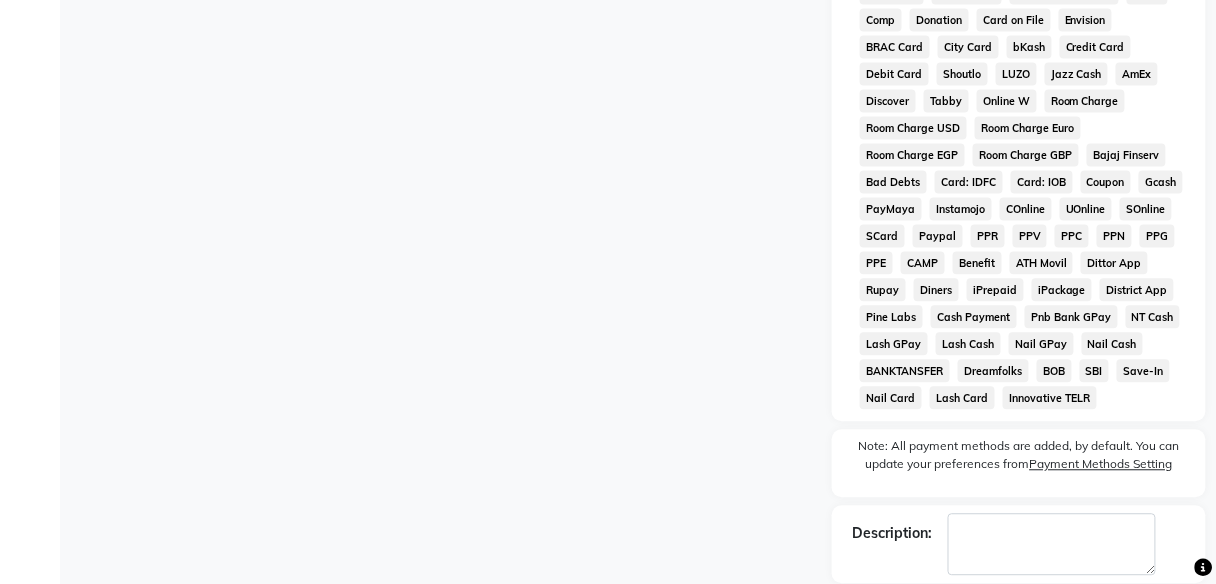 scroll, scrollTop: 1025, scrollLeft: 0, axis: vertical 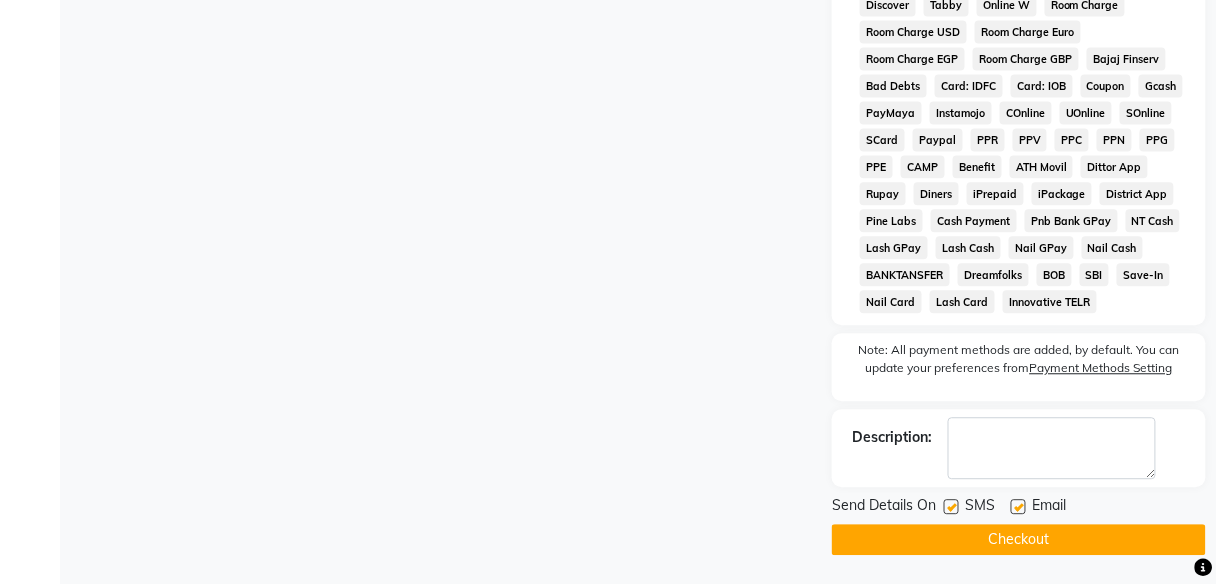 click on "Checkout" 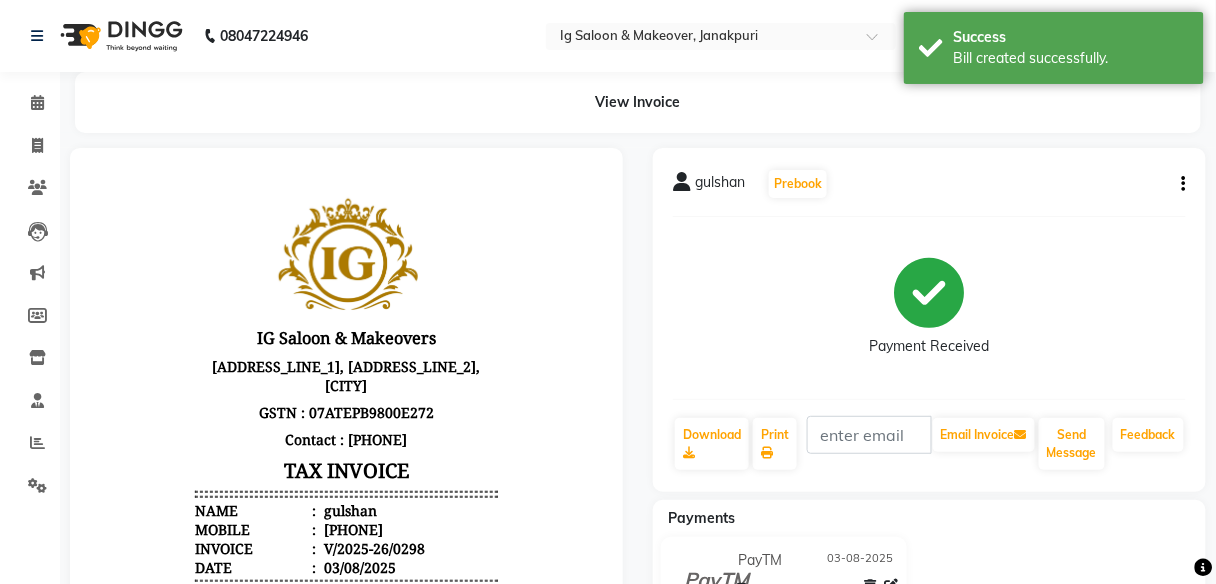 scroll, scrollTop: 0, scrollLeft: 0, axis: both 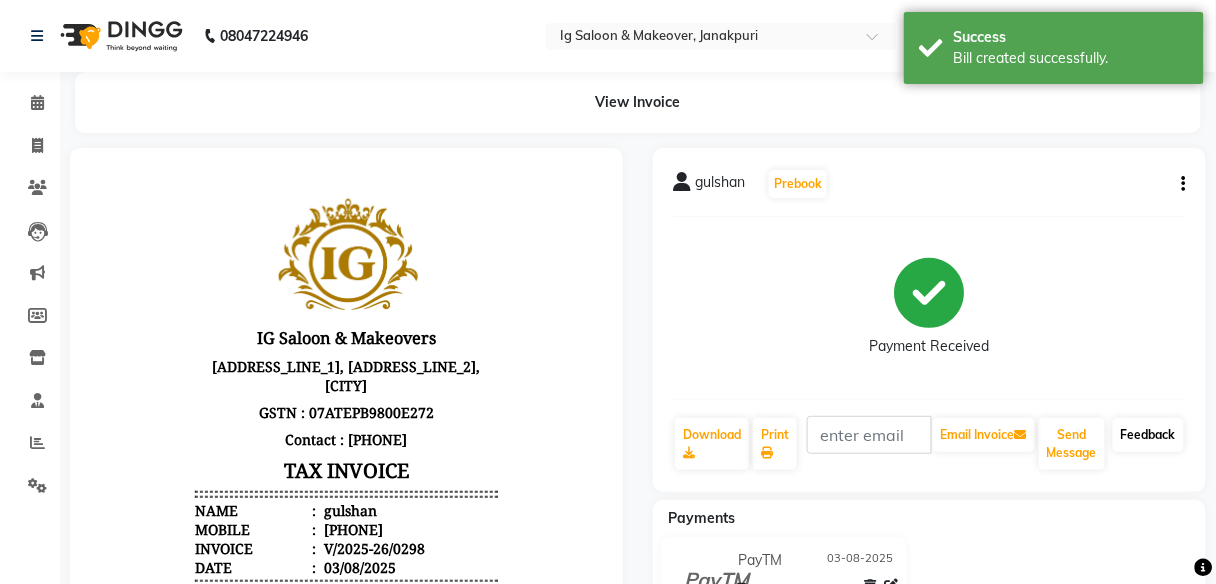 click on "Feedback" 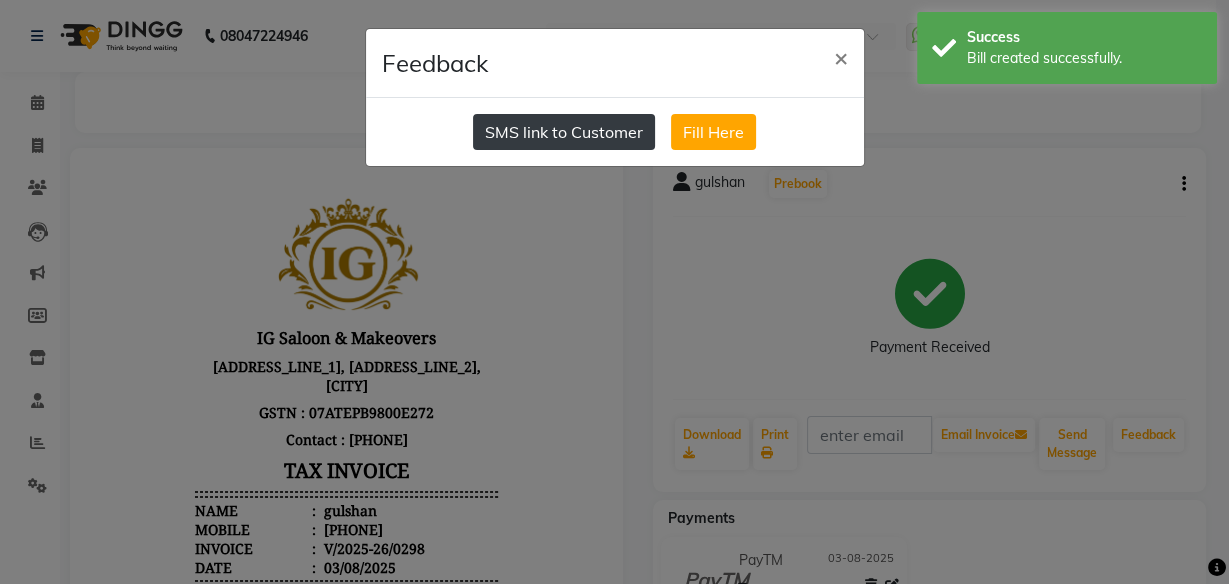 click on "SMS link to Customer" 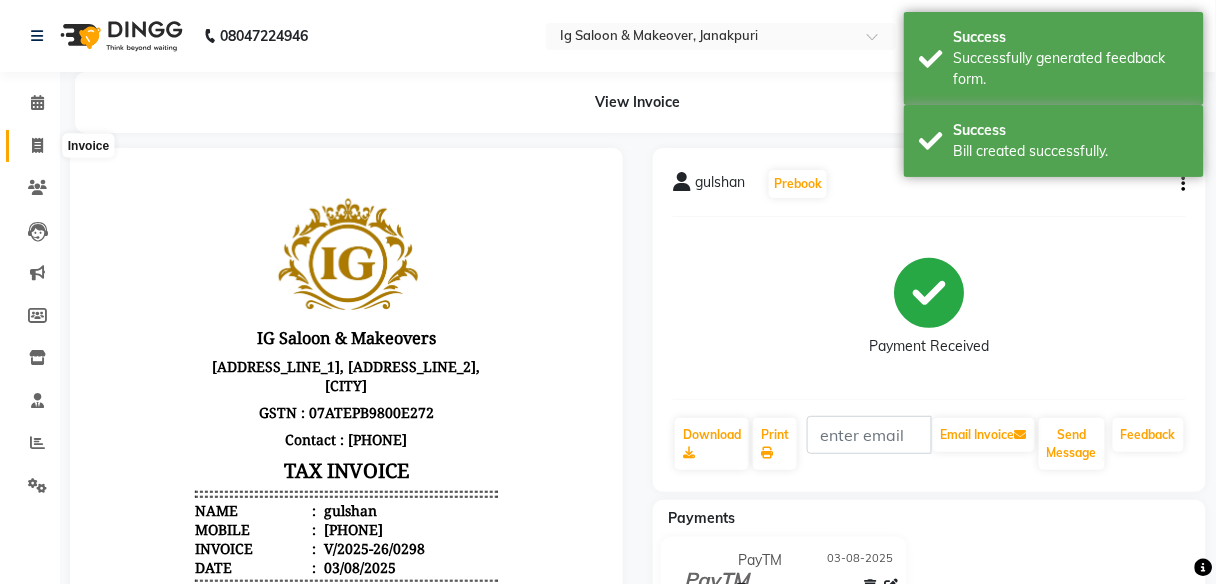 click 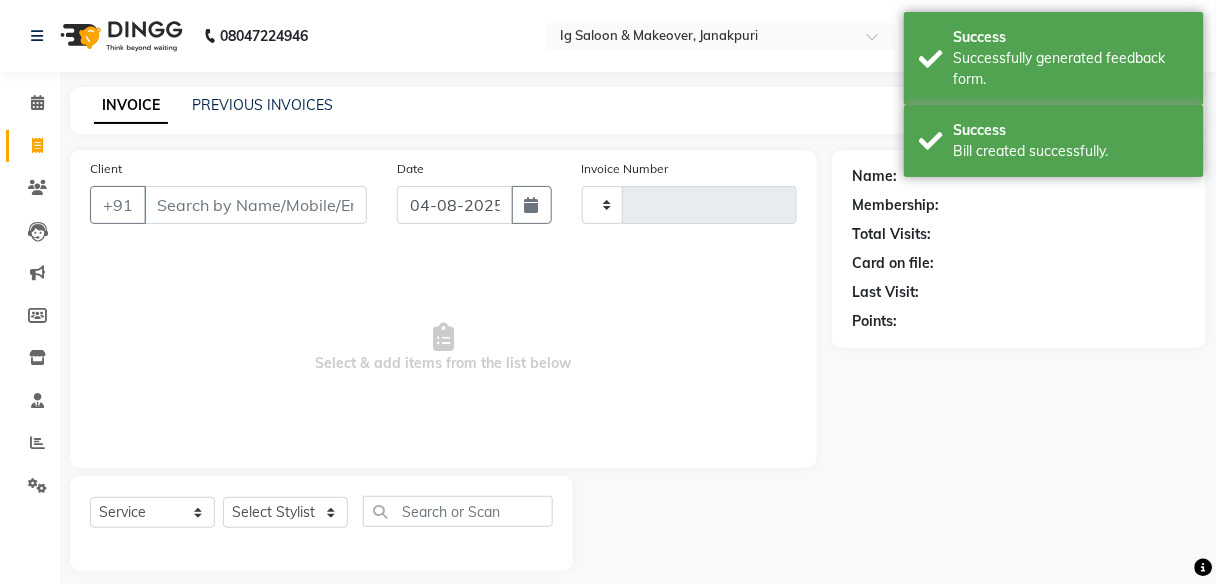 scroll, scrollTop: 16, scrollLeft: 0, axis: vertical 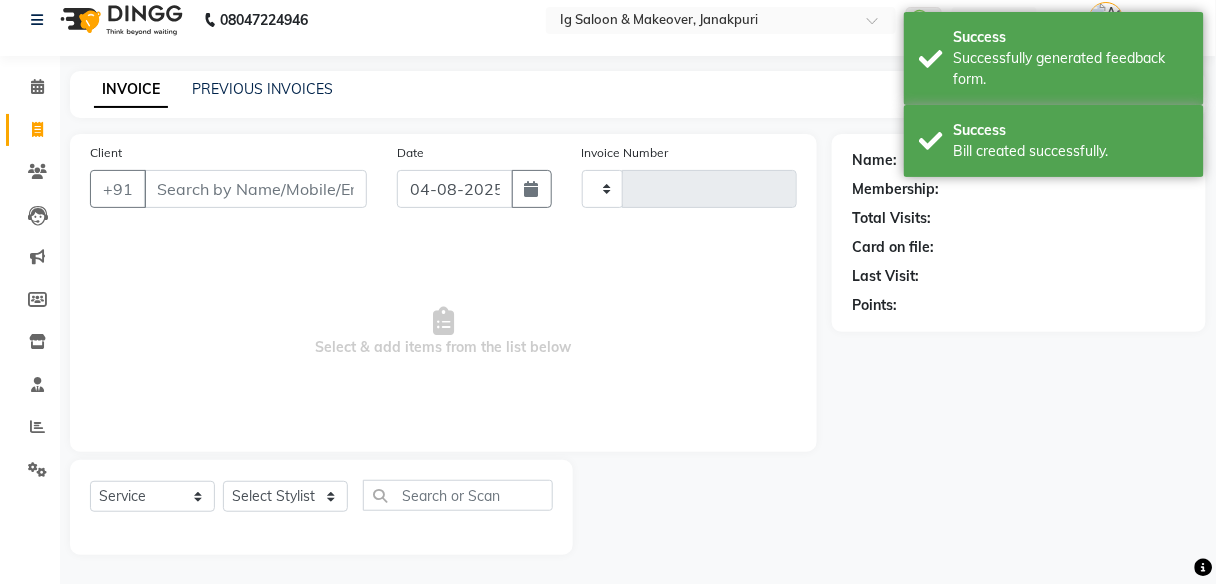 type on "0299" 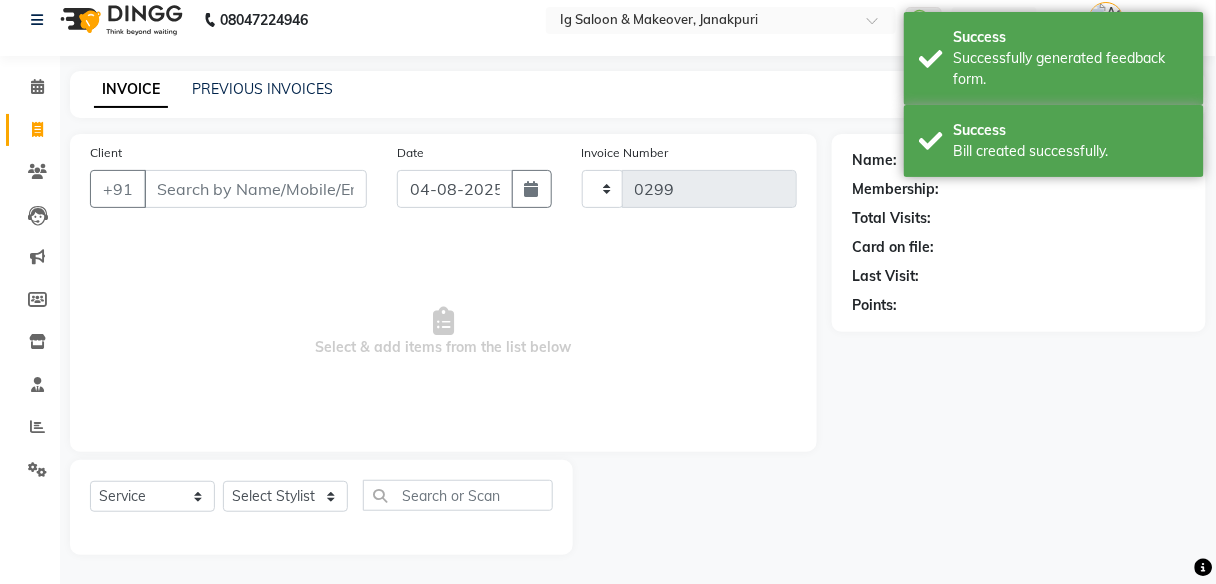 select on "3716" 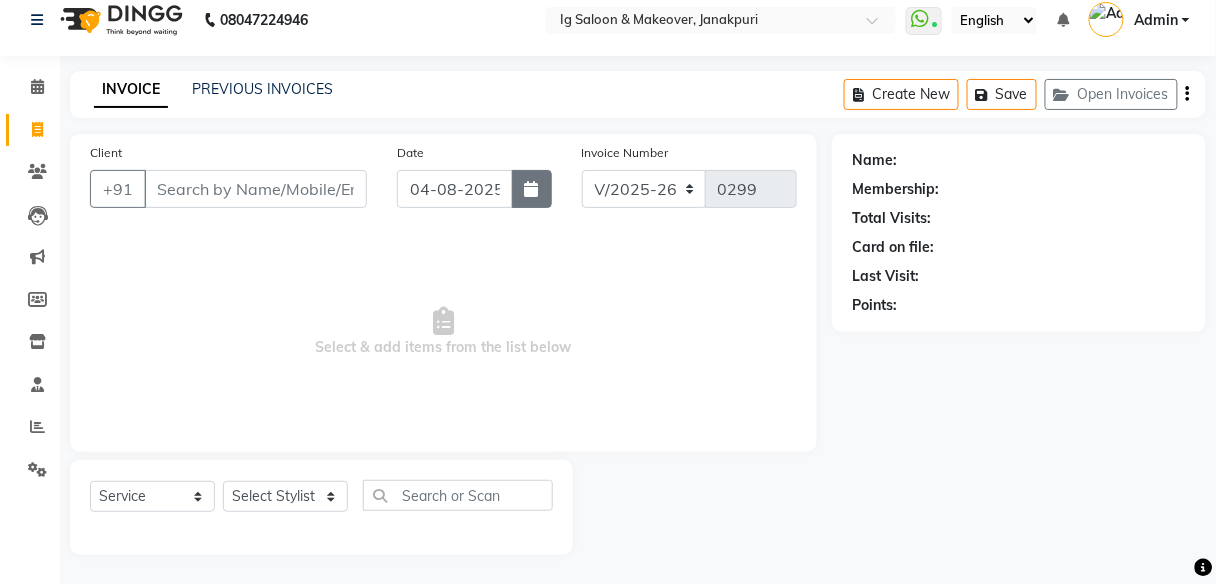 click 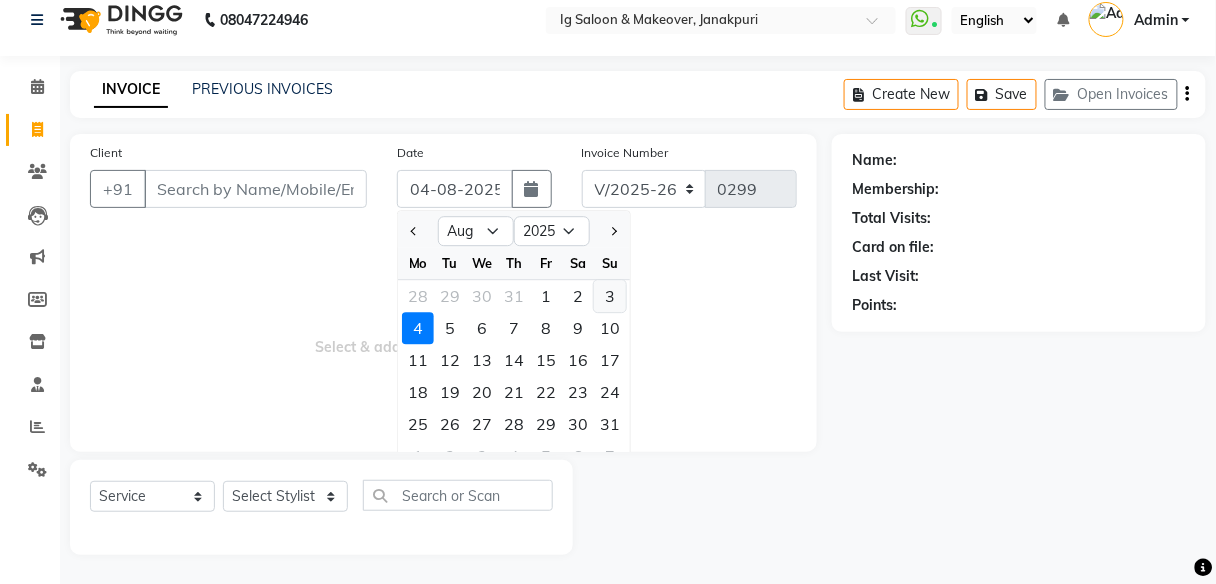 click on "3" 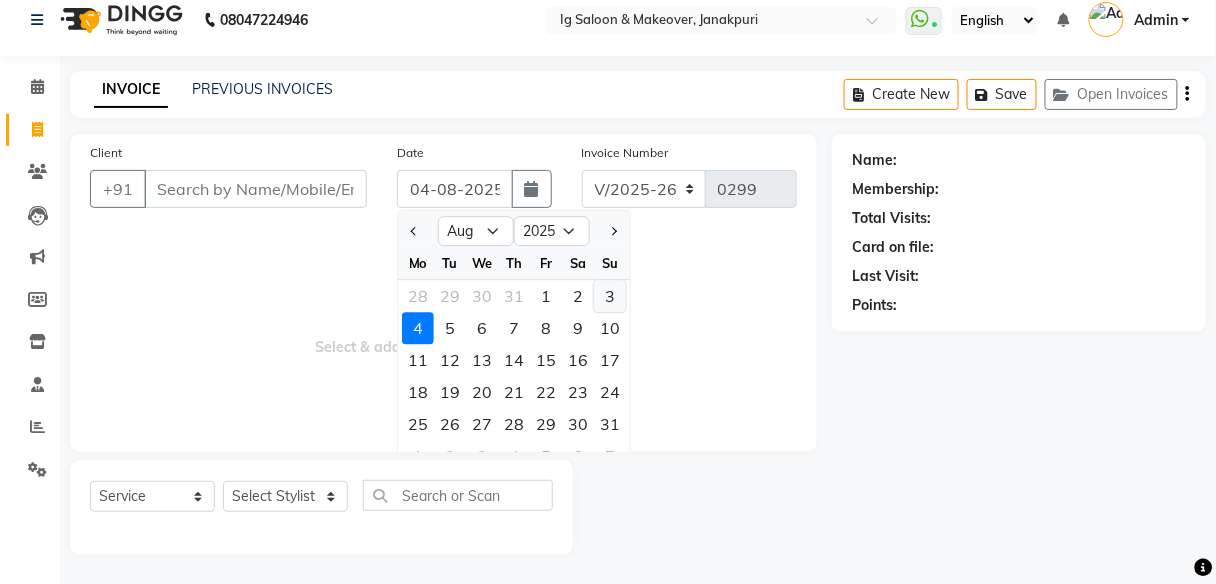 type on "03-08-2025" 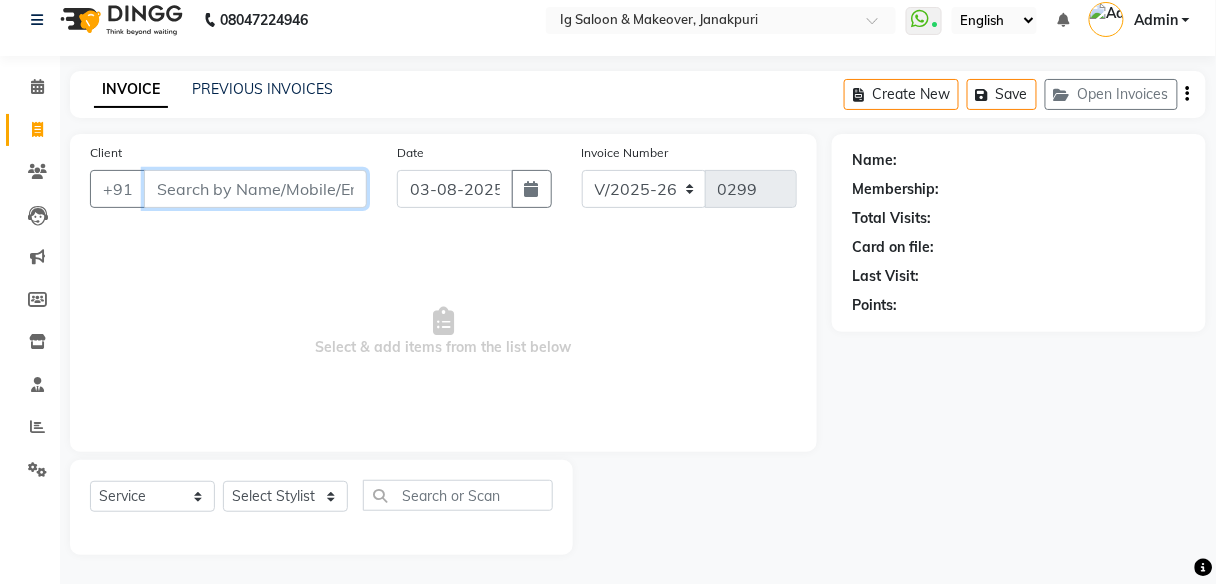 click on "Client" at bounding box center (255, 189) 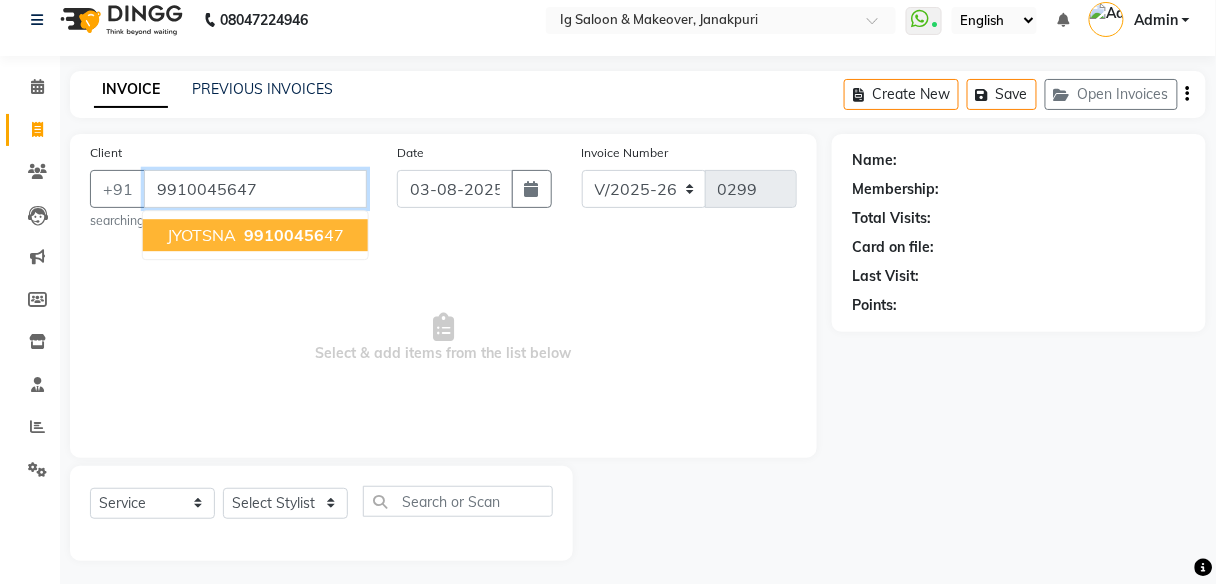 type on "9910045647" 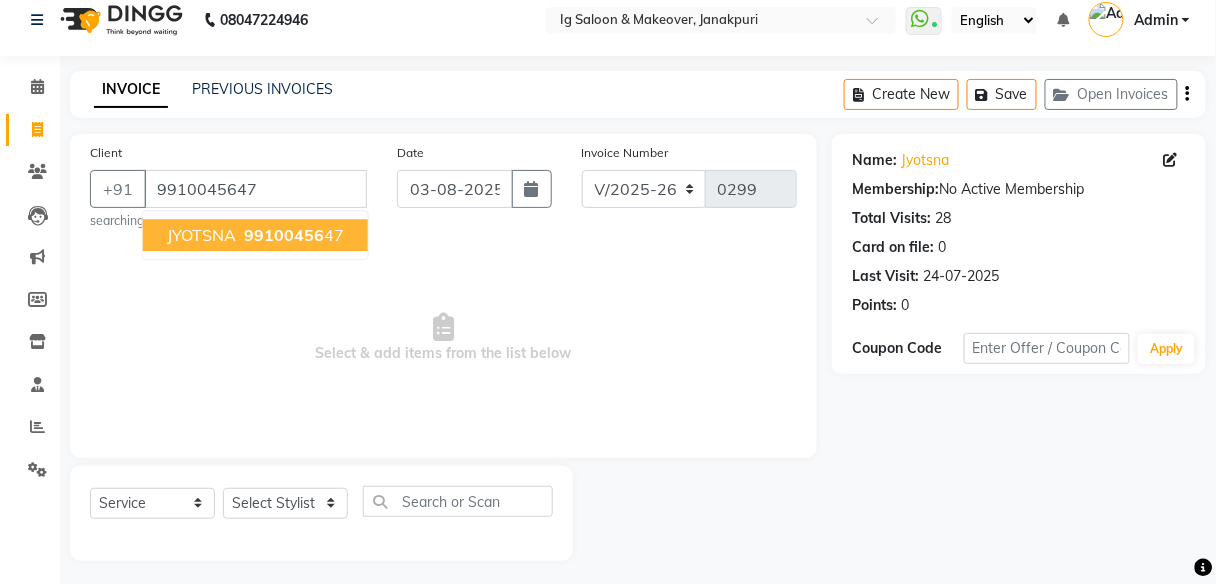 click on "JYOTSNA" at bounding box center (201, 235) 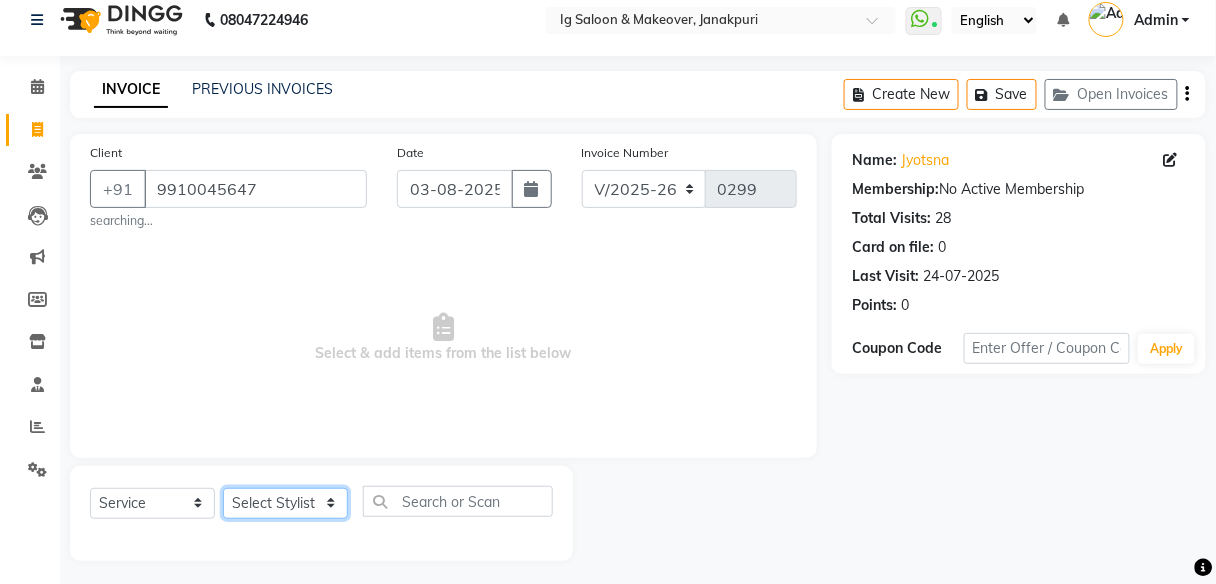 click on "Select Stylist [NAME] [NAME] [NAME] [NAME] [NAME] [NAME] [NAME] [NAME]" 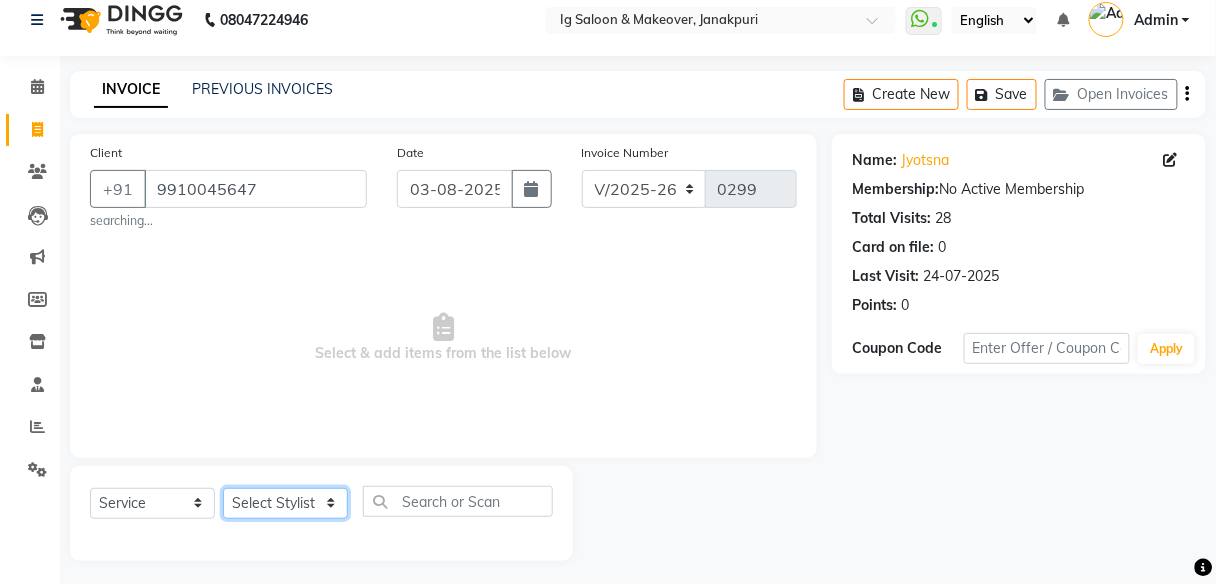 select on "87990" 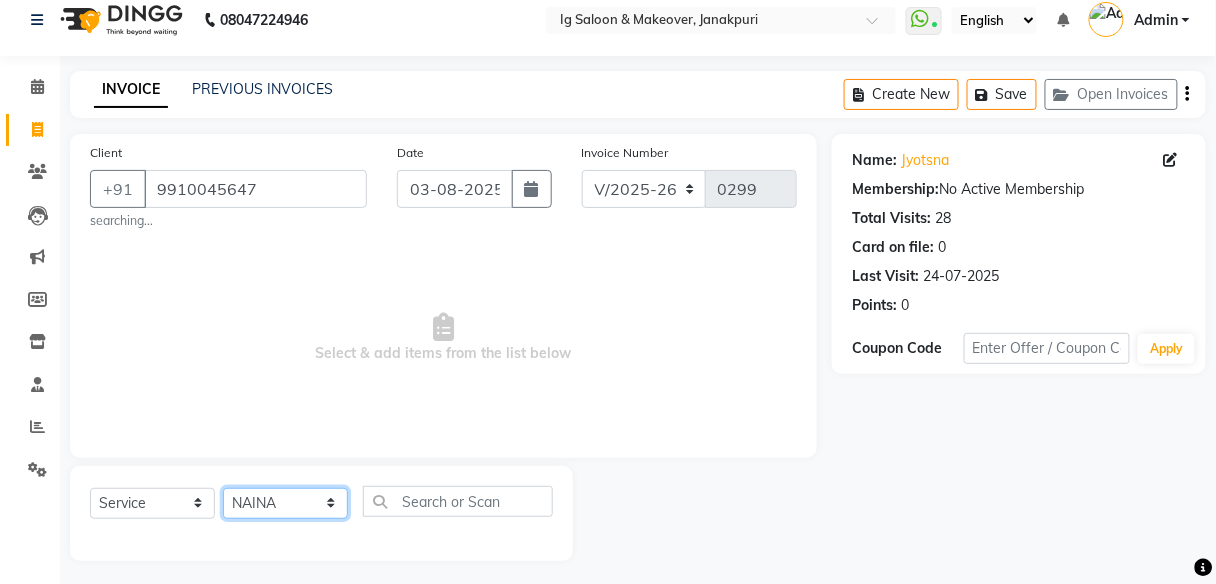 click on "Select Stylist [NAME] [NAME] [NAME] [NAME] [NAME] [NAME] [NAME] [NAME]" 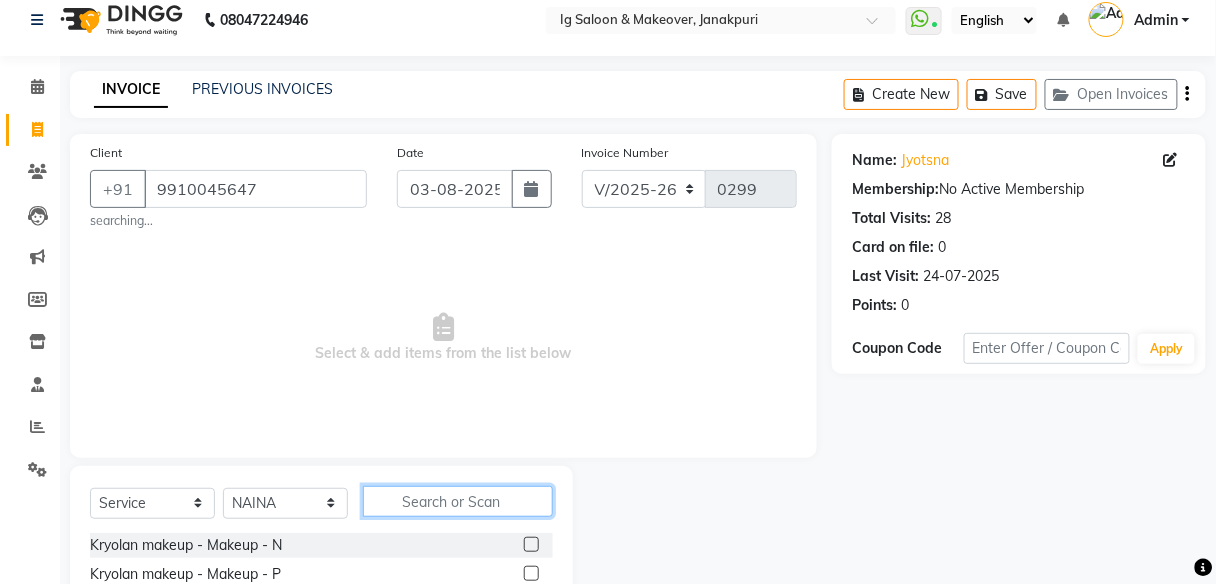 click 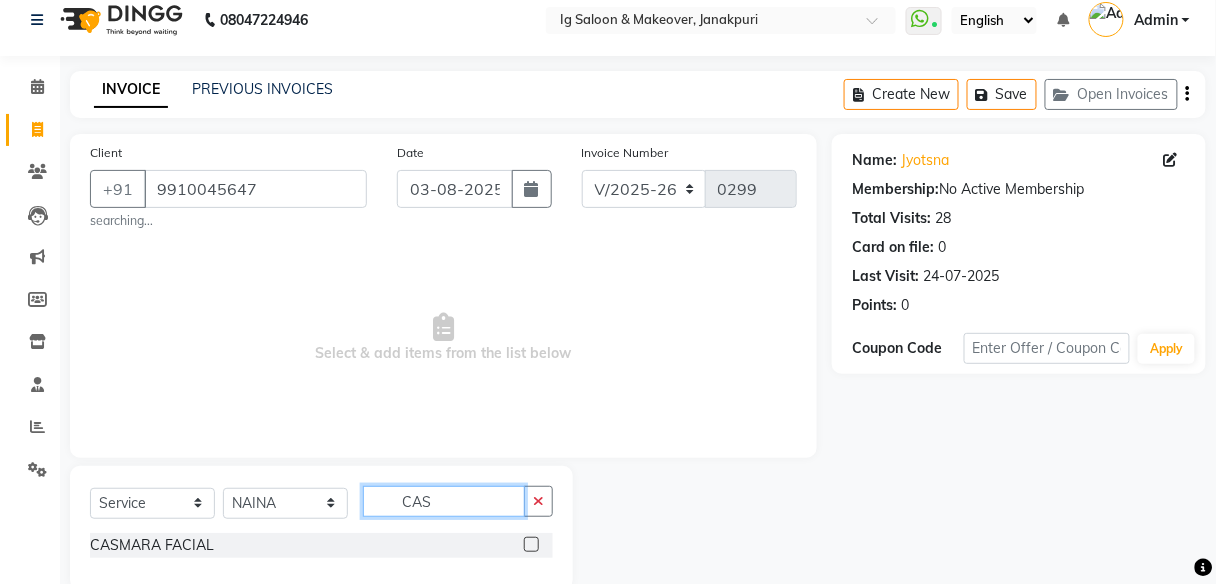 type on "CAS" 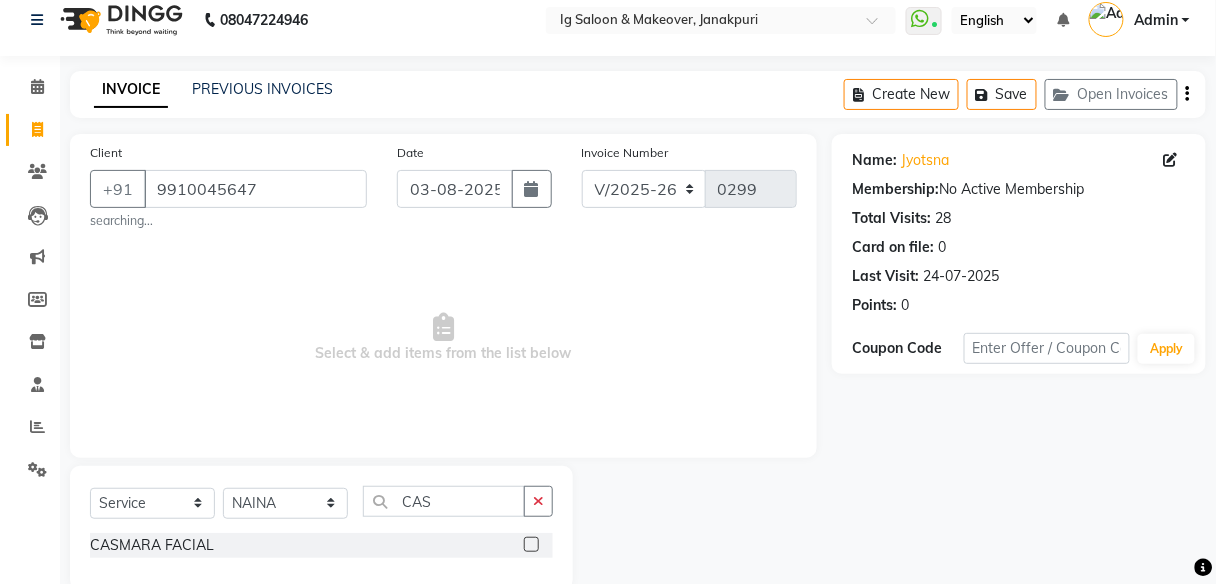 click 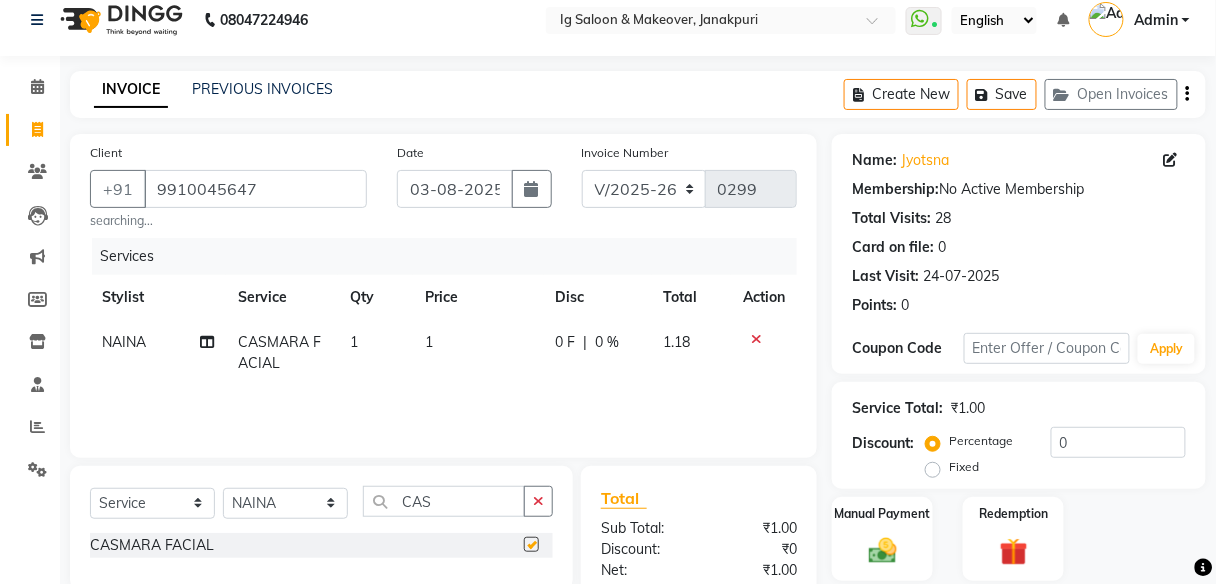 checkbox on "false" 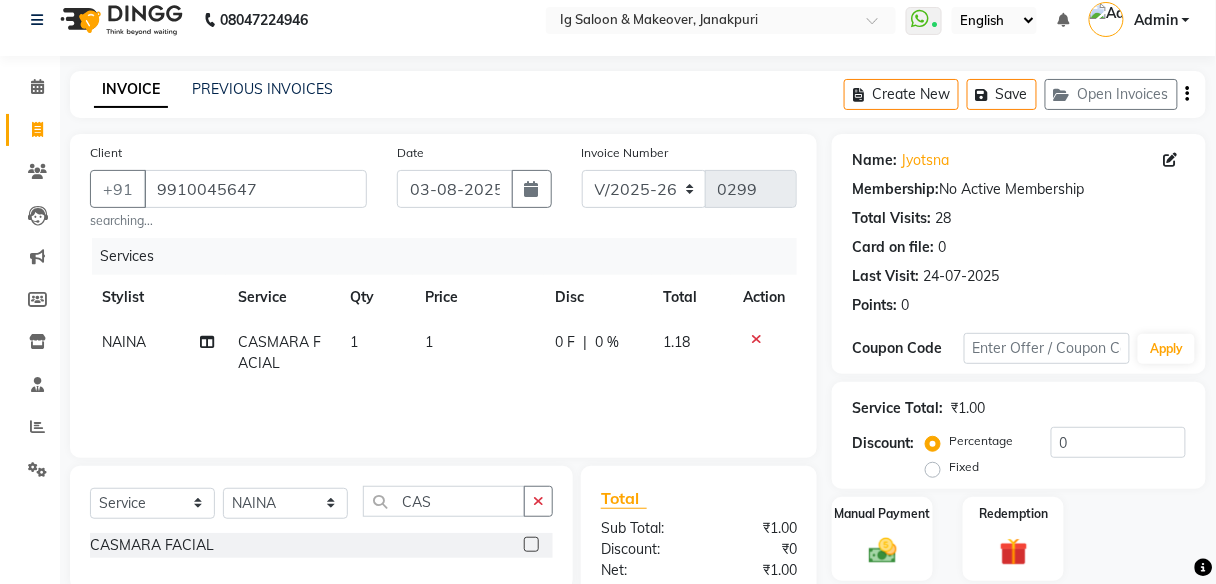 click on "1" 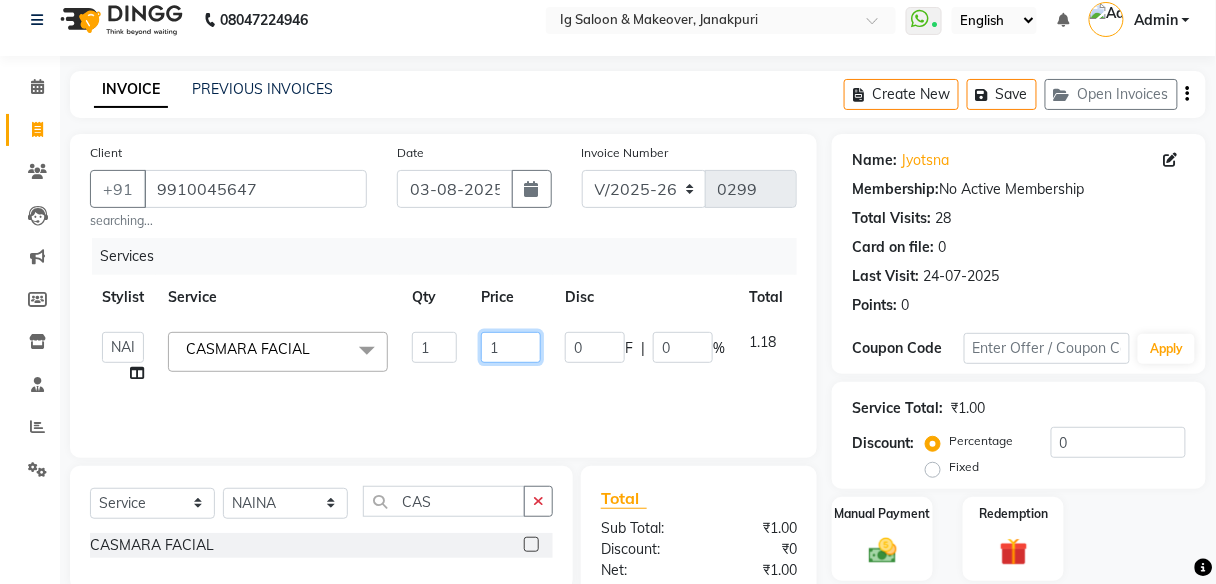 click on "1" 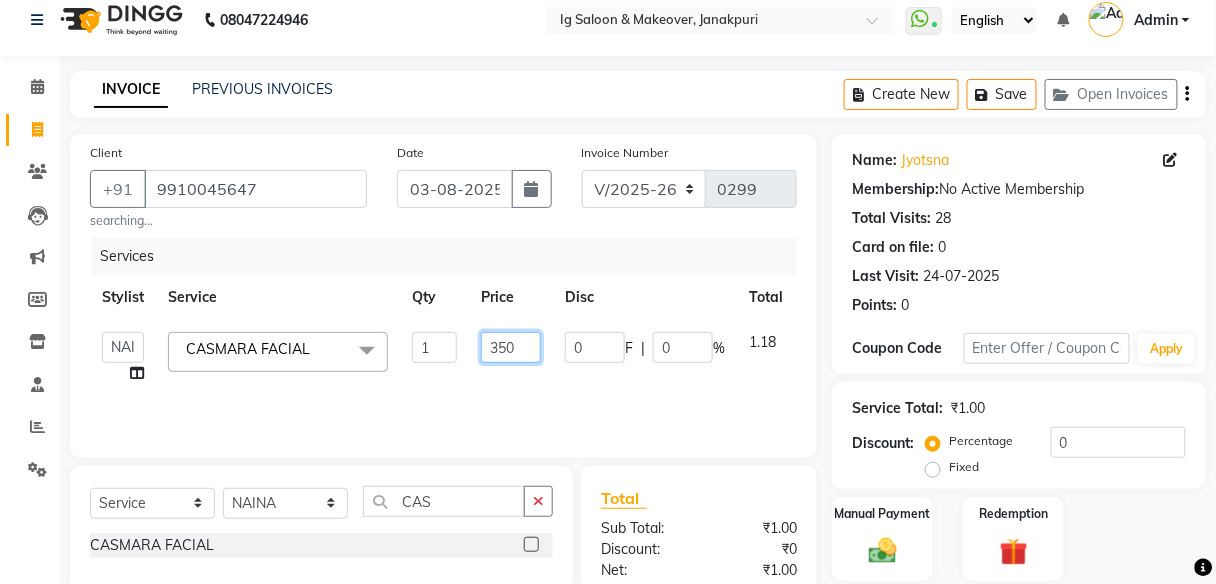 type on "3500" 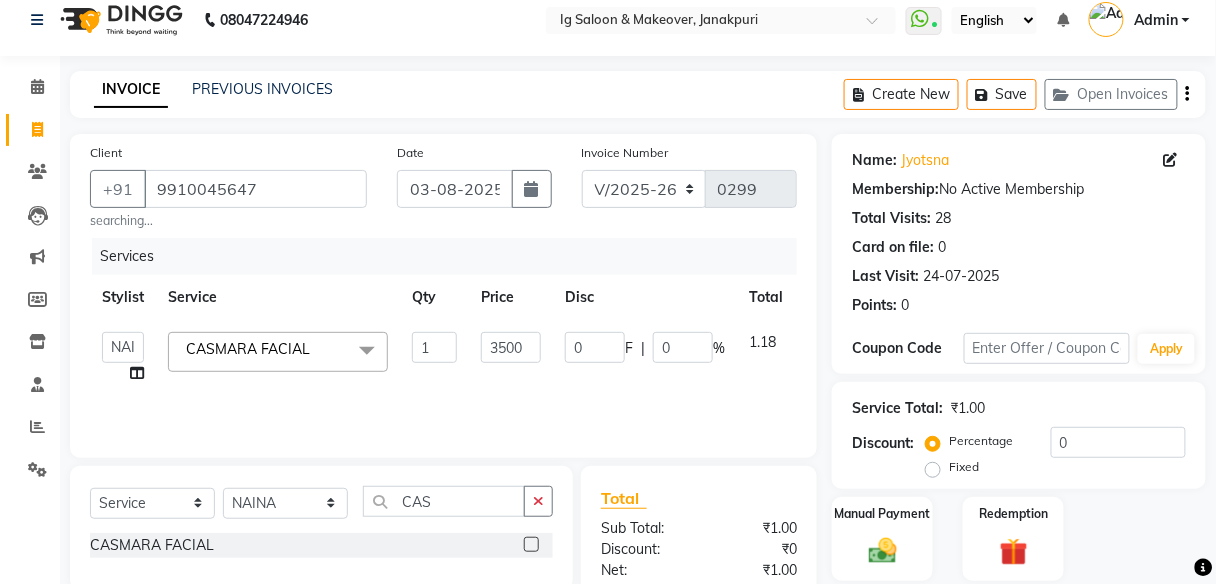 click on "Services Stylist Service Qty Price Disc Total Action  [NAME]   [NAME]   [NAME]   [NAME]   [NAME]   [NAME] [NAME]   [NAME]  CASMARA FACIAL  x Kryolan makeup - Makeup - N Kryolan makeup - Makeup - P Kryolan makeup - Makeup - E Kryolan makeup - Makeup - B Hair Treatment  - Smoothing Hair Treatment  - KeRatin Hair Treatment  - Global Hair Treatment  - Highlights Hair Treatment  - Balayage Hair Treatment  - ombre Hair Treatment  - Botox Hair Treatment  - kerashine Hair Treatment  - GK keratin Hair Treatment  - Straight Therapy Hair Treatment  - Normal Spa Hair Treatment  - Keratin Spa Hair Treatment  - Loreal Spa Hair Treatment  - Schwarzkopf Hair Treatment  - Treatment Spa Mac makeup - Makeup - N Mac makeup - Makeup - P Mac makeup - Makeup - E Mac makeup - Makeup - B HD makeup - Makeup - N HD makeup - Makeup - P HD makeup - Makeup - E HD makeup - Makeup - B Baby Brown - Makeup - N Baby Brown - Makeup - P Baby Brown - Makeup - E Baby Brown - Makeup - B Air Brush - Makeup - N Air Brush - Makeup - P Air Brush - Makeup - E" 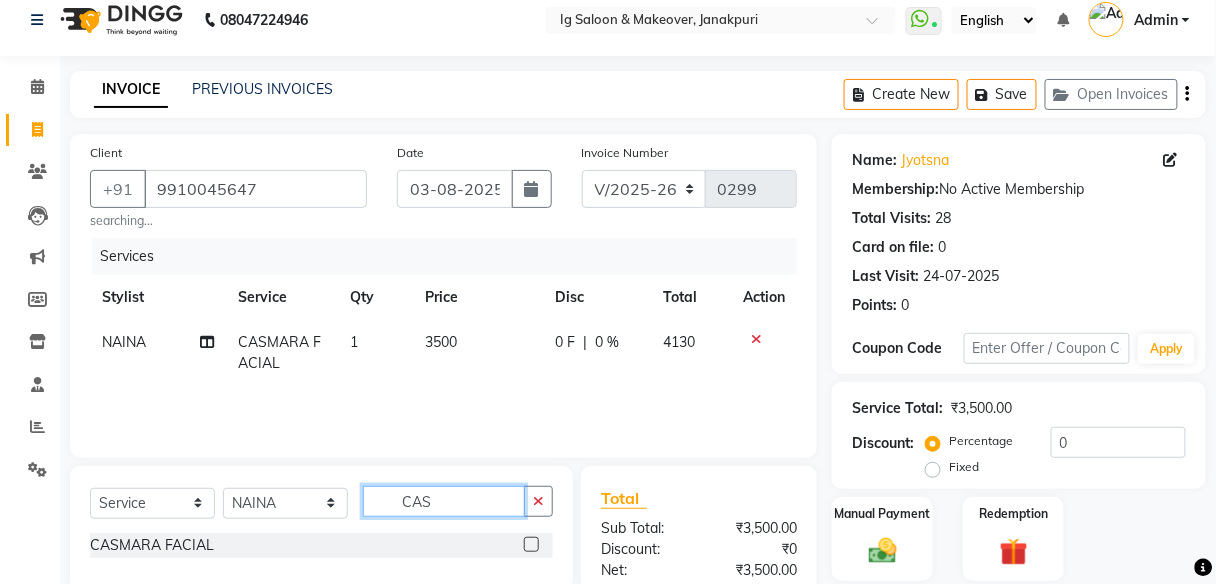 click on "CAS" 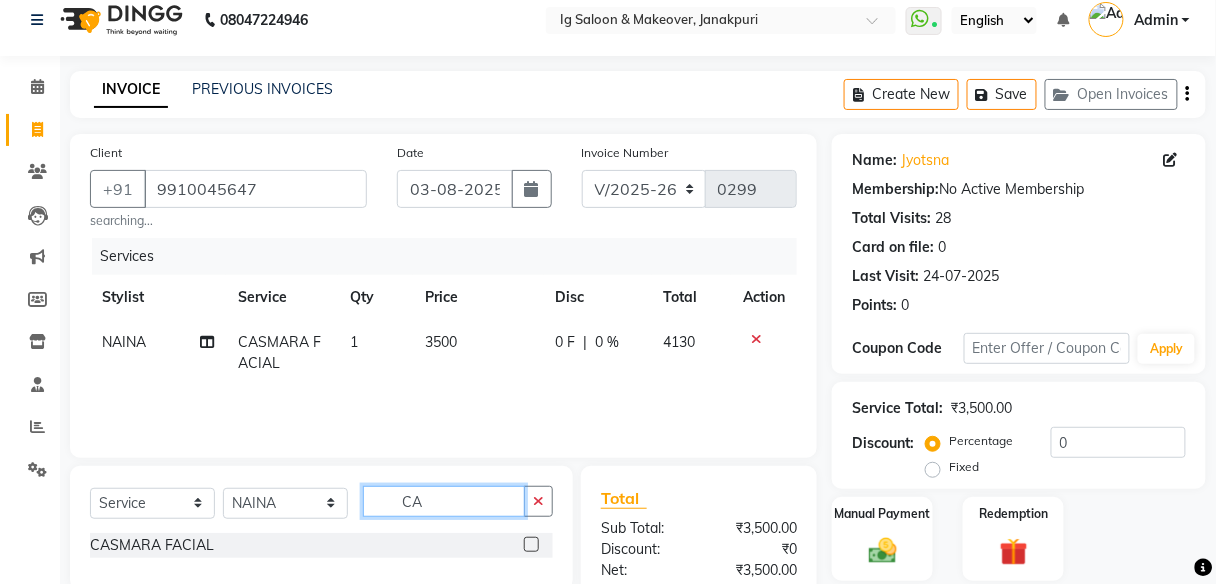 type on "C" 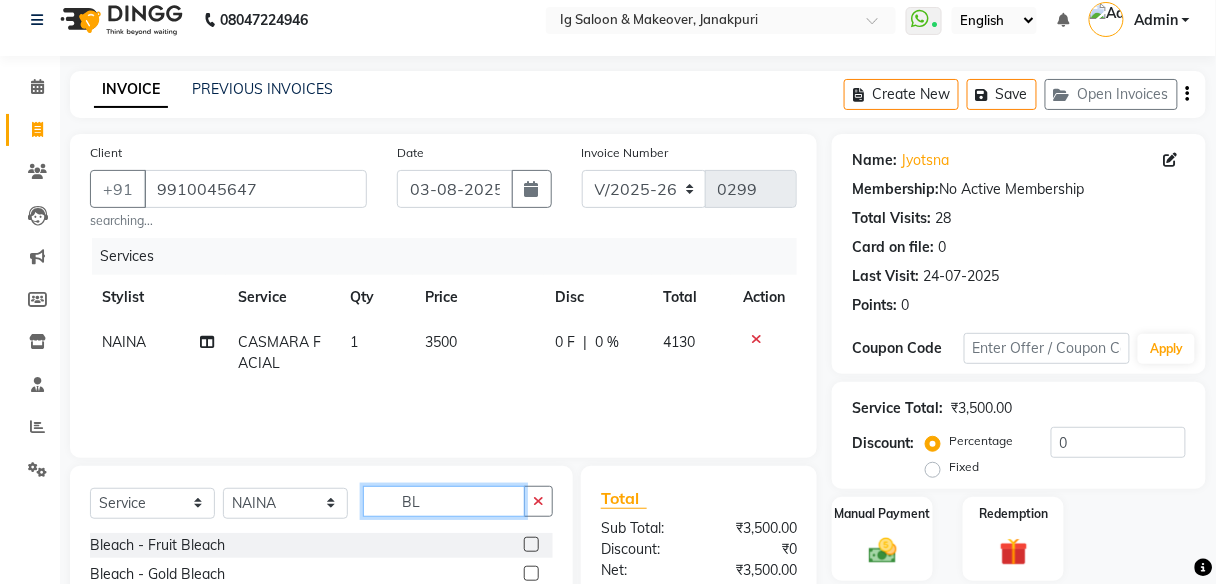 type on "B" 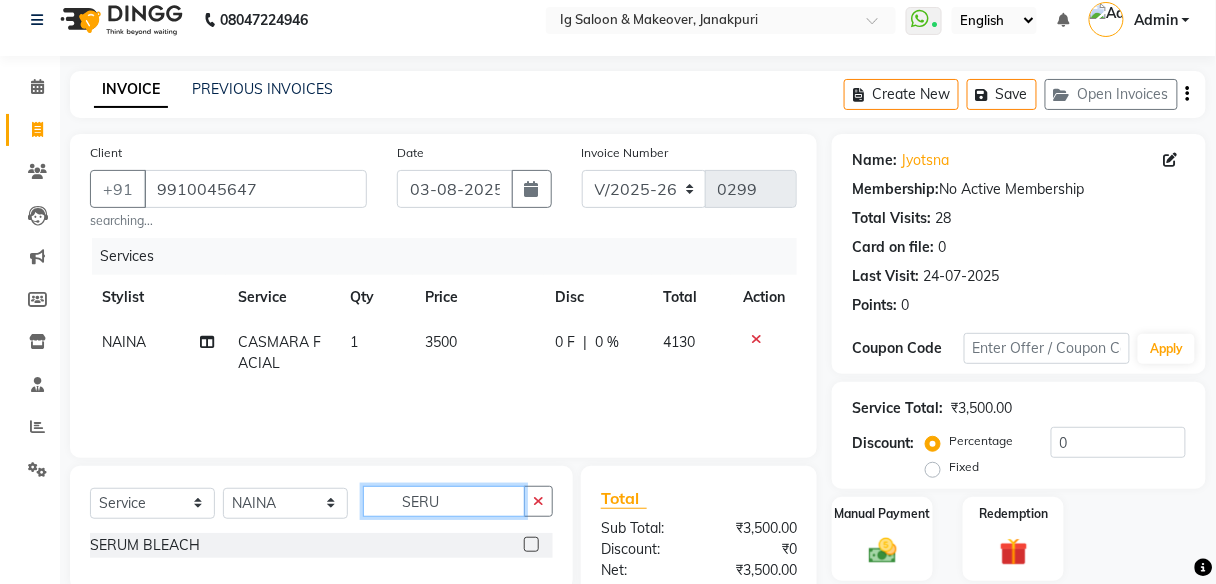 type on "SERU" 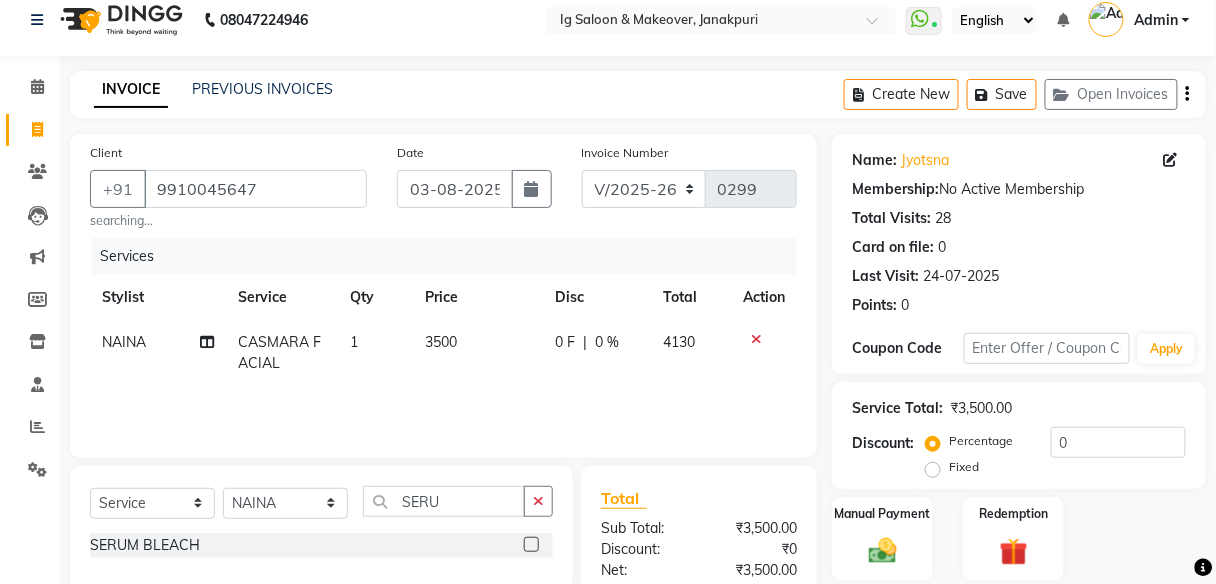 click 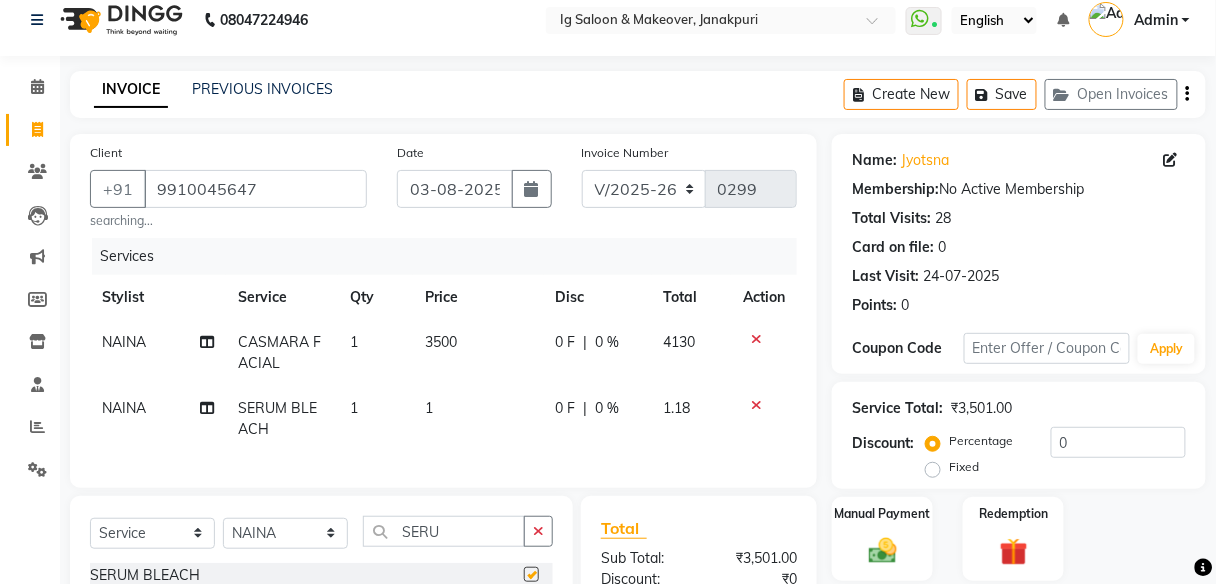 checkbox on "false" 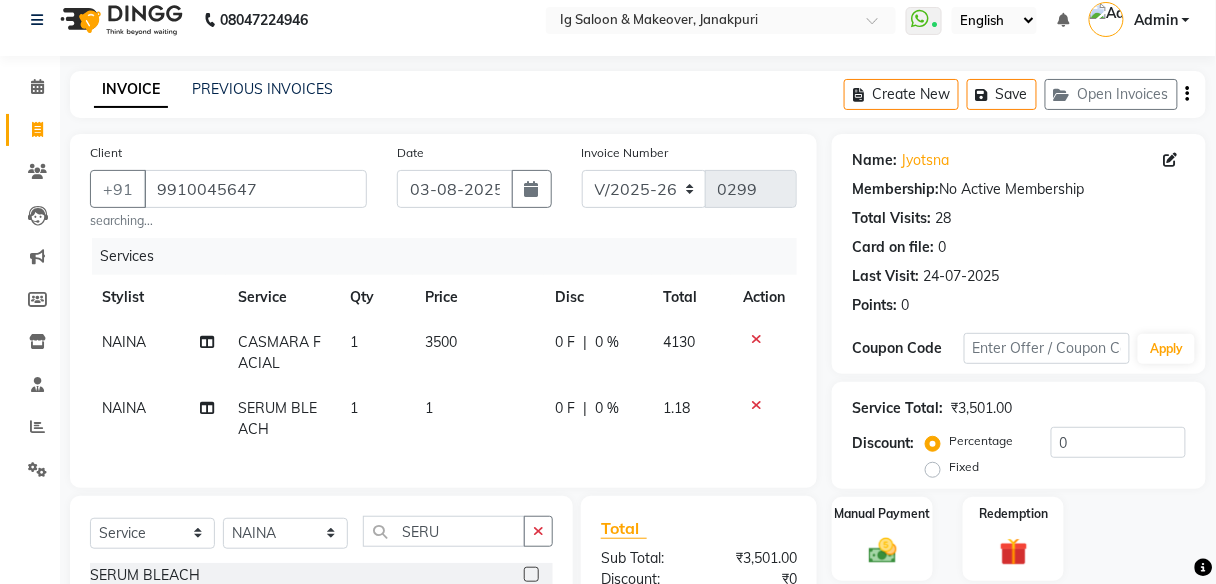 click on "1" 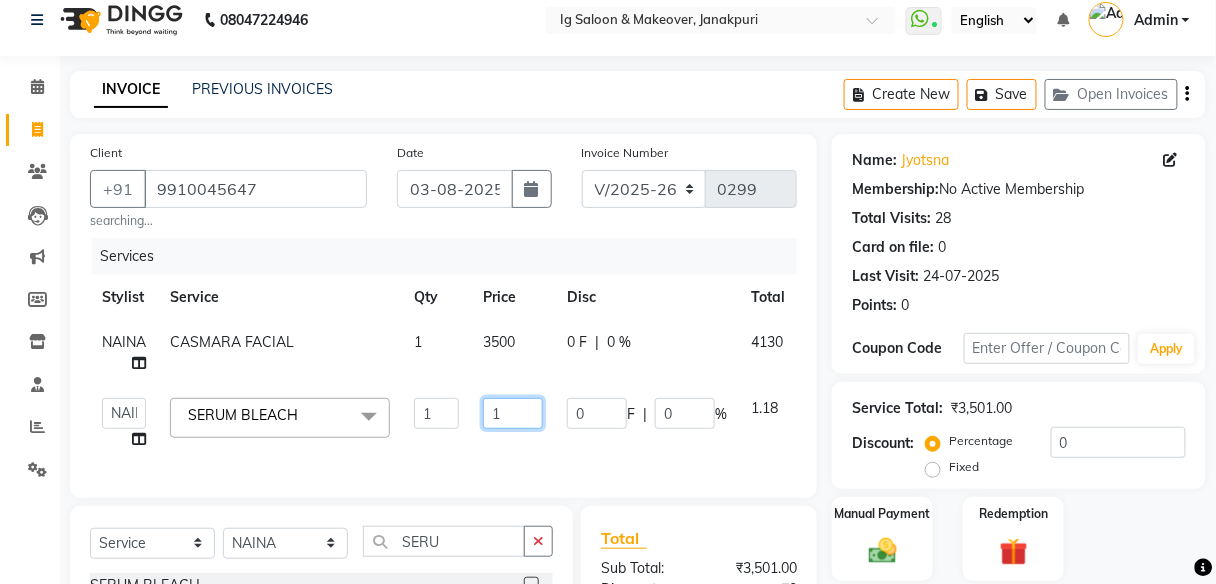 click on "1" 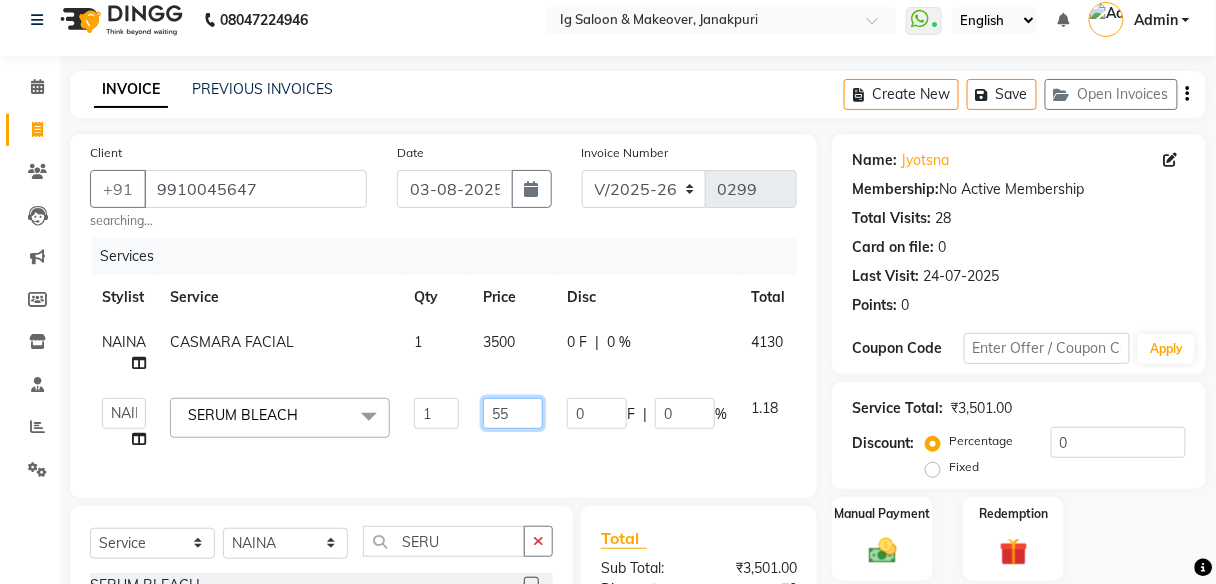 type on "550" 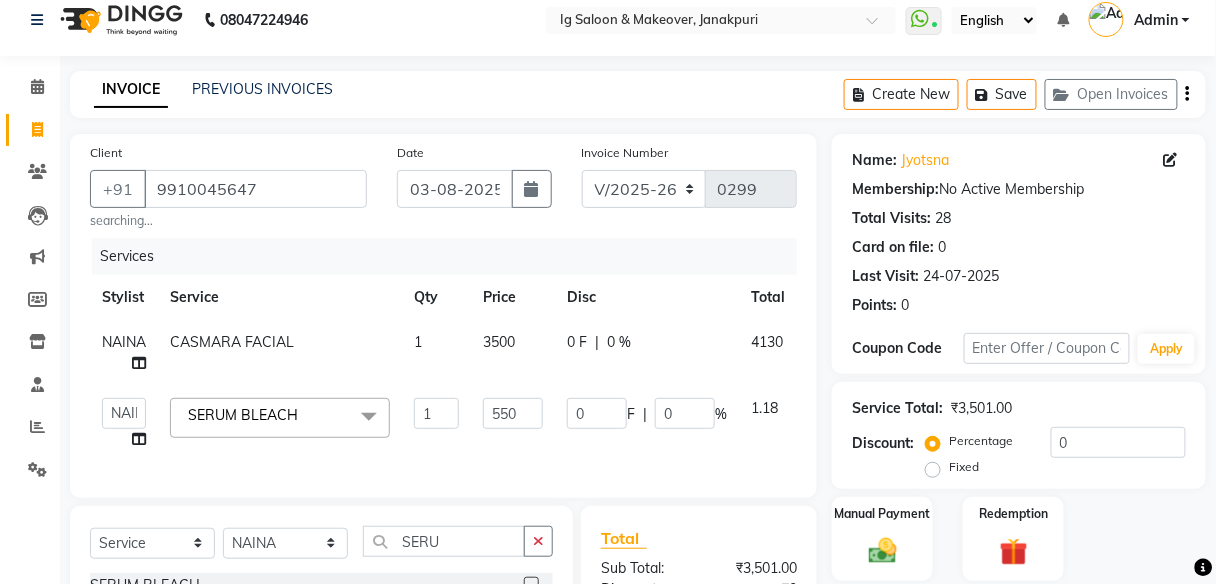 click on "0 F | 0 %" 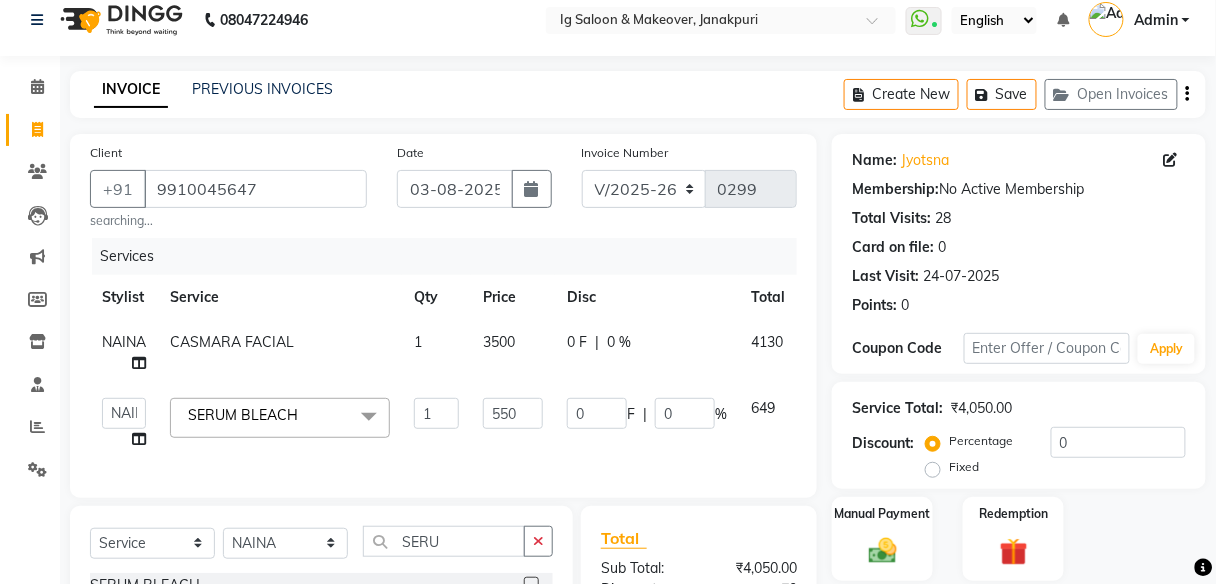 scroll, scrollTop: 273, scrollLeft: 0, axis: vertical 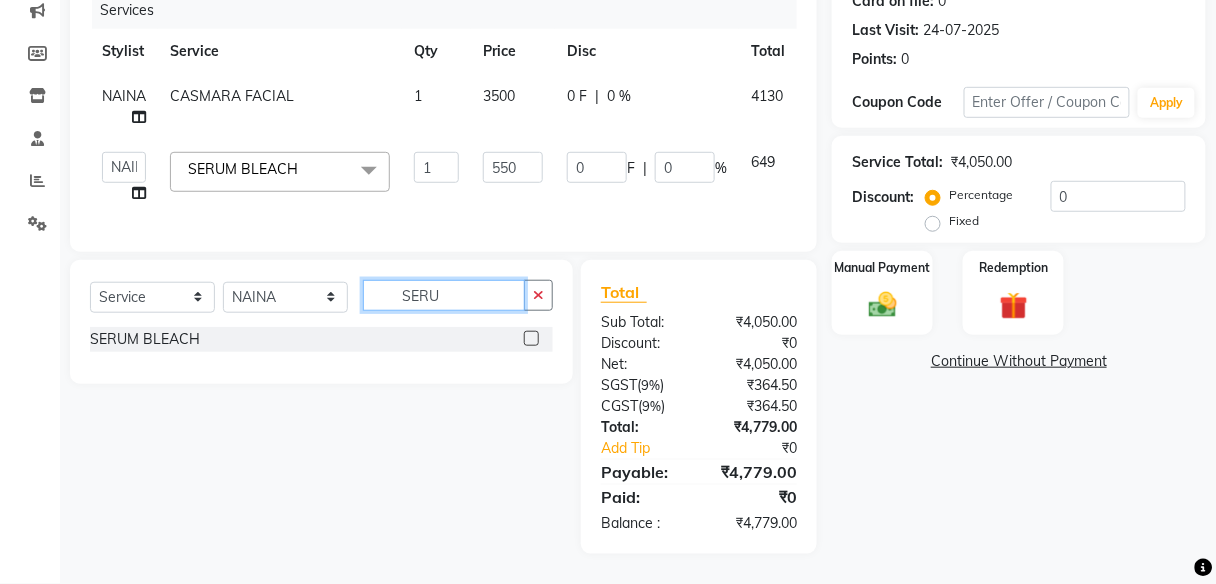 click on "SERU" 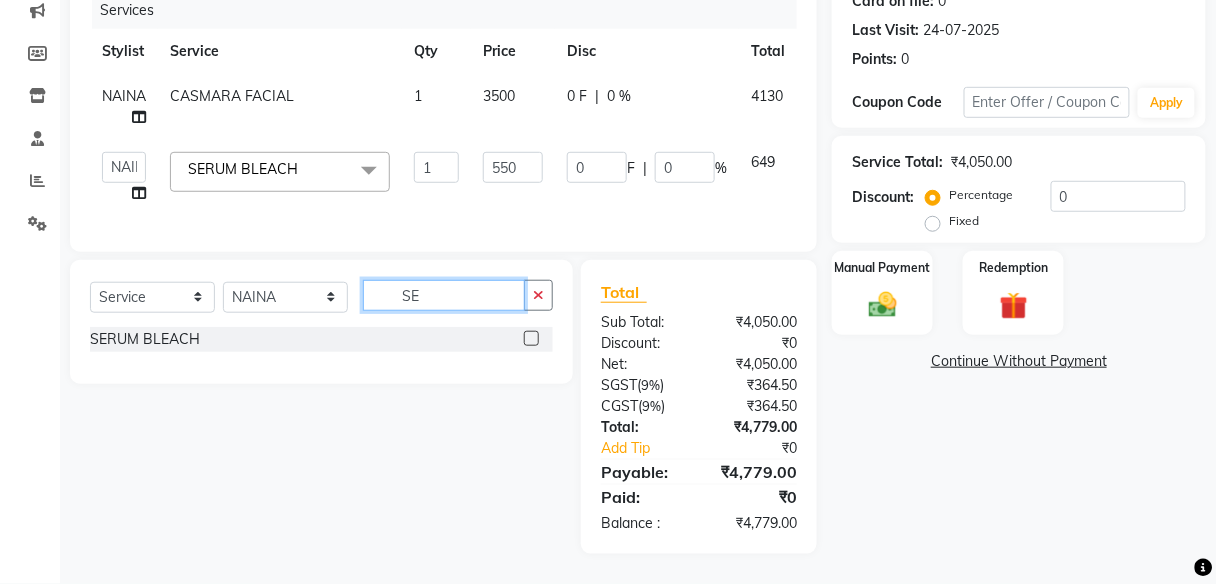 type on "S" 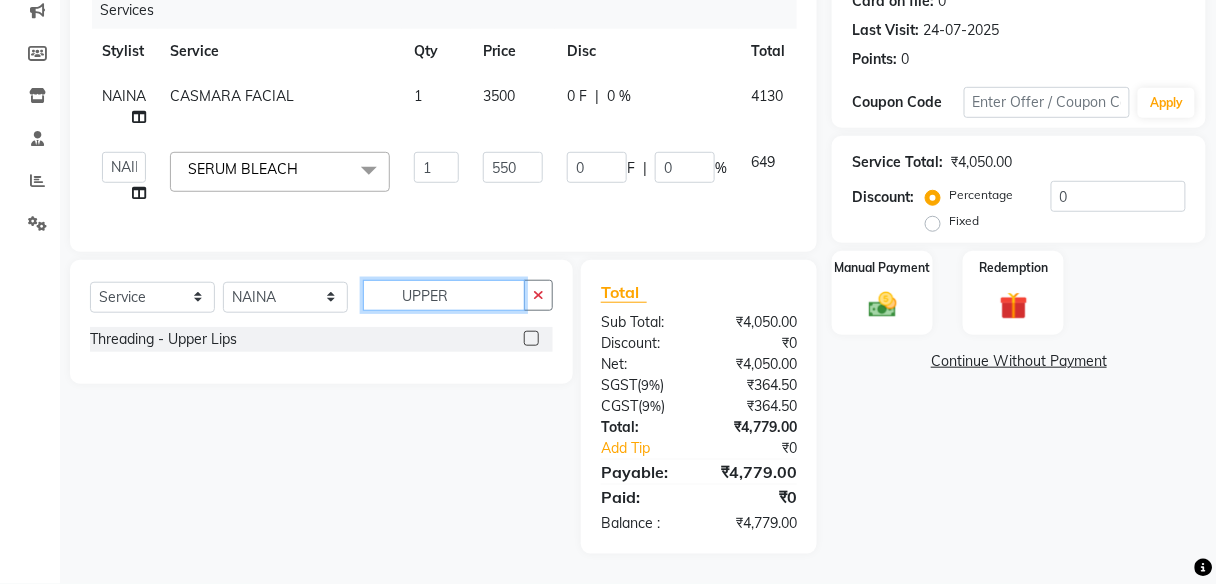 type on "UPPER" 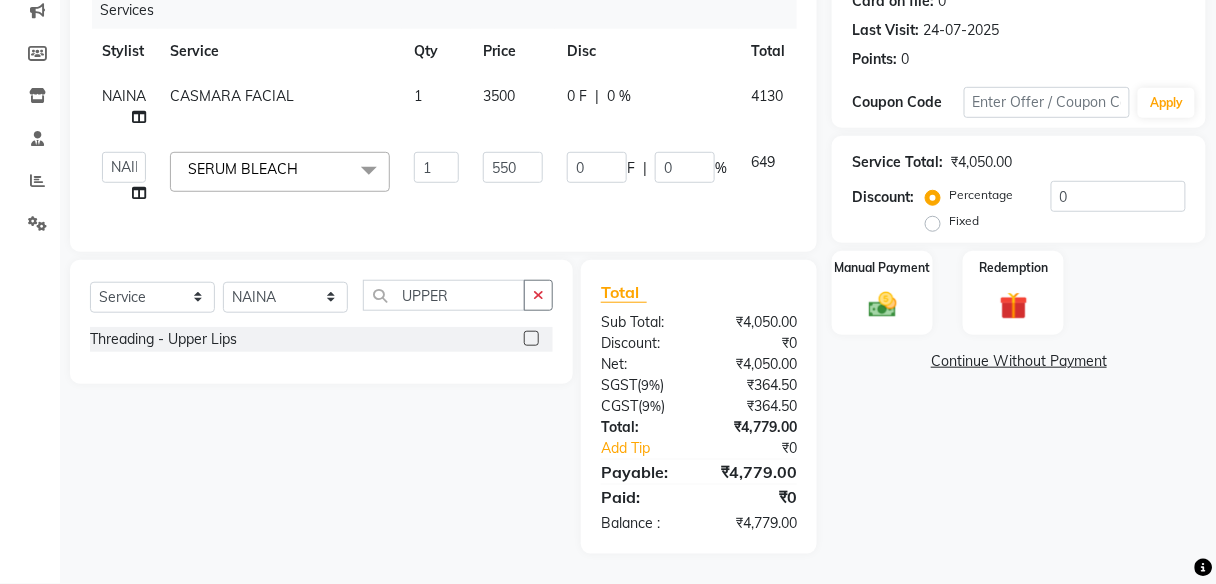 click 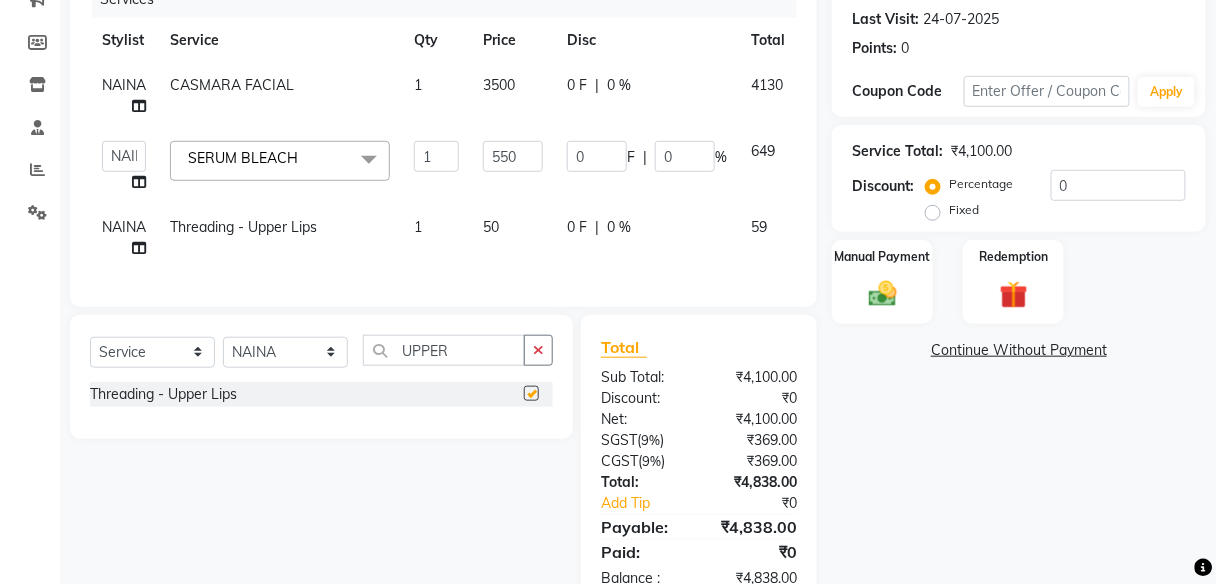 checkbox on "false" 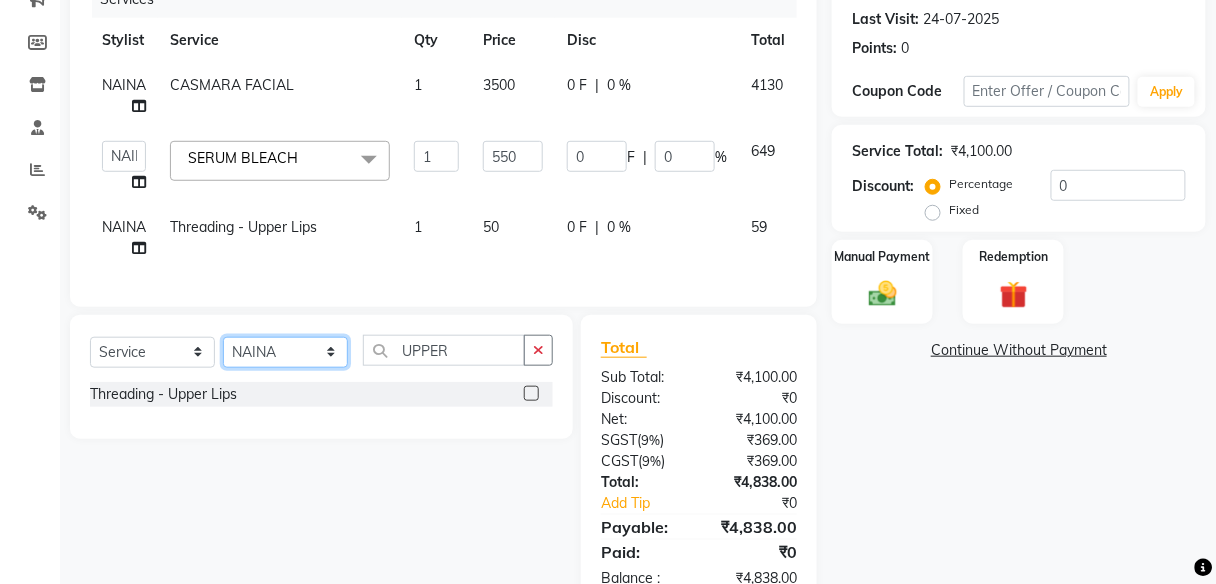 click on "Select Stylist [NAME] [NAME] [NAME] [NAME] [NAME] [NAME] [NAME] [NAME]" 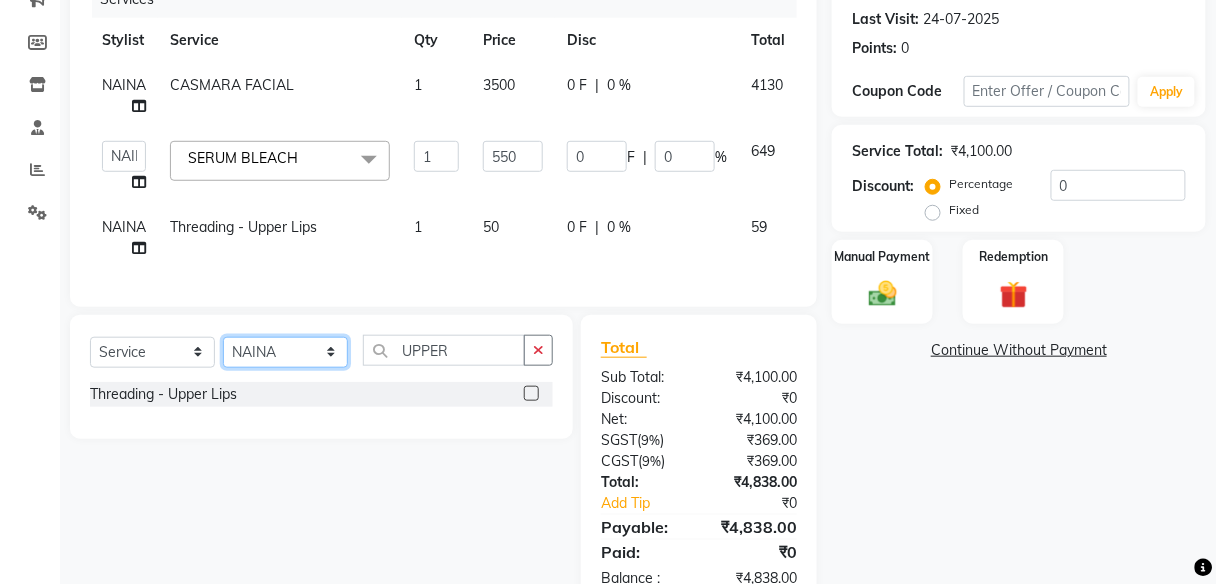 select on "67641" 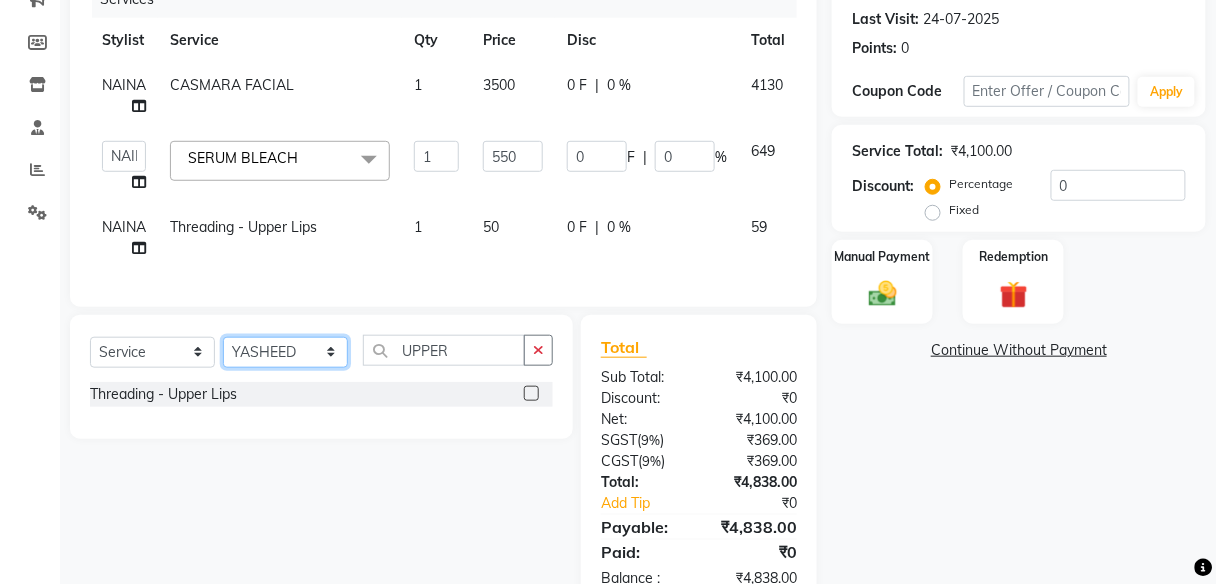 click on "Select Stylist [NAME] [NAME] [NAME] [NAME] [NAME] [NAME] [NAME] [NAME]" 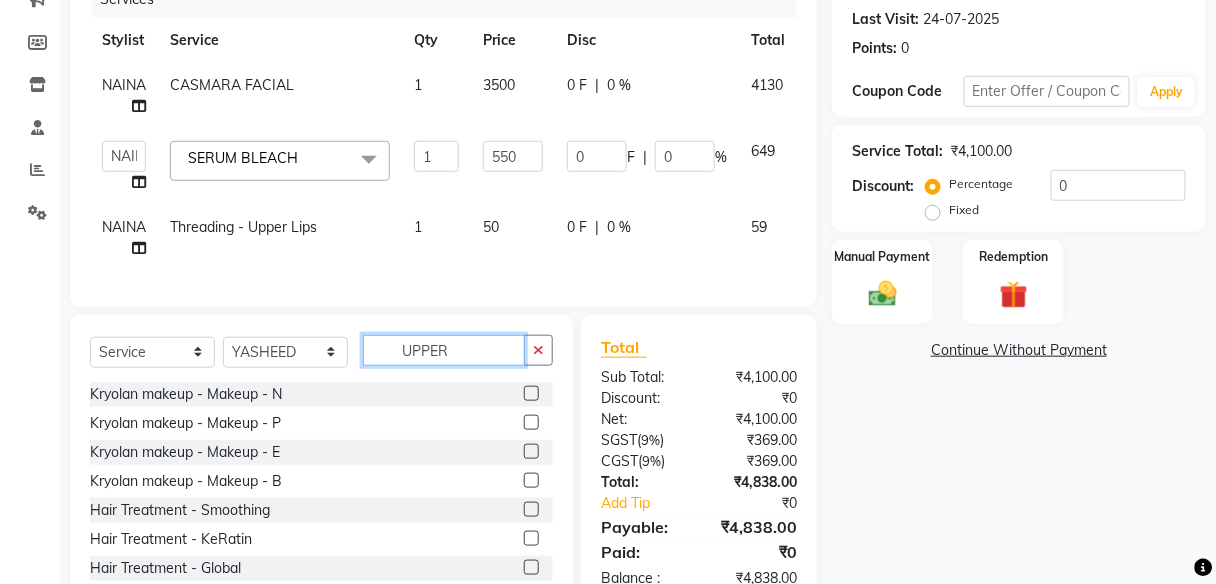 click on "UPPER" 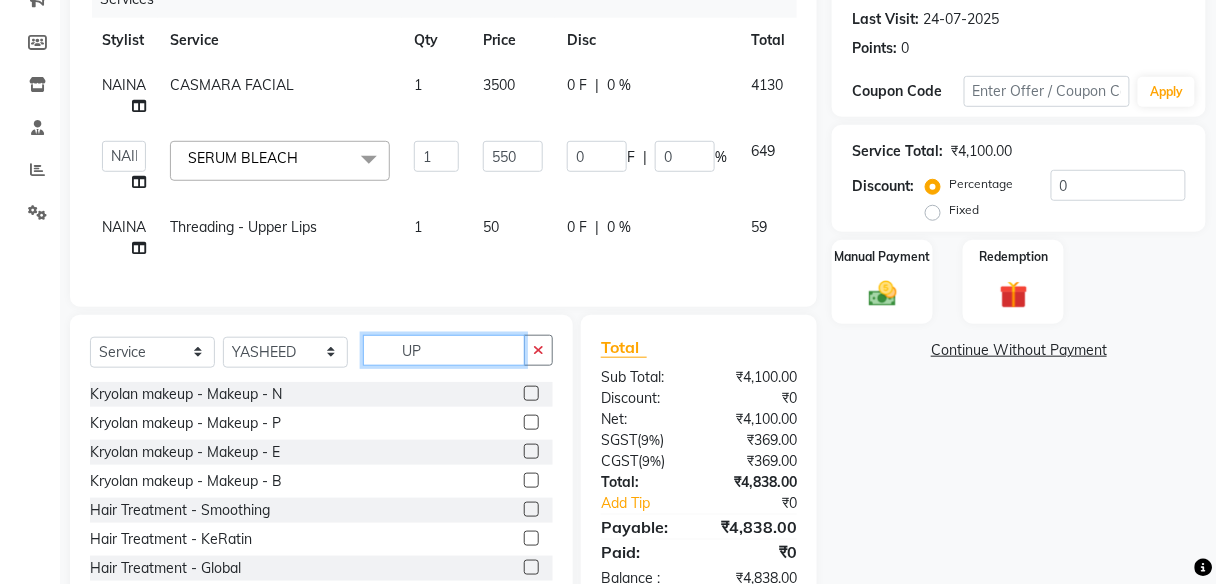 type on "U" 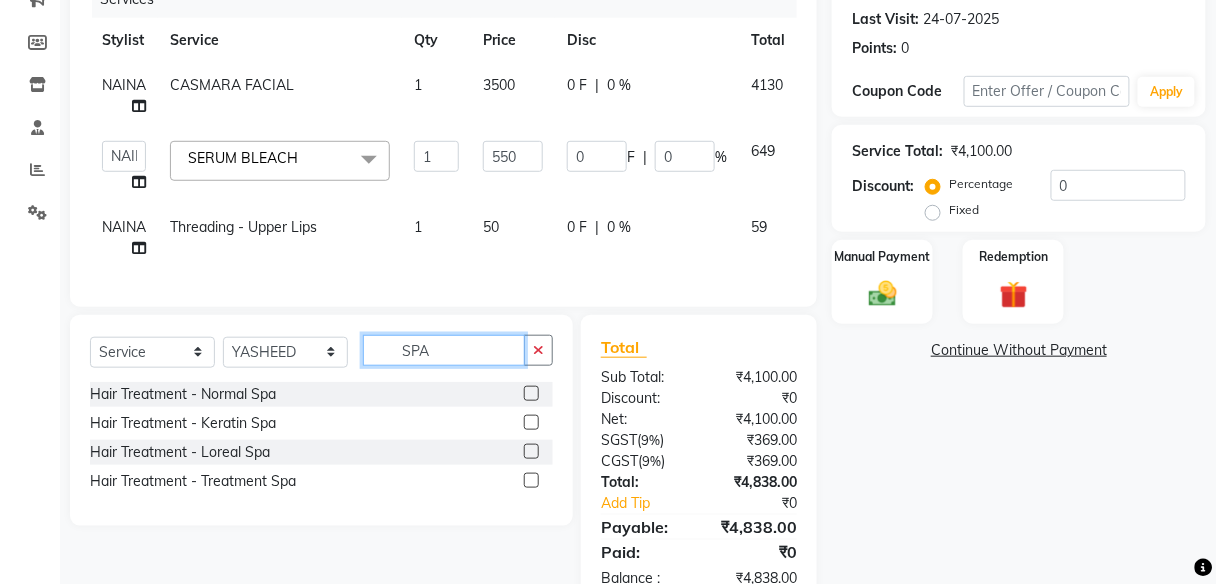 type on "SPA" 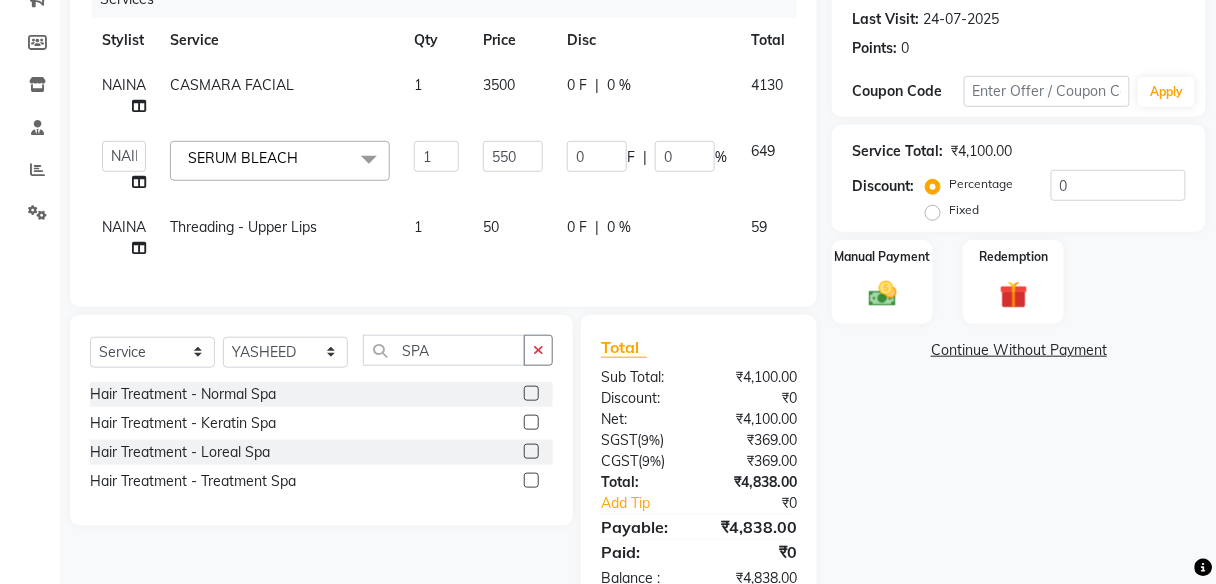 click 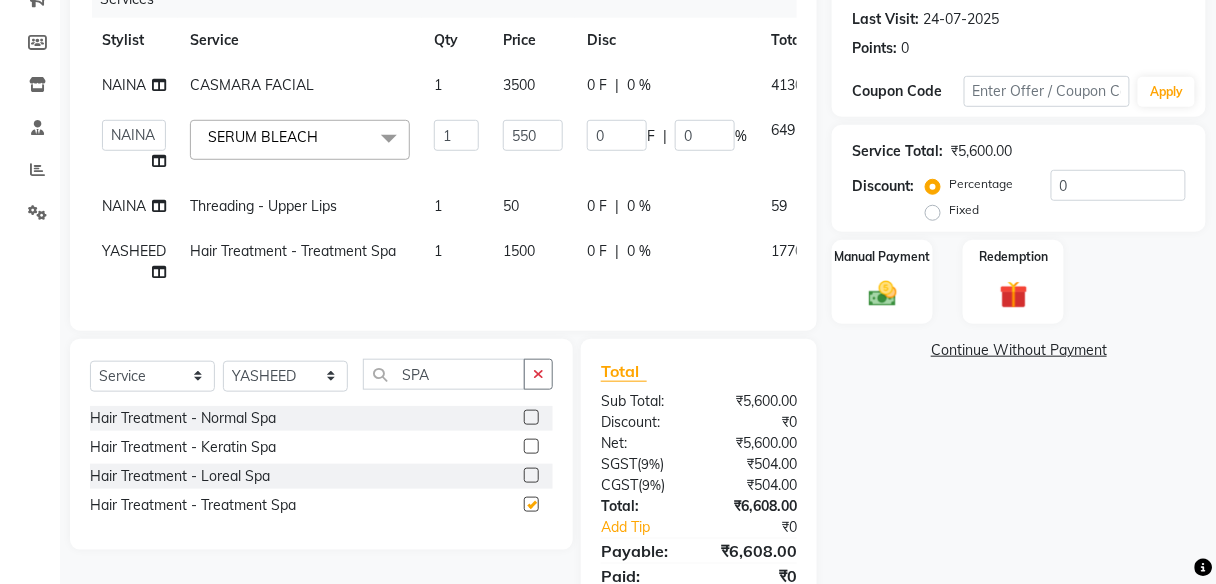 checkbox on "false" 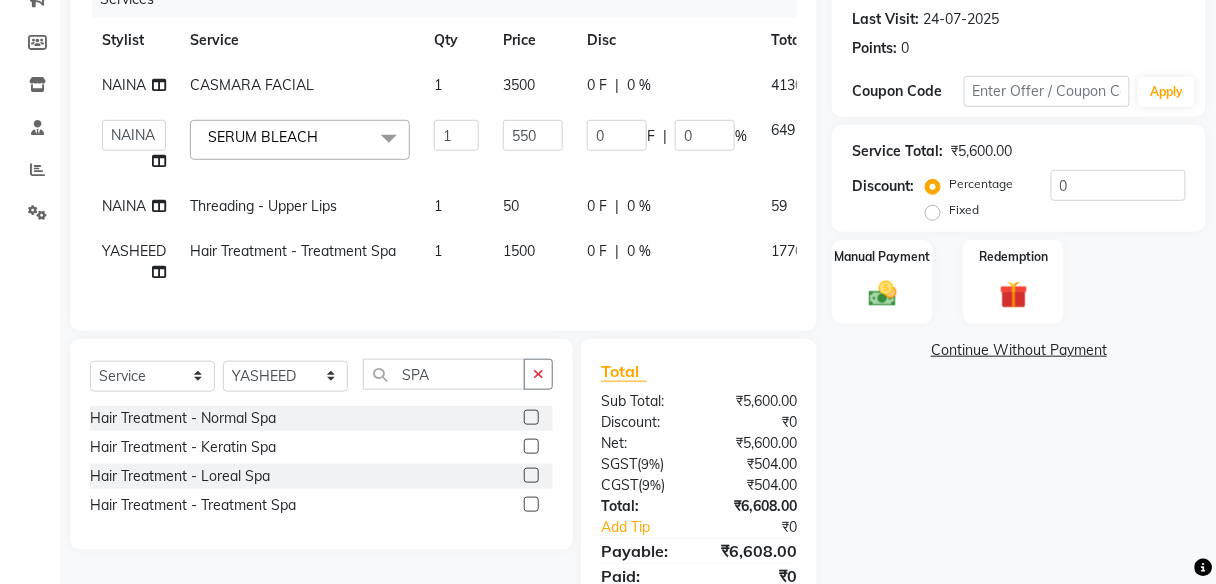 click on "1500" 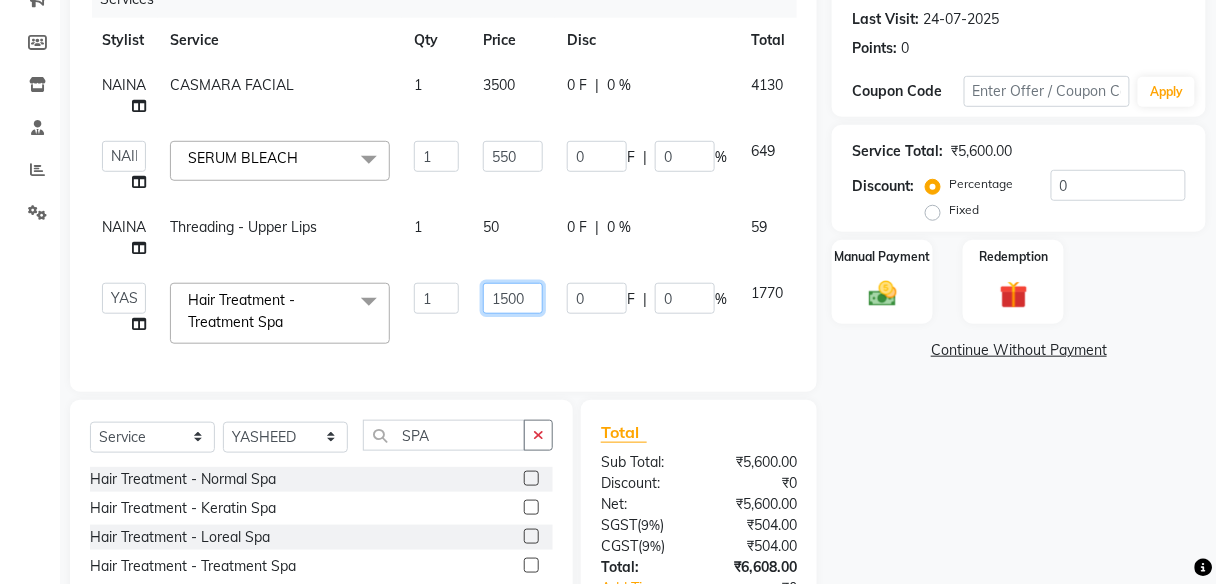 click on "1500" 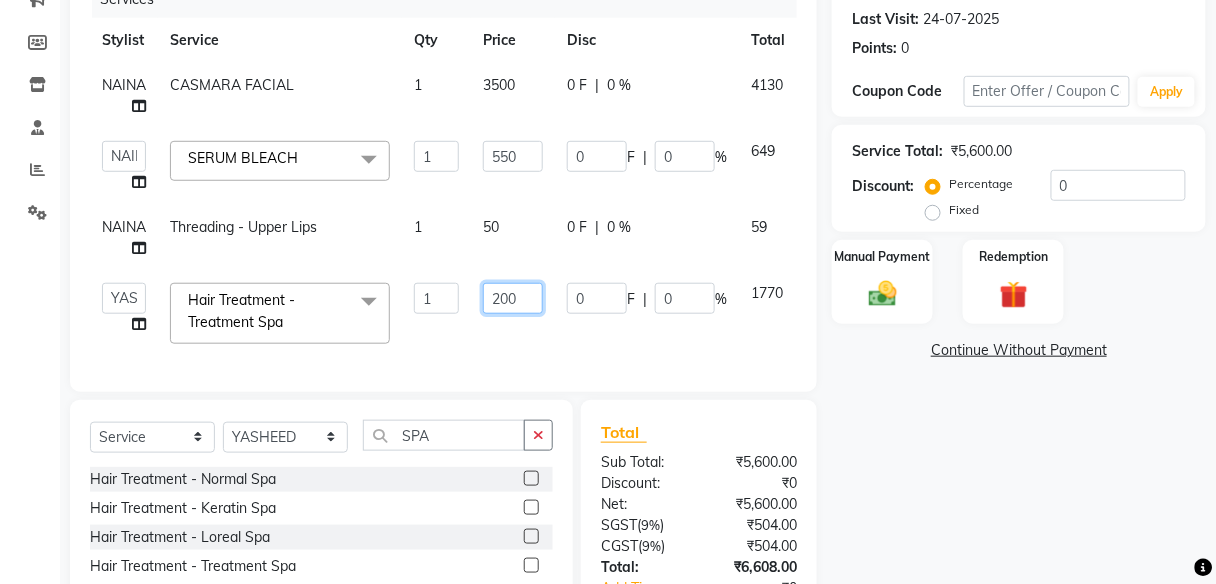 type on "2000" 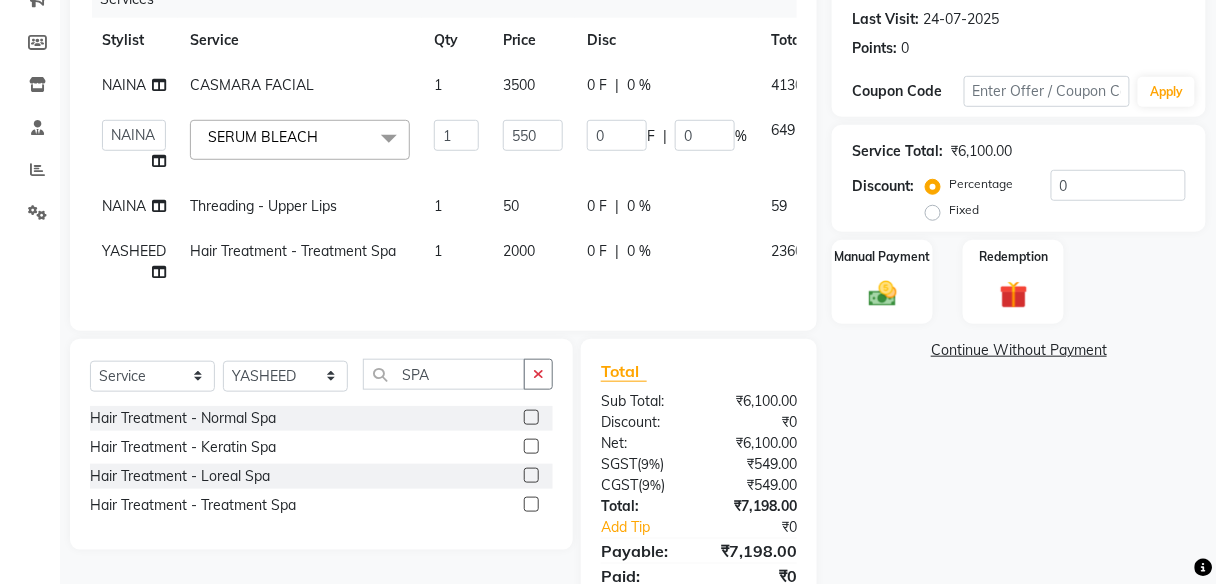 click on "Name: [NAME]  Membership:  No Active Membership  Total Visits:  28 Card on file:  0 Last Visit:   24-07-2025 Points:   0  Coupon Code Apply Service Total:  ₹6,100.00  Discount:  Percentage   Fixed  0 Manual Payment Redemption  Continue Without Payment" 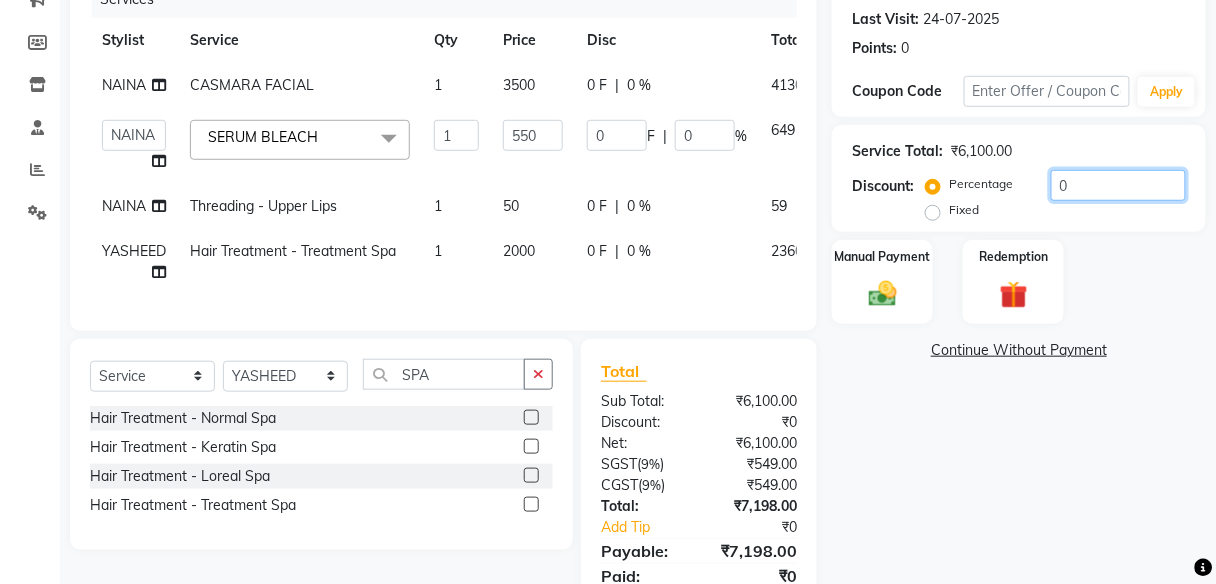 click on "0" 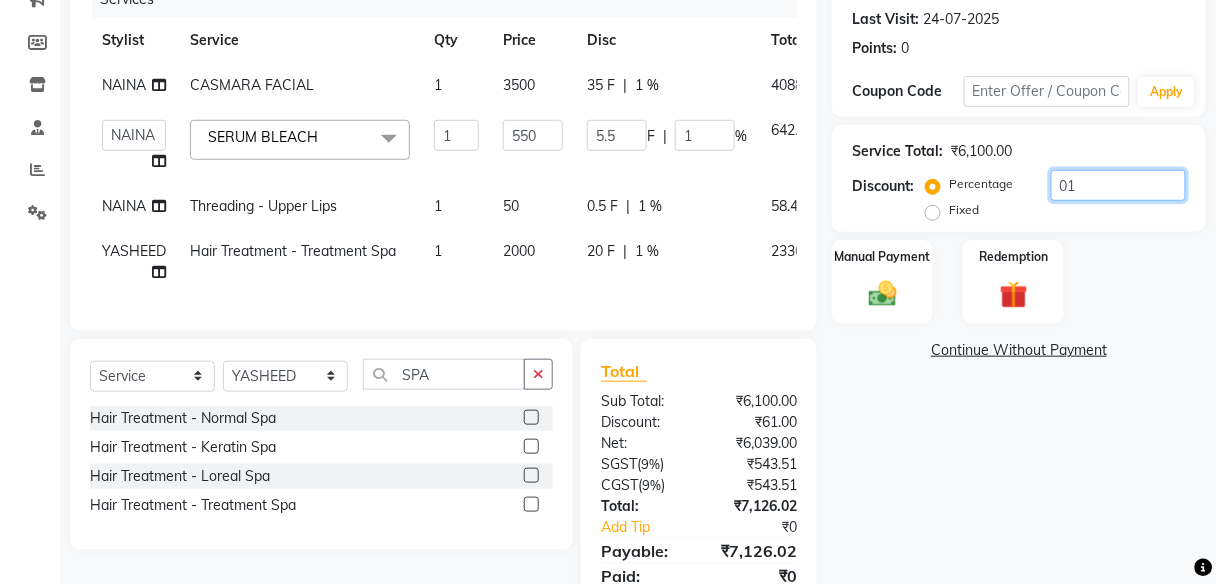 type on "015" 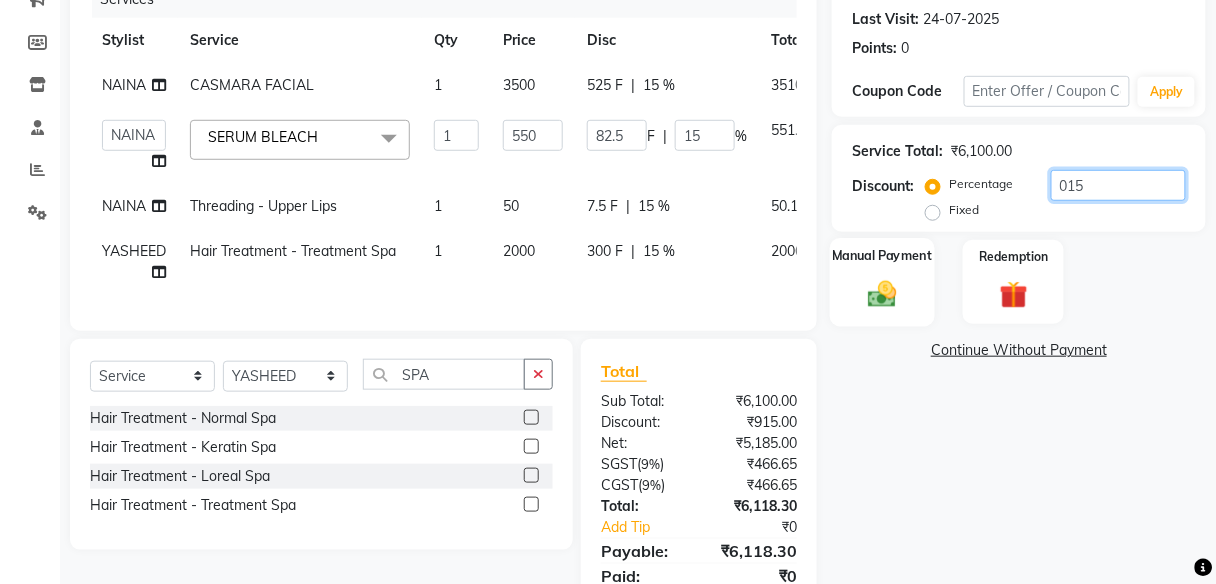 type on "015" 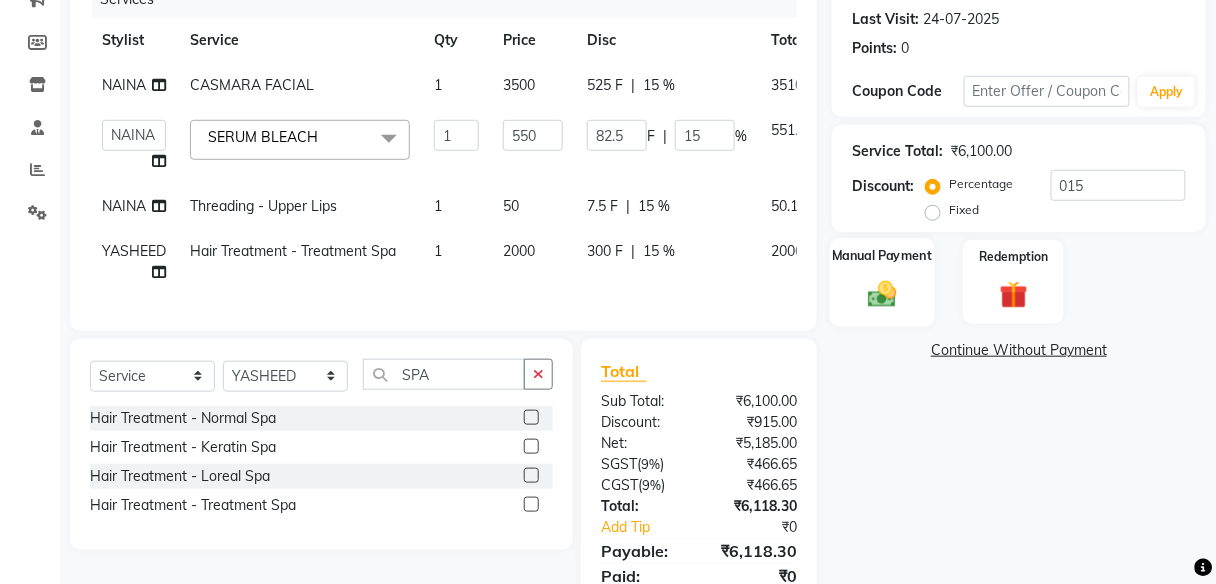 click 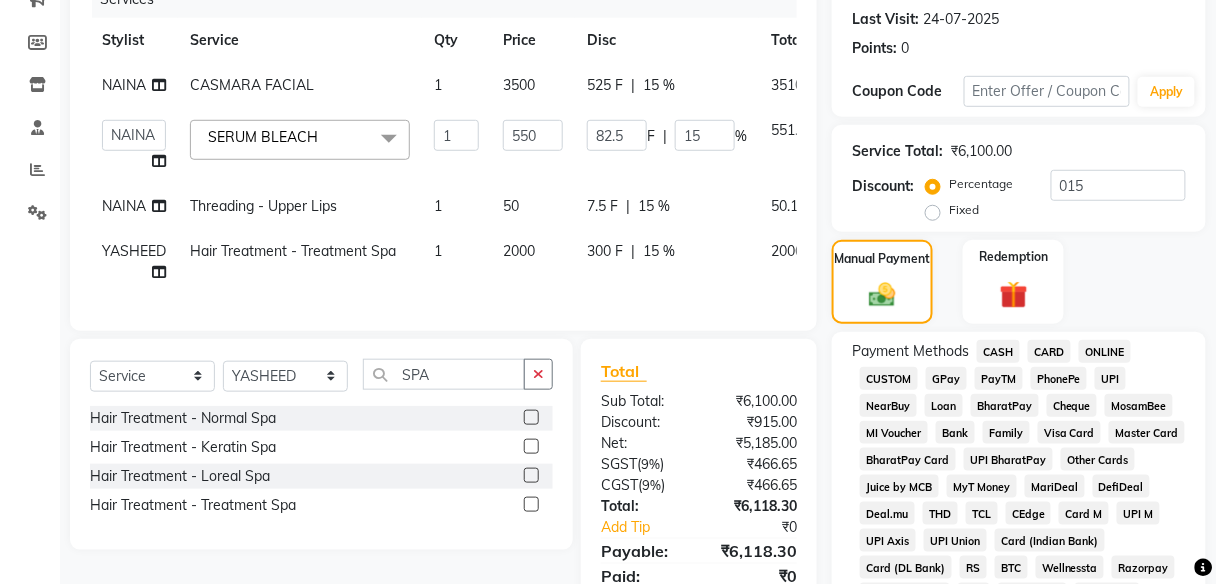 click on "PayTM" 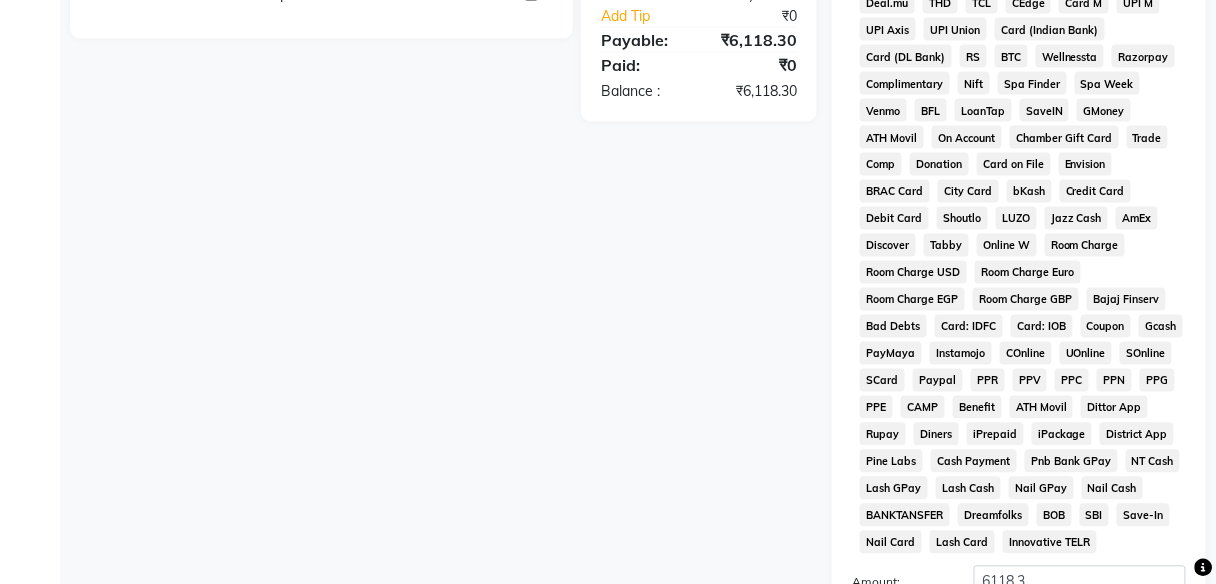scroll, scrollTop: 954, scrollLeft: 0, axis: vertical 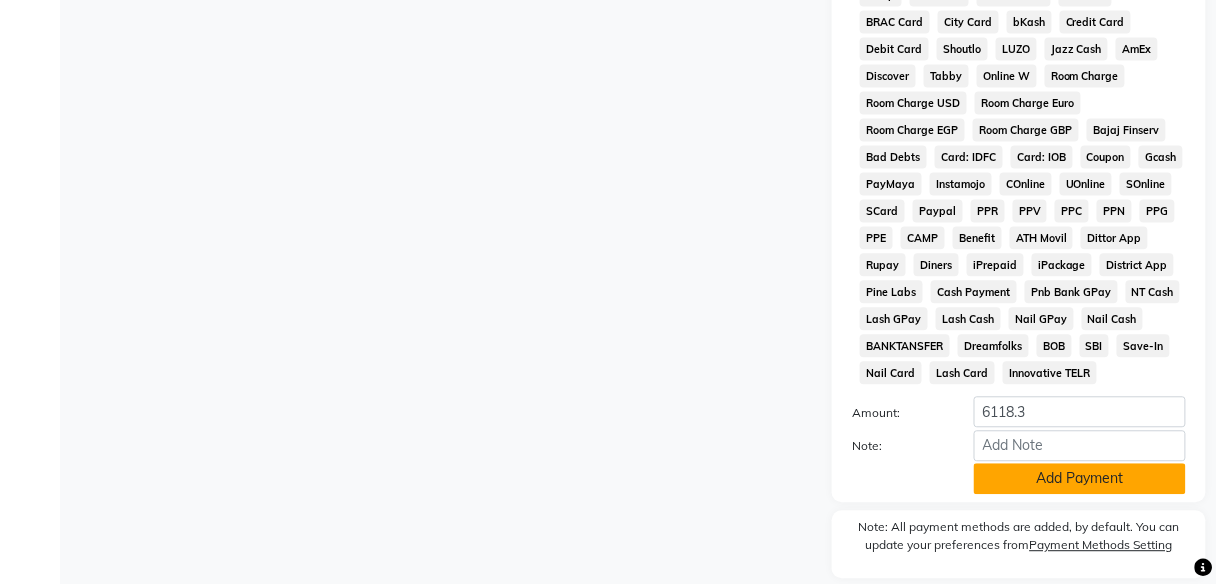click on "Add Payment" 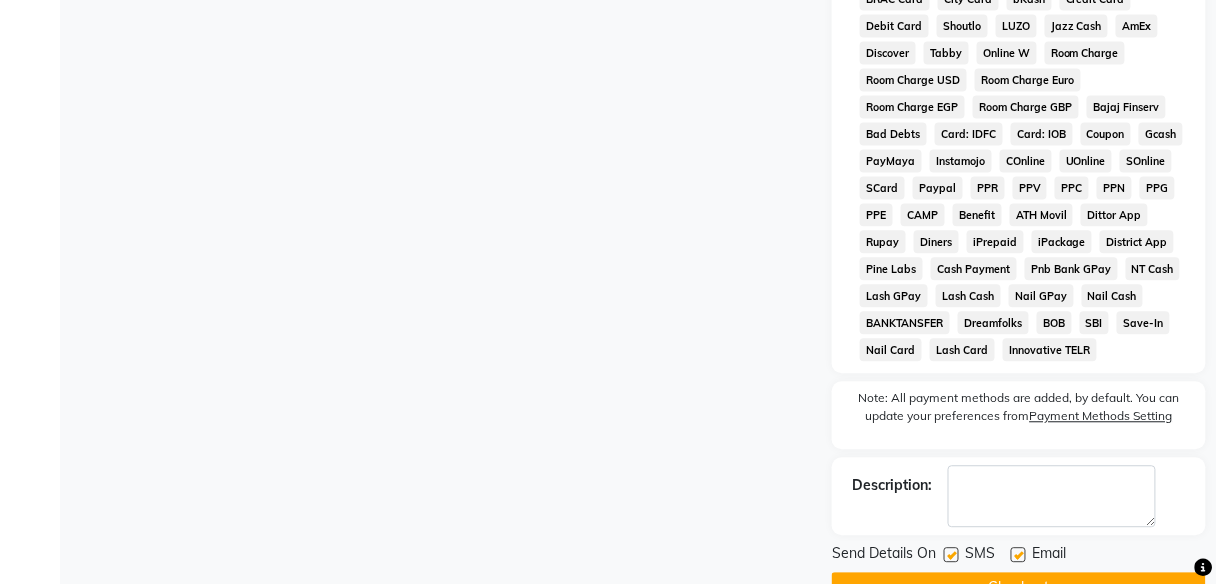 scroll, scrollTop: 1025, scrollLeft: 0, axis: vertical 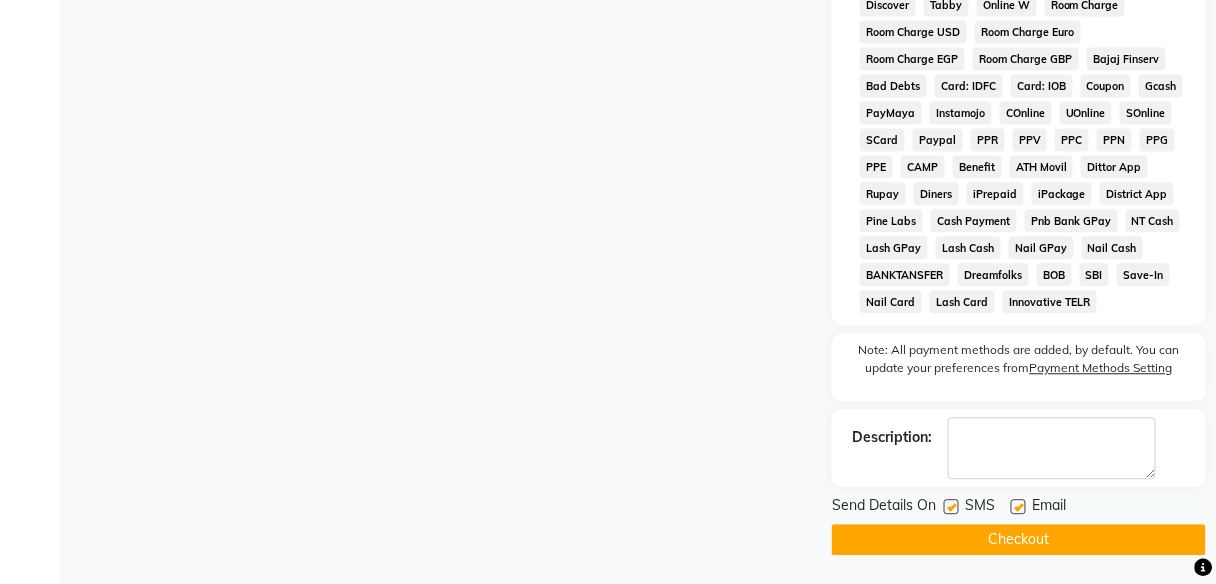 click on "Checkout" 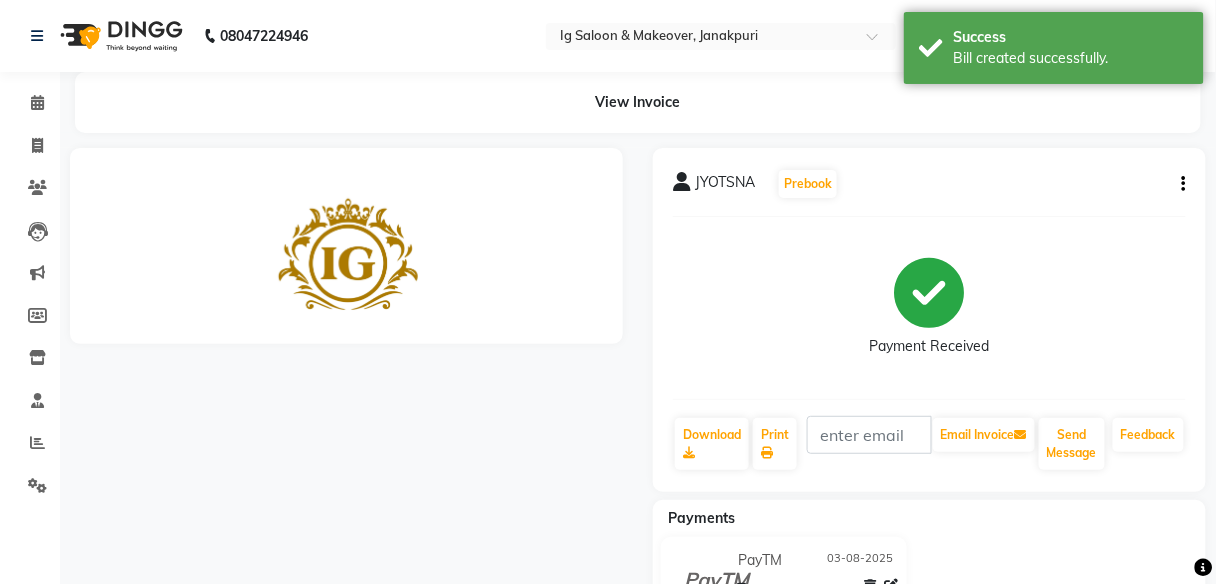 scroll, scrollTop: 0, scrollLeft: 0, axis: both 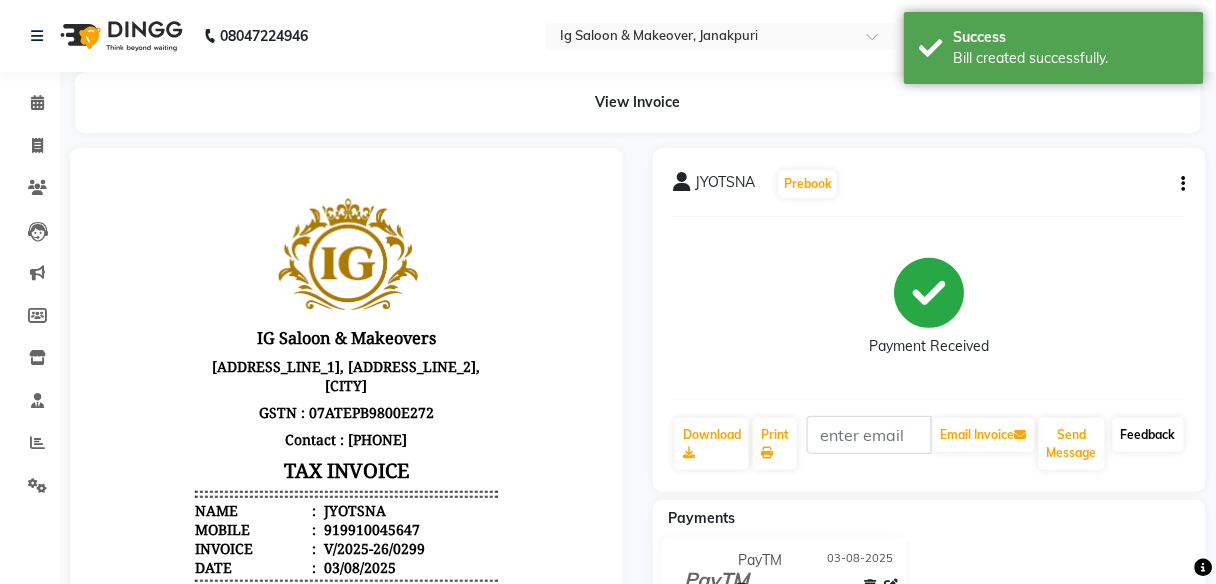 click on "Feedback" 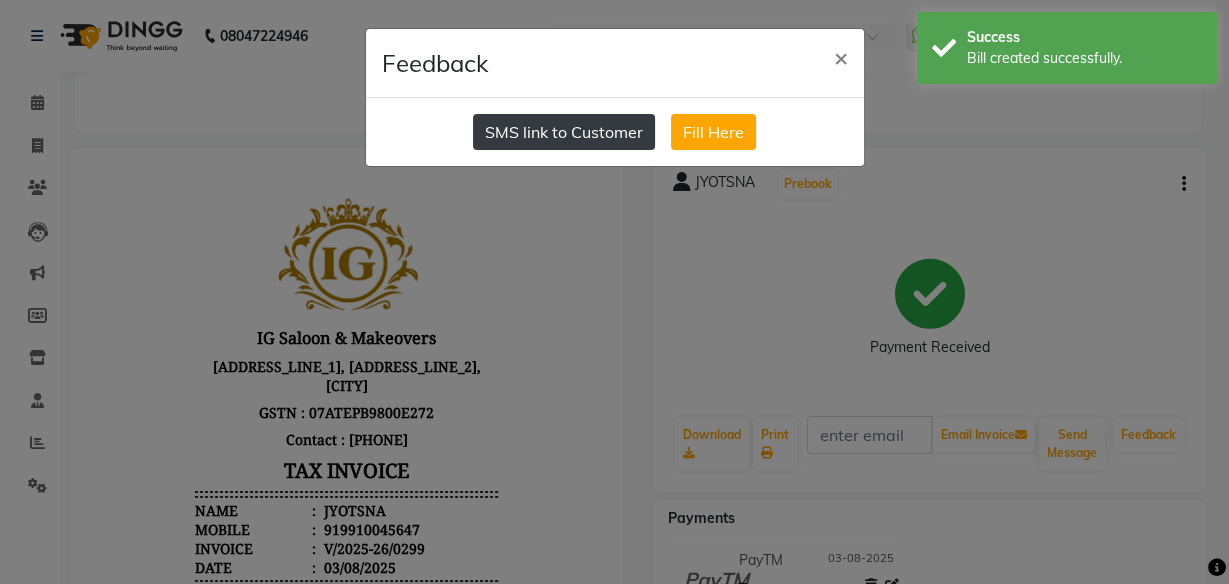 click on "SMS link to Customer" 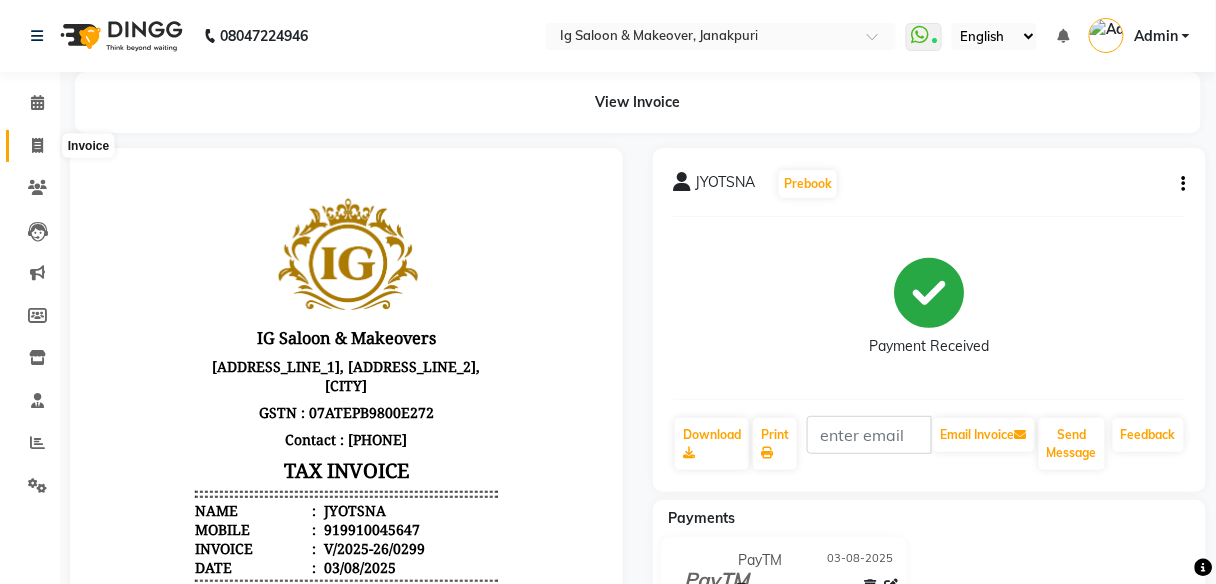 click 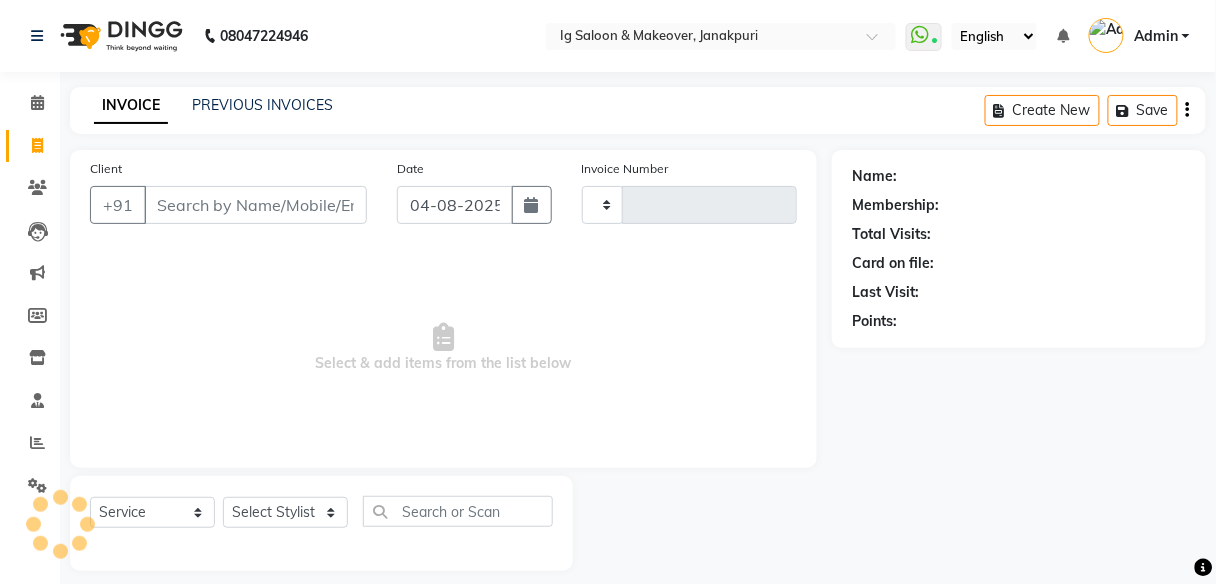 scroll, scrollTop: 16, scrollLeft: 0, axis: vertical 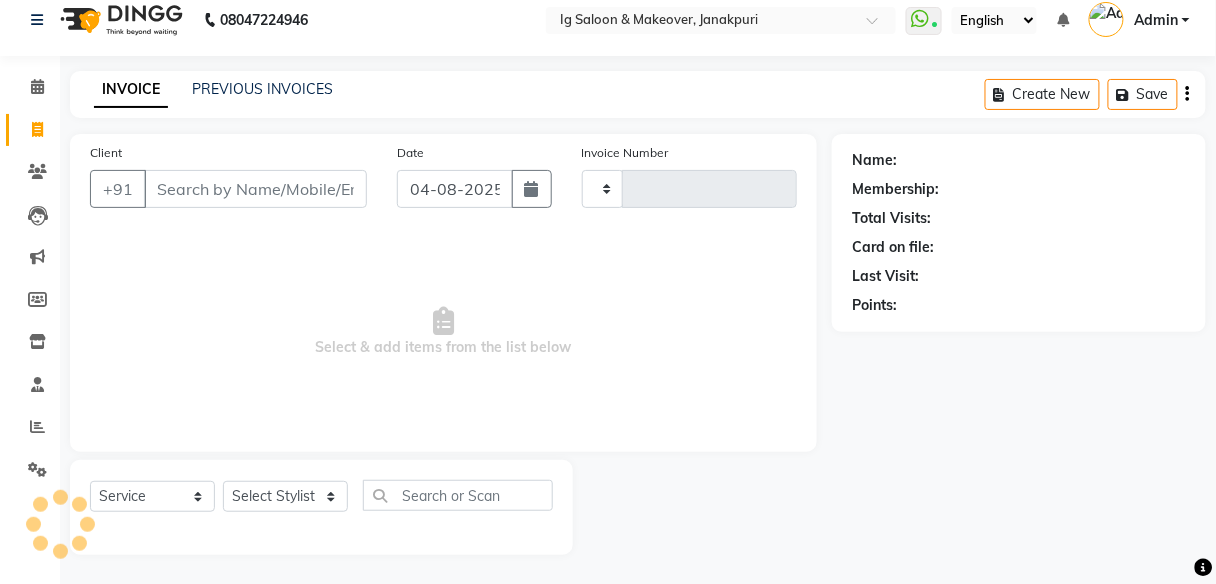 type on "0300" 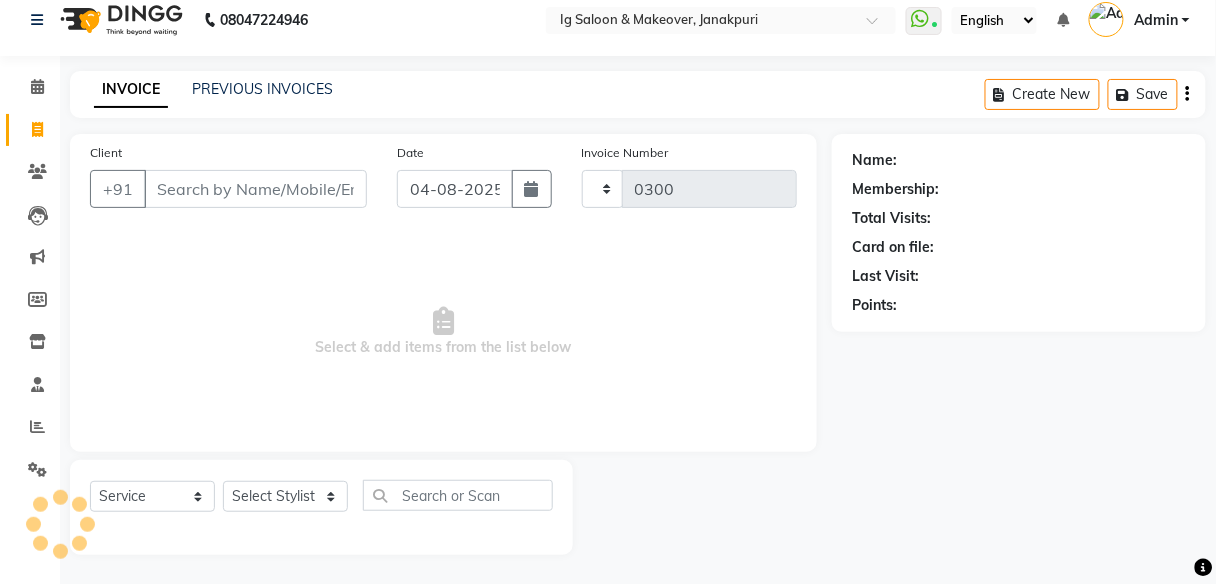 select on "3716" 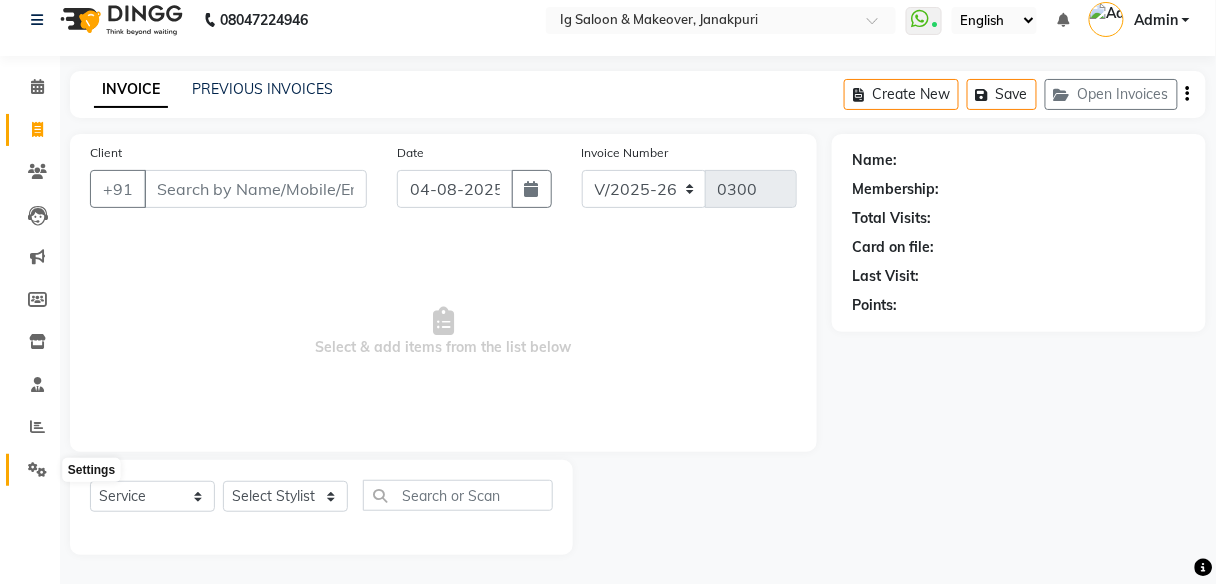 click 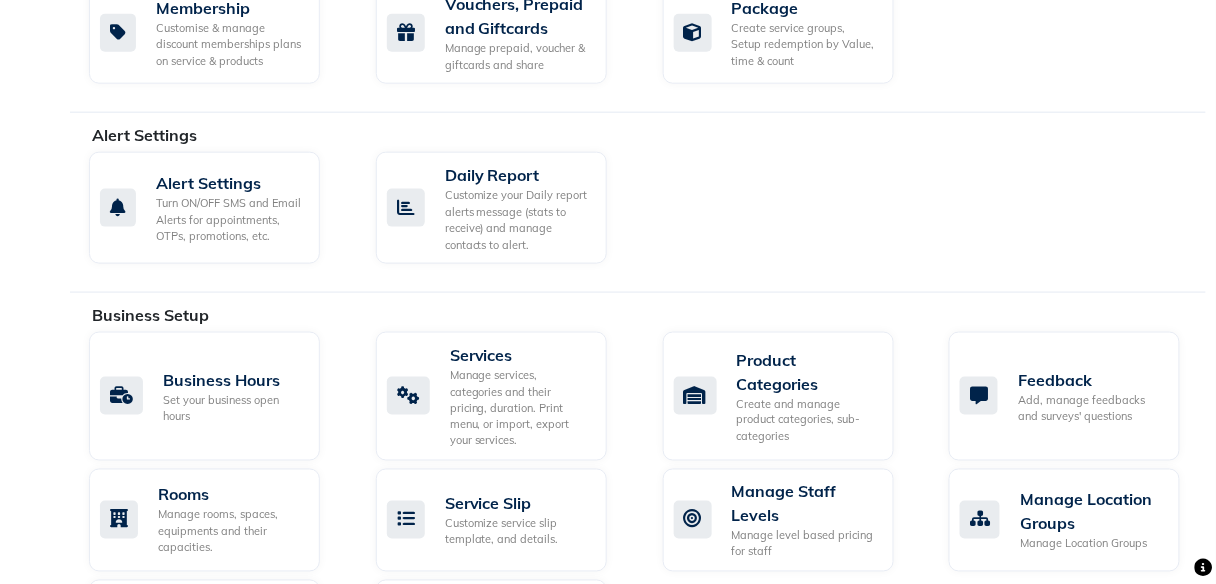 scroll, scrollTop: 697, scrollLeft: 0, axis: vertical 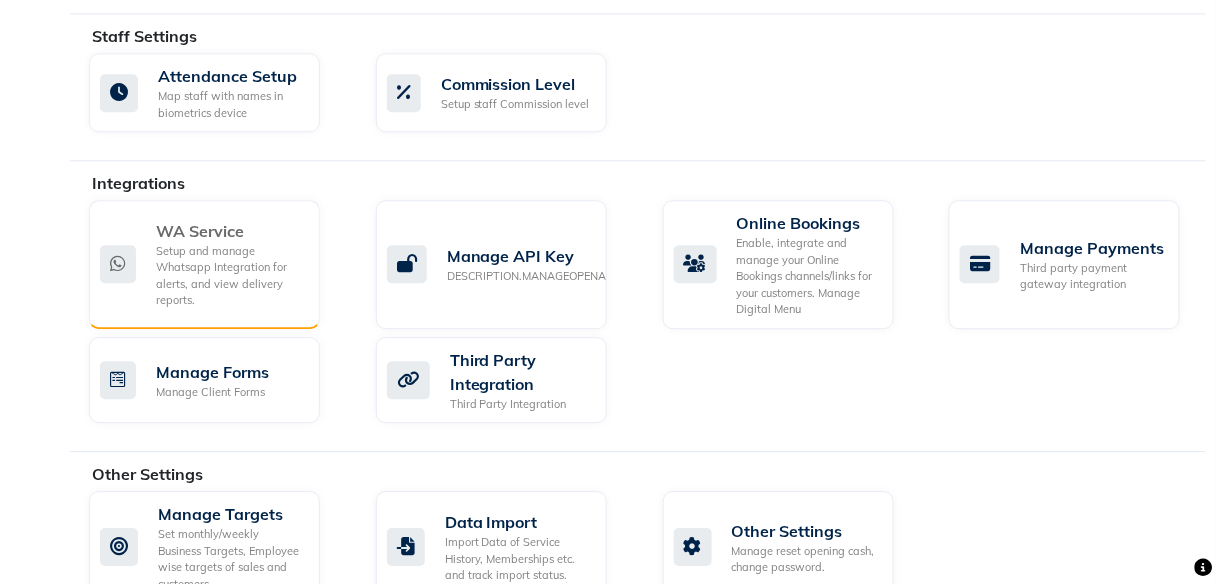 click on "Setup and manage Whatsapp Integration for alerts, and view delivery reports." 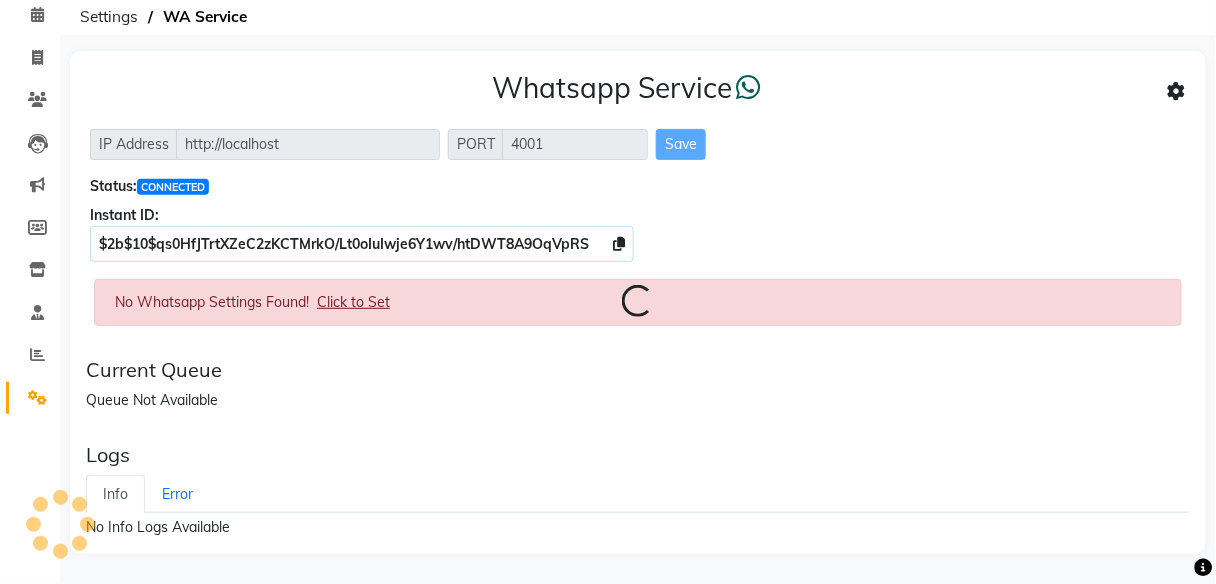 scroll, scrollTop: 0, scrollLeft: 0, axis: both 